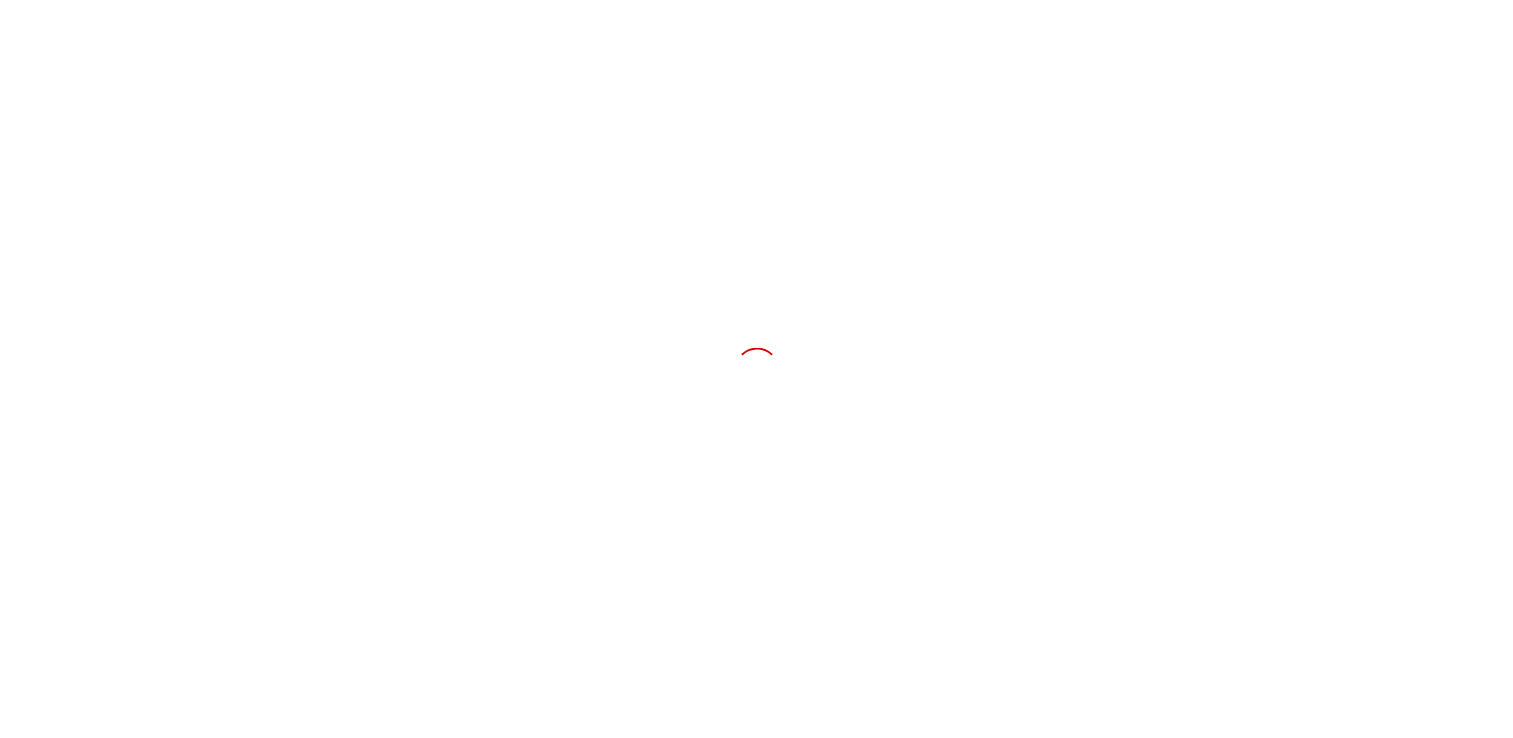 scroll, scrollTop: 0, scrollLeft: 0, axis: both 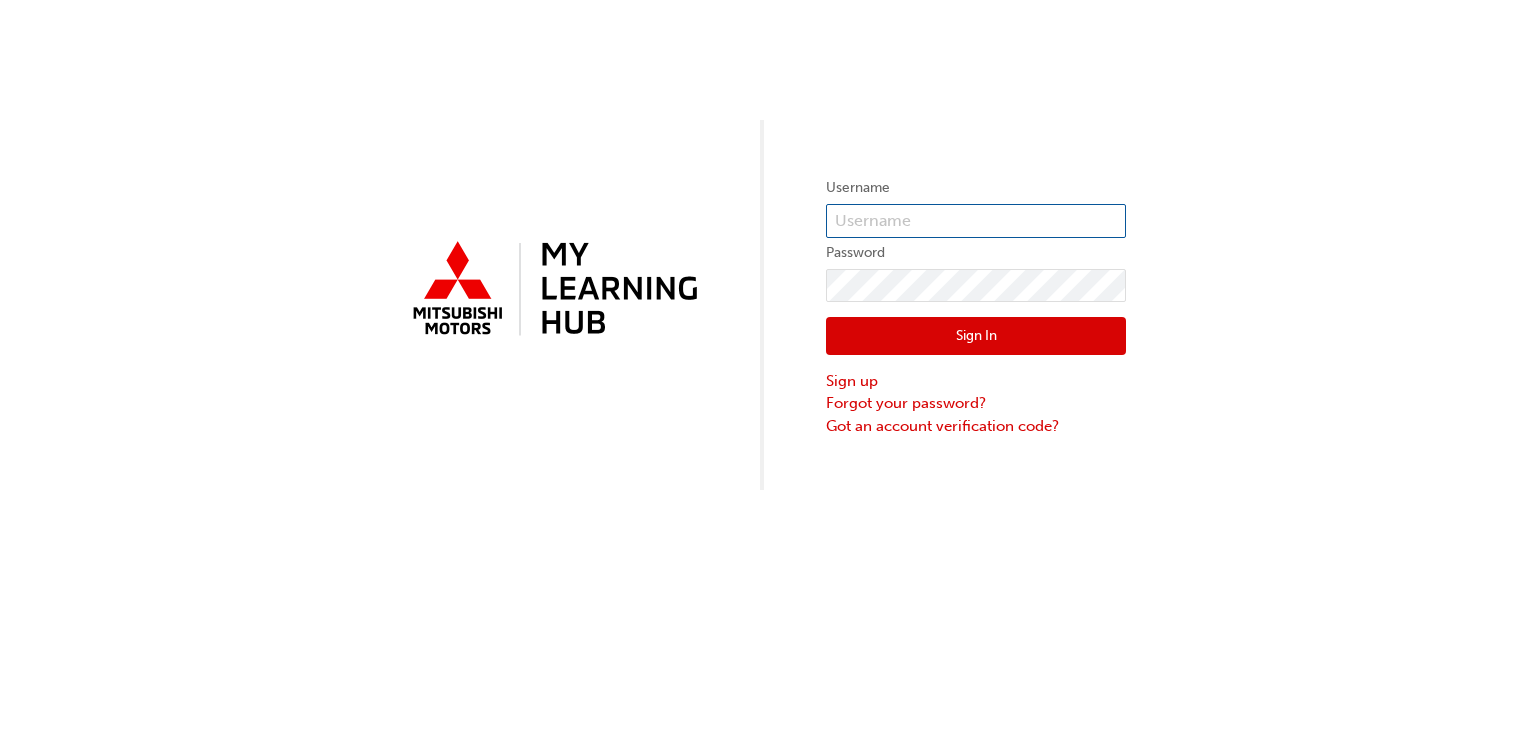 type on "[EMAIL]" 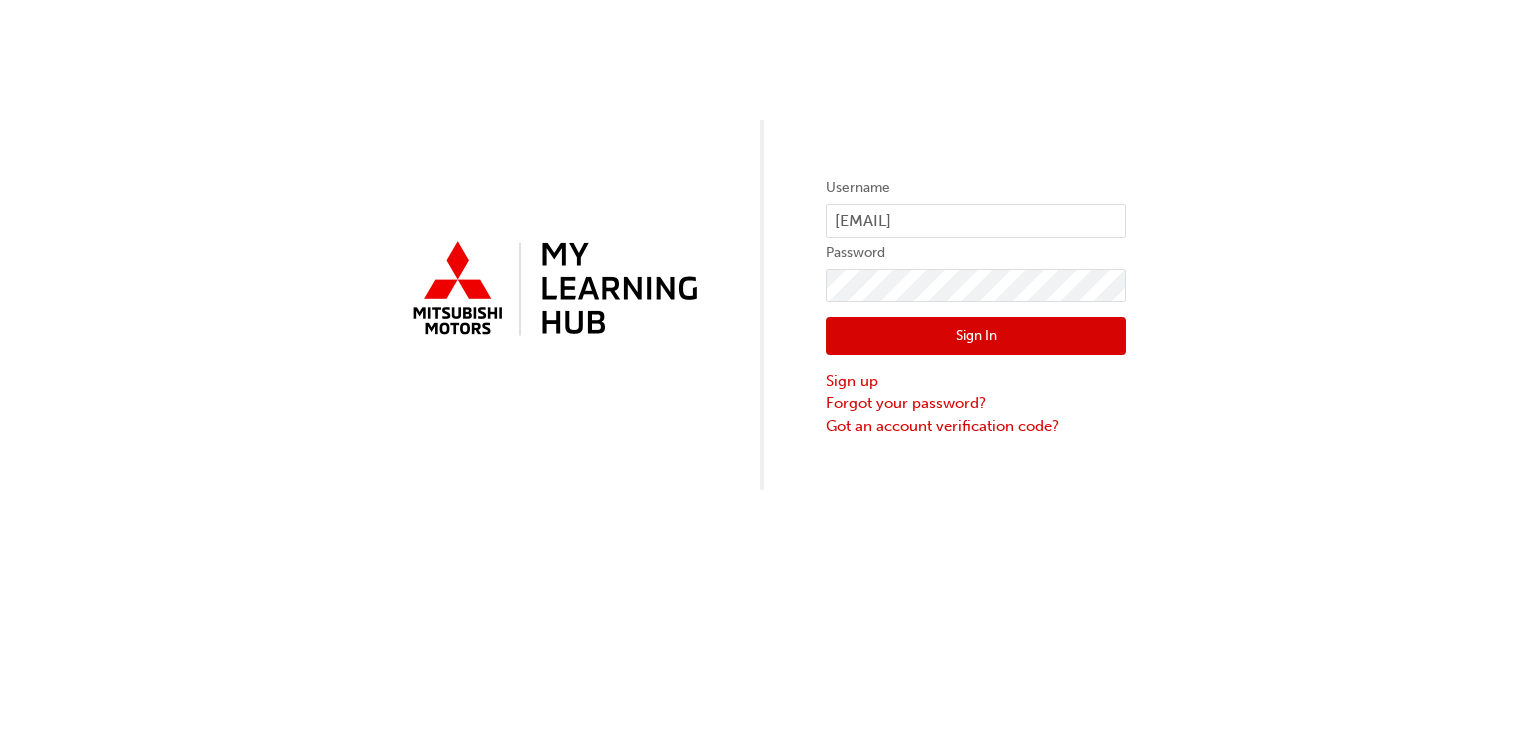 click on "Sign In" at bounding box center (976, 336) 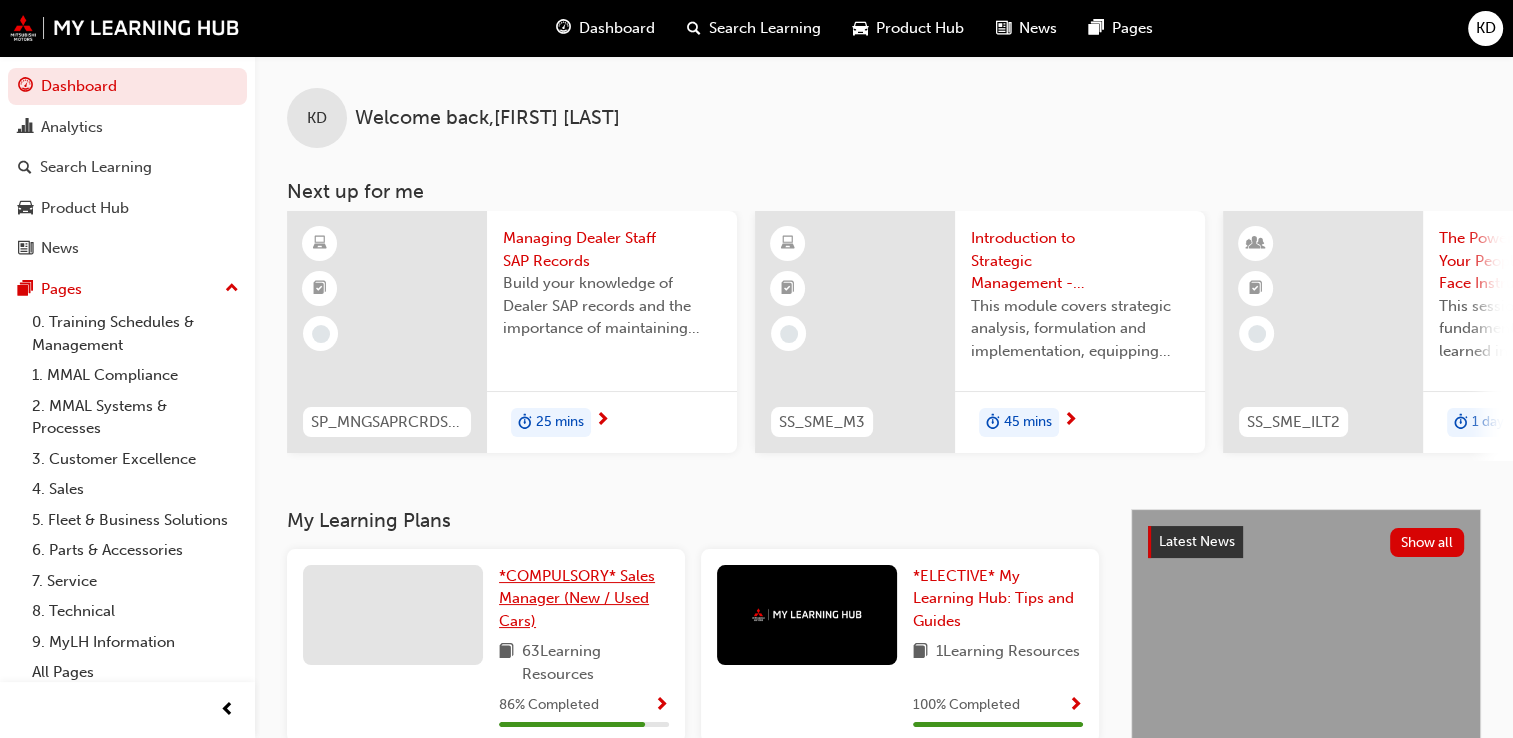 click on "*COMPULSORY* Sales Manager (New / Used Cars)" at bounding box center [584, 599] 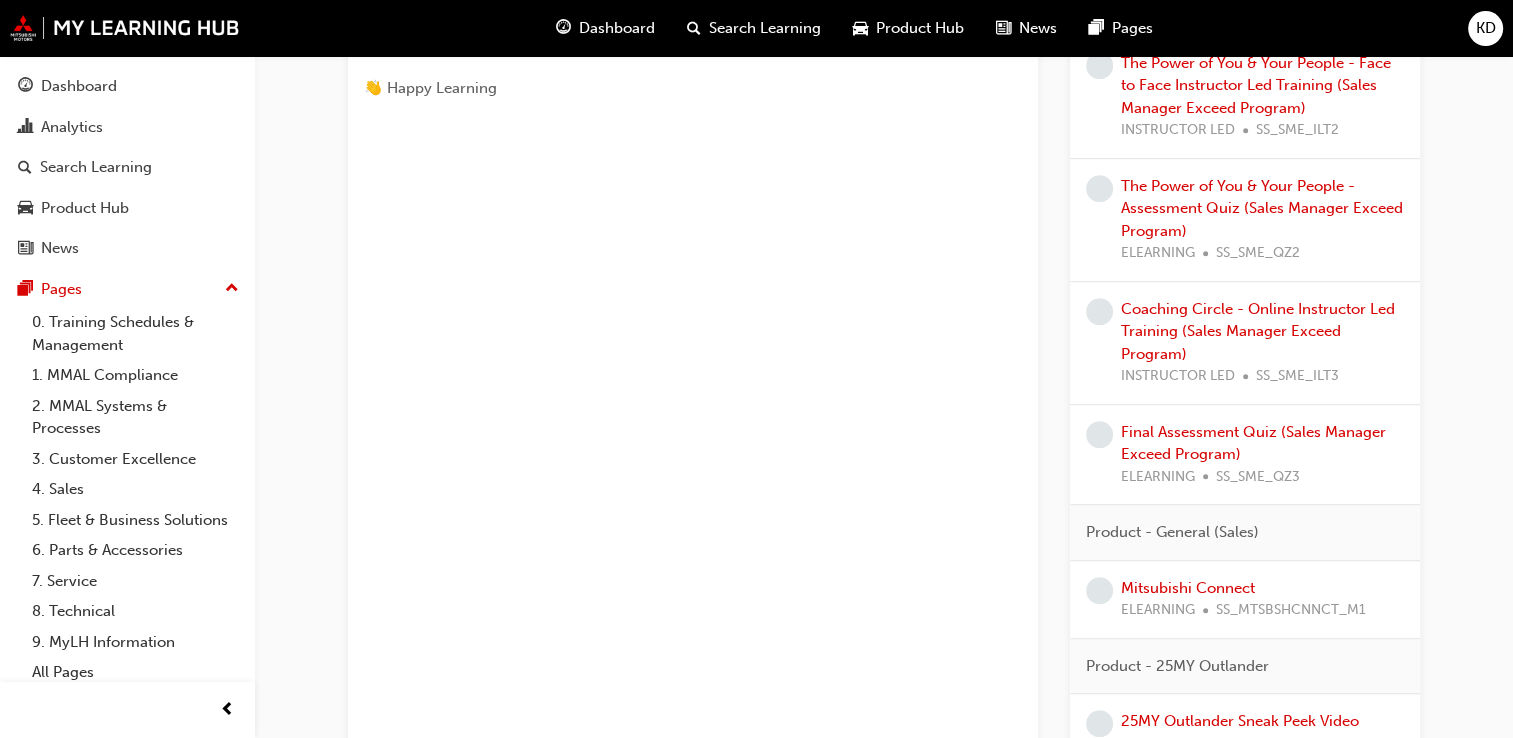 scroll, scrollTop: 1160, scrollLeft: 0, axis: vertical 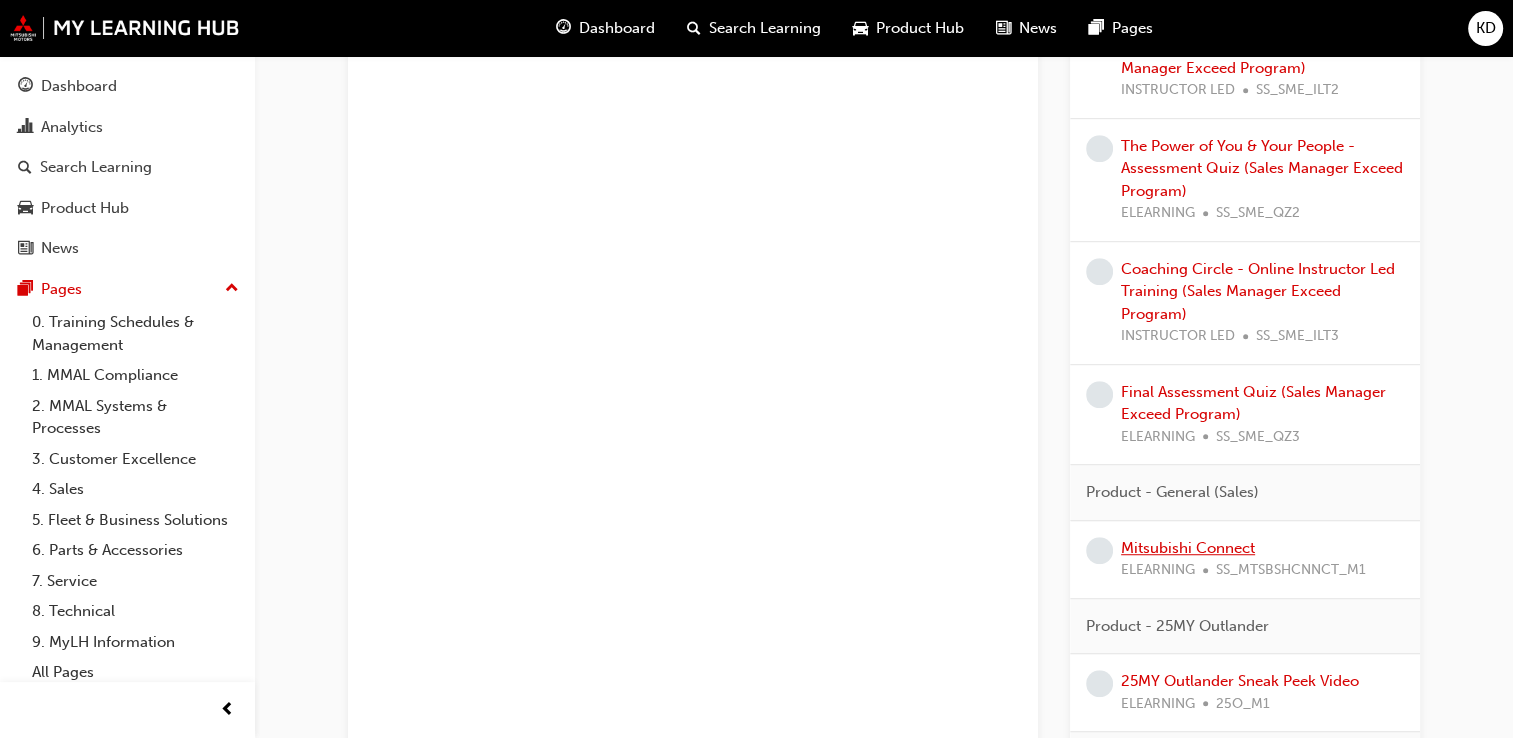 click on "Mitsubishi Connect" at bounding box center [1188, 548] 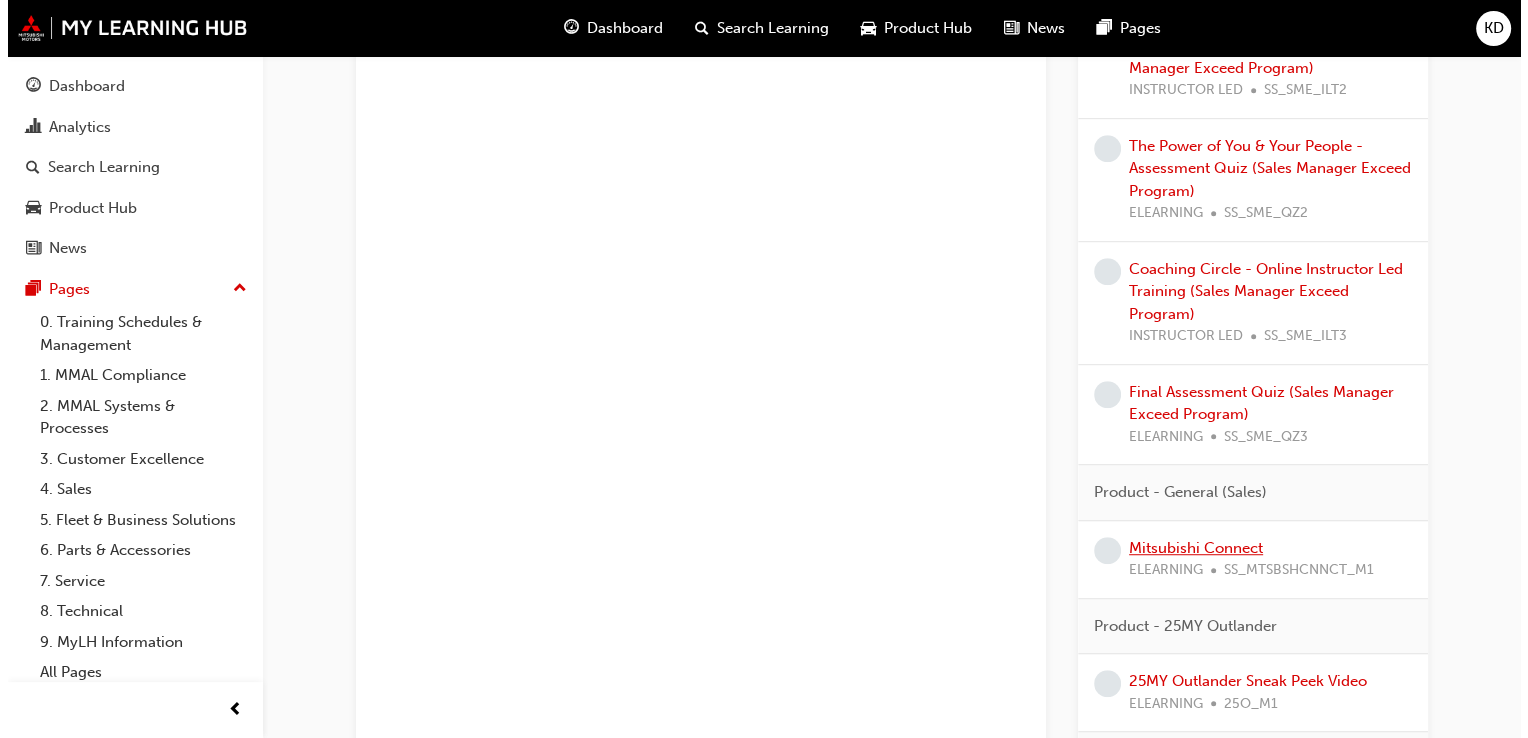 scroll, scrollTop: 0, scrollLeft: 0, axis: both 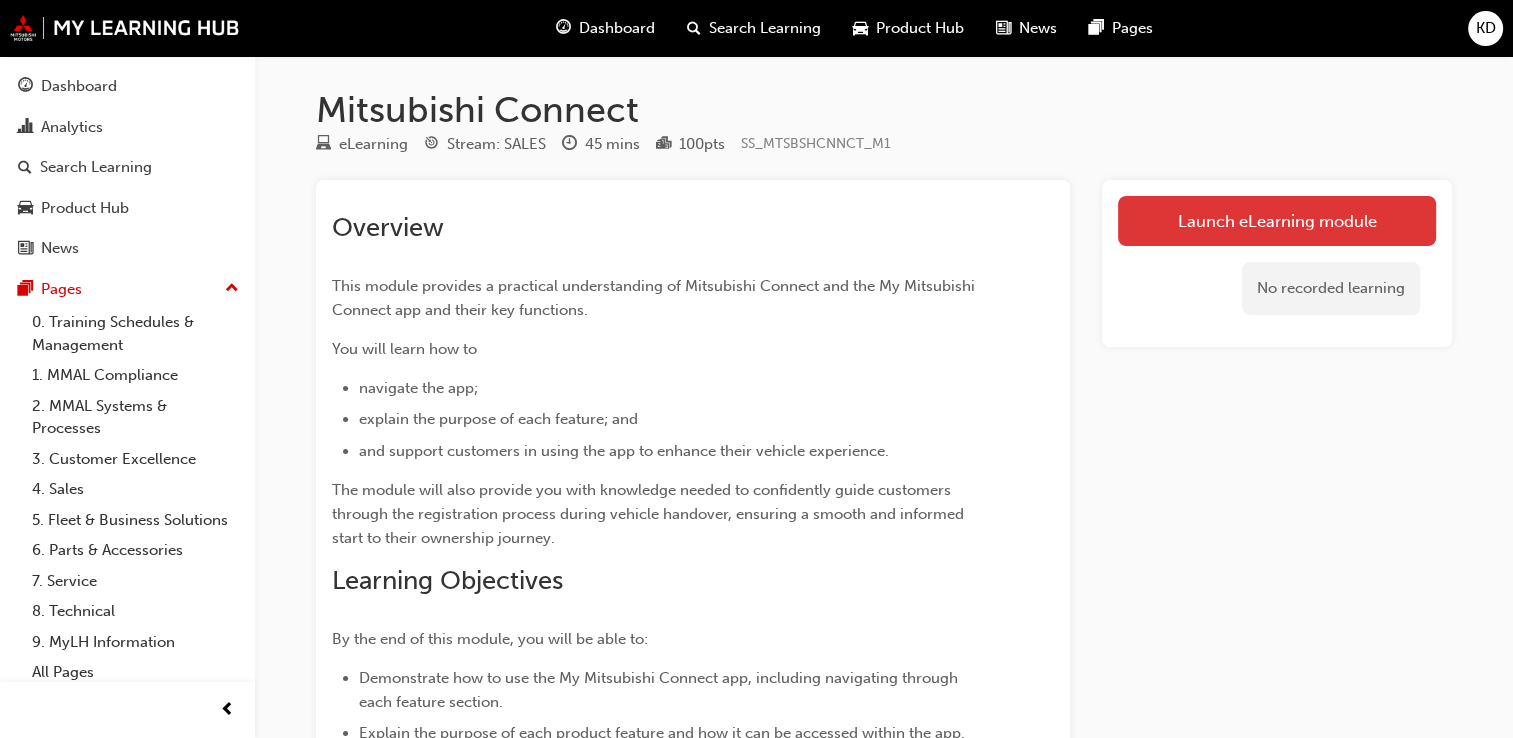 click on "Launch eLearning module" at bounding box center [1277, 221] 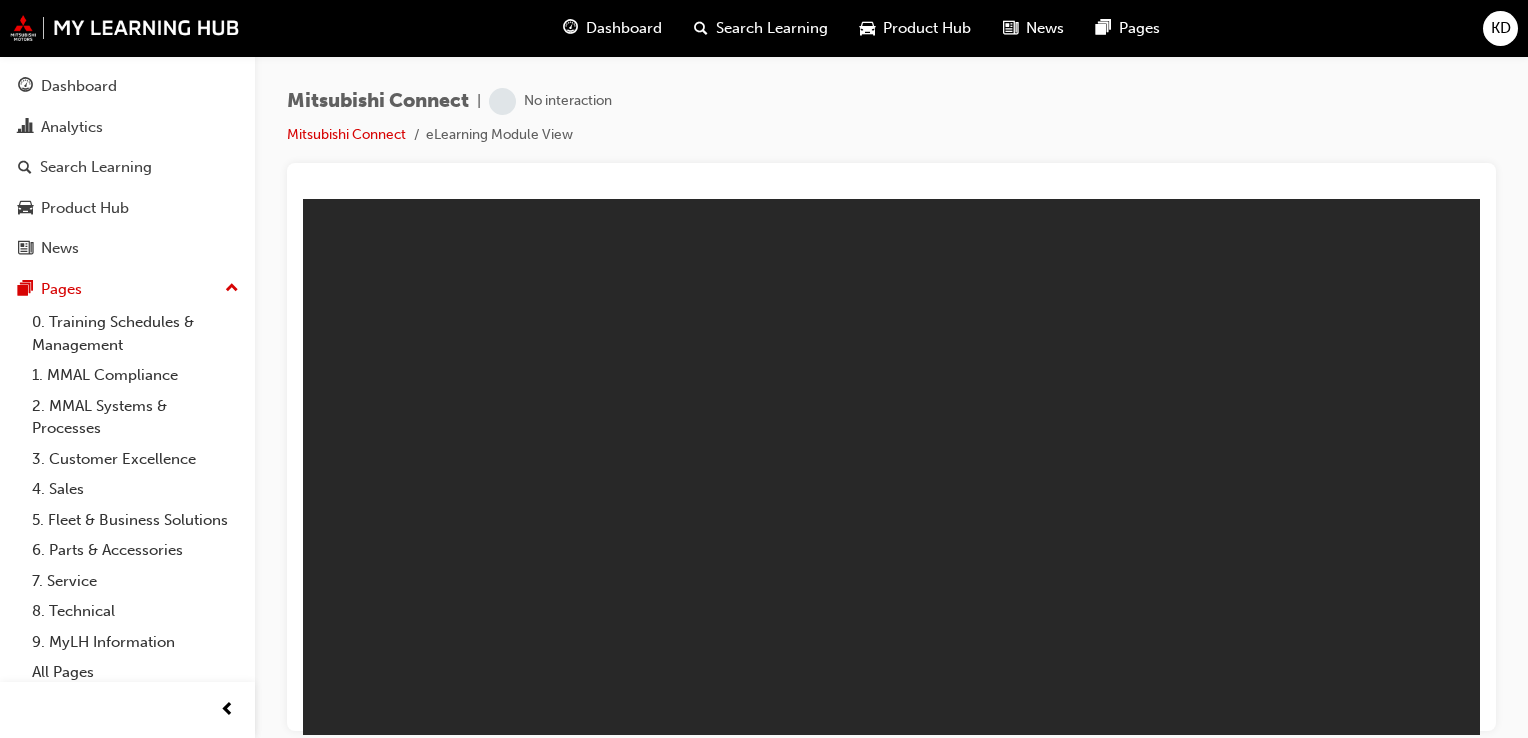 scroll, scrollTop: 0, scrollLeft: 0, axis: both 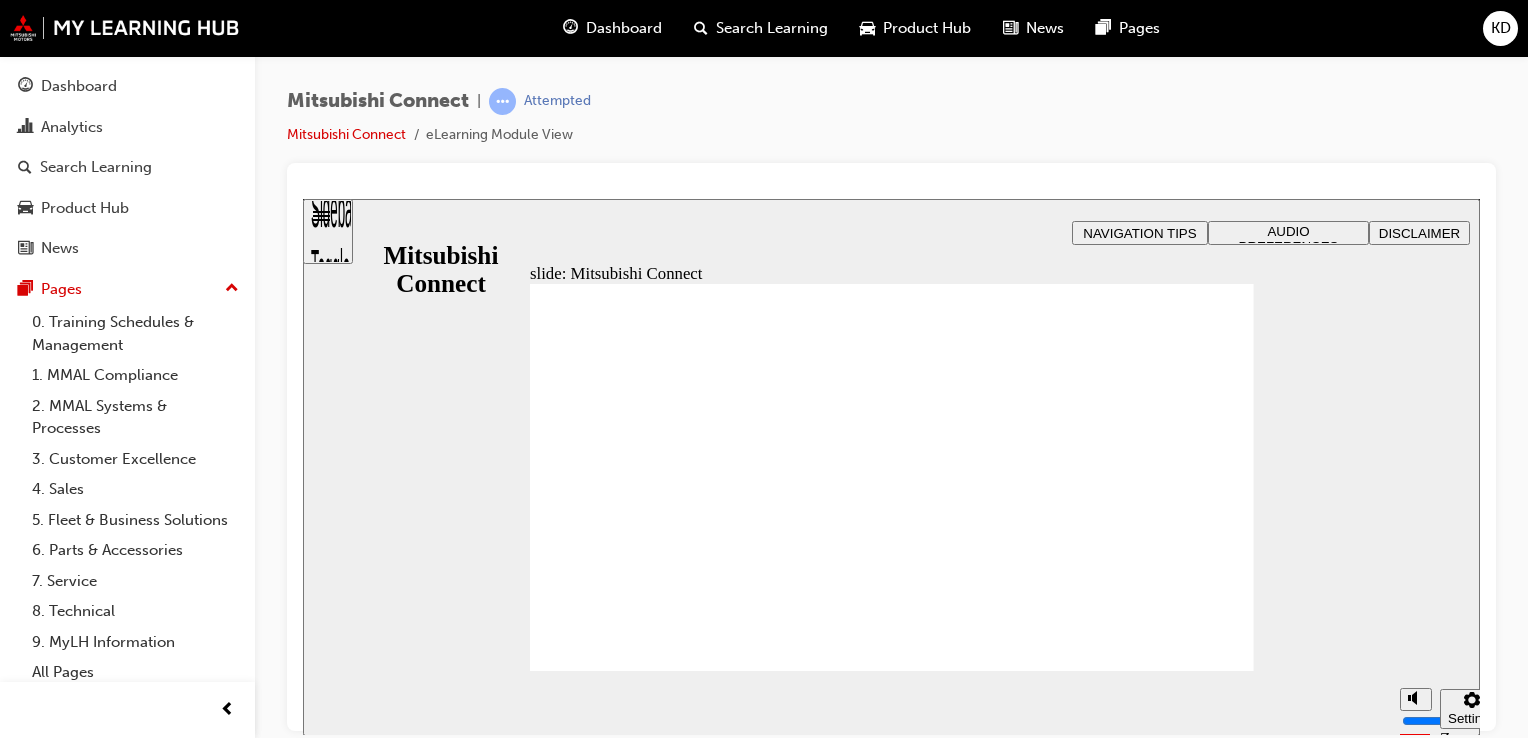 click 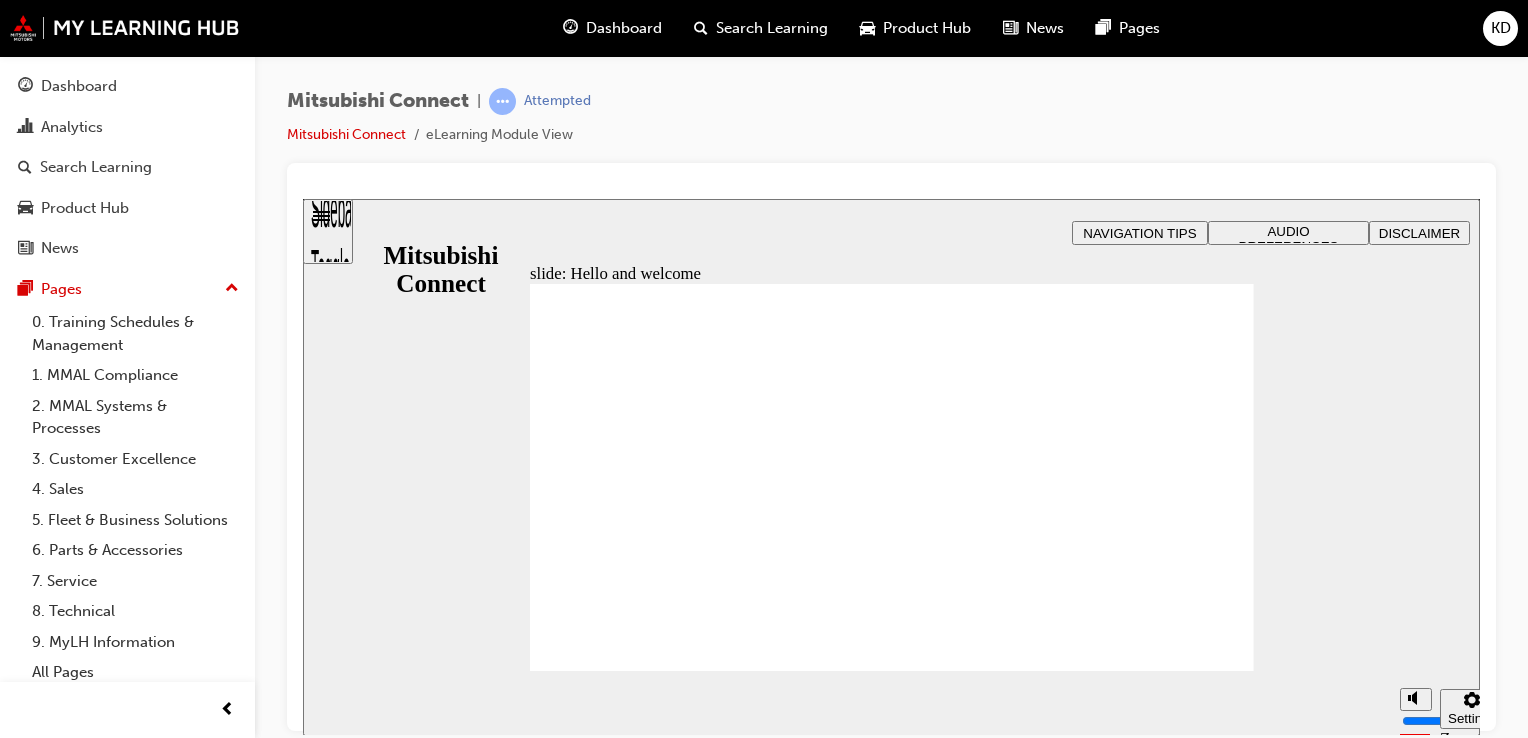 click 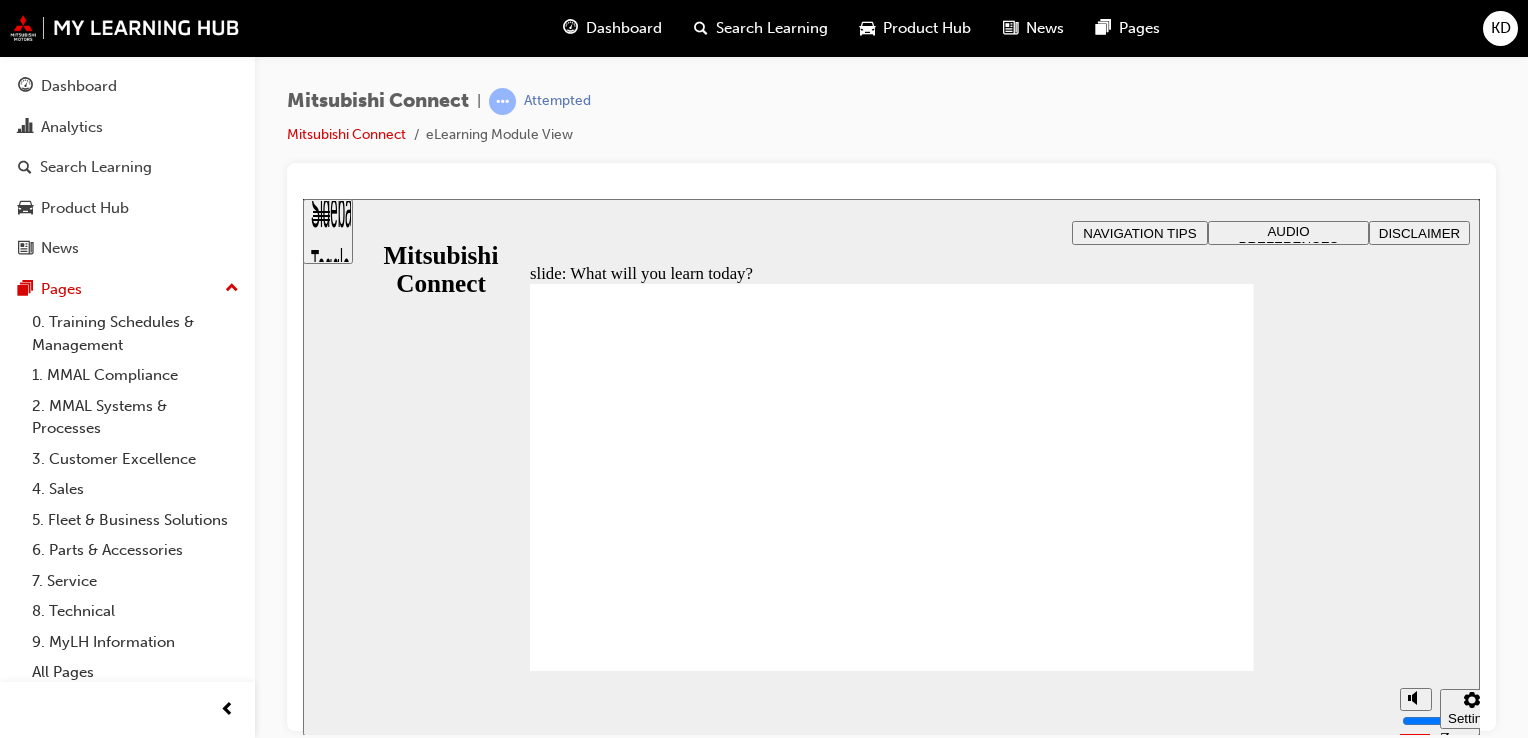 click 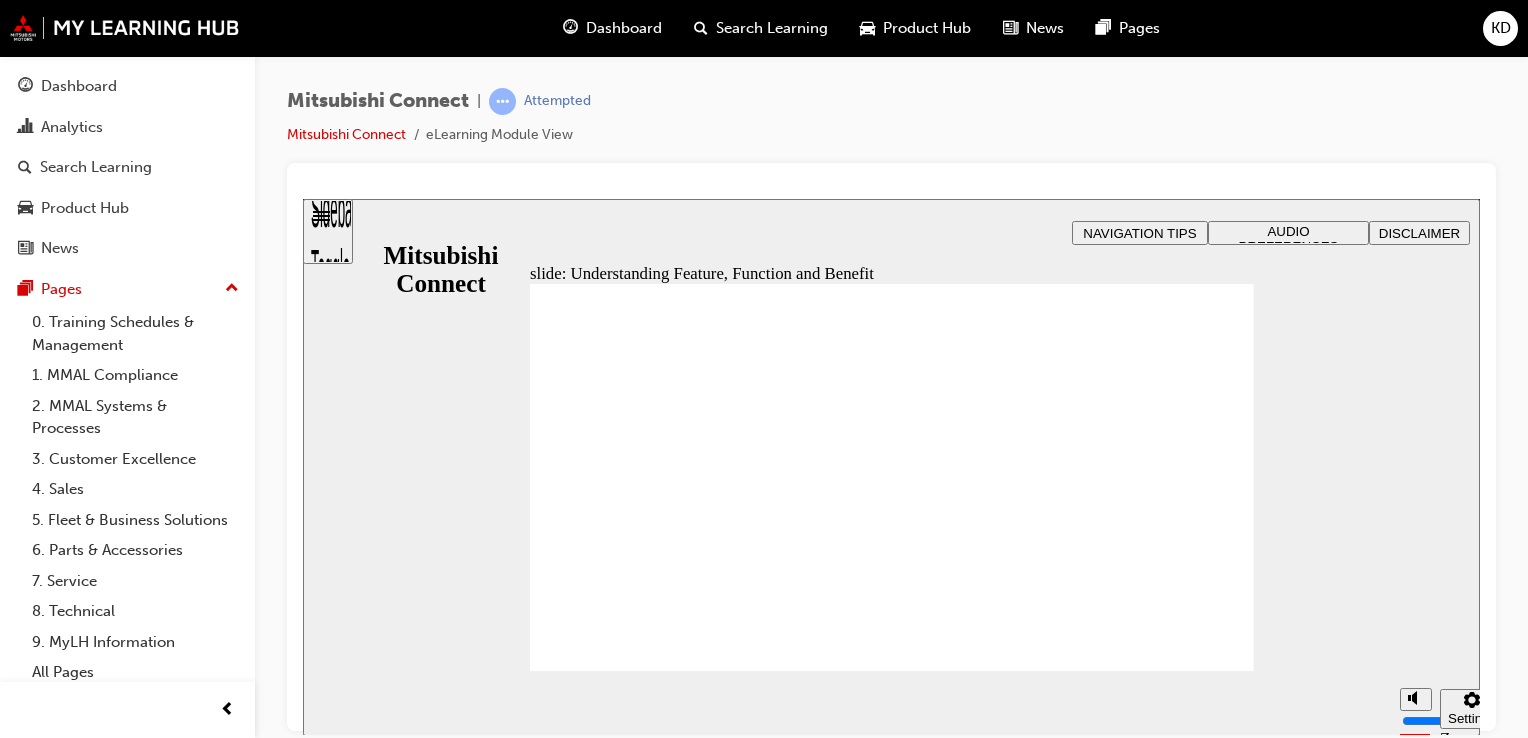 click 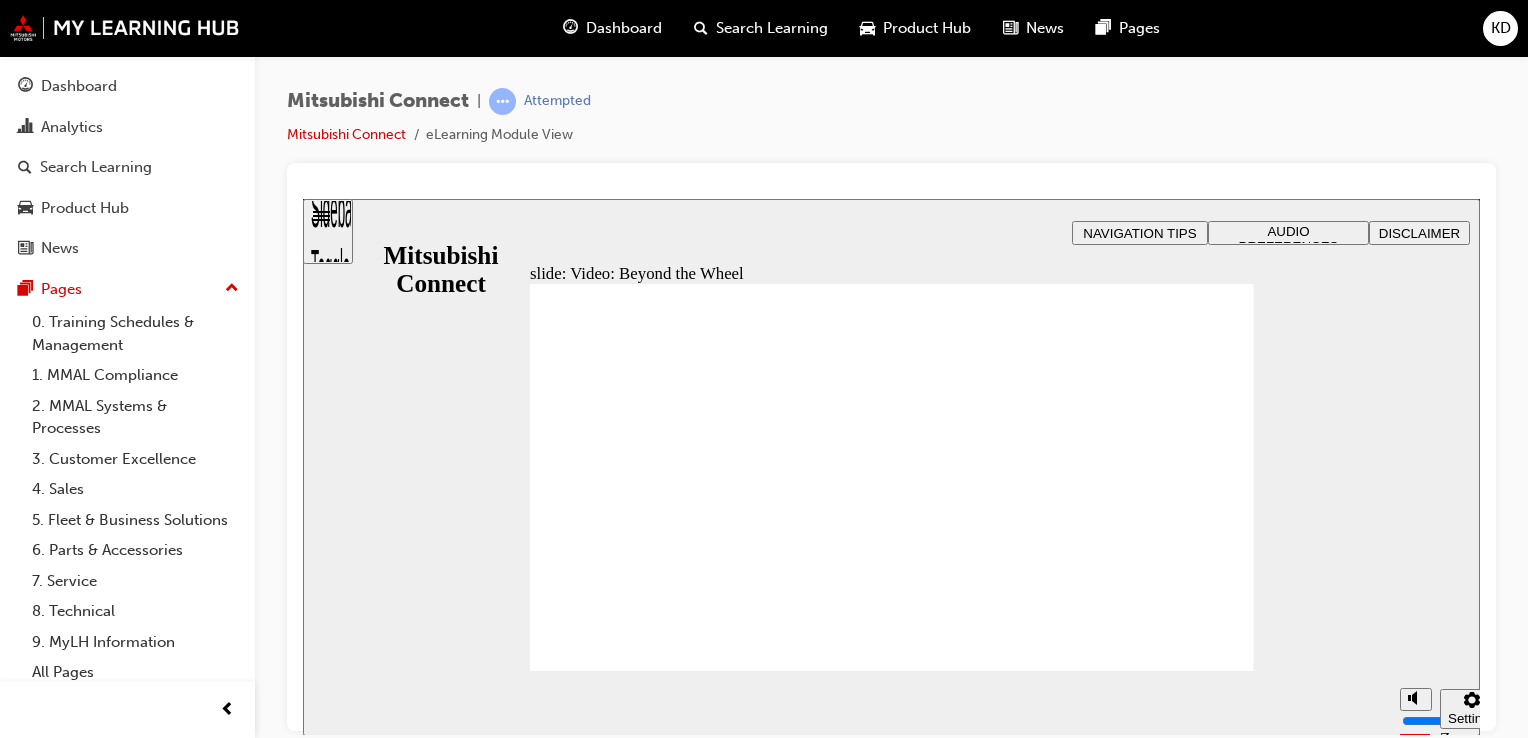 click 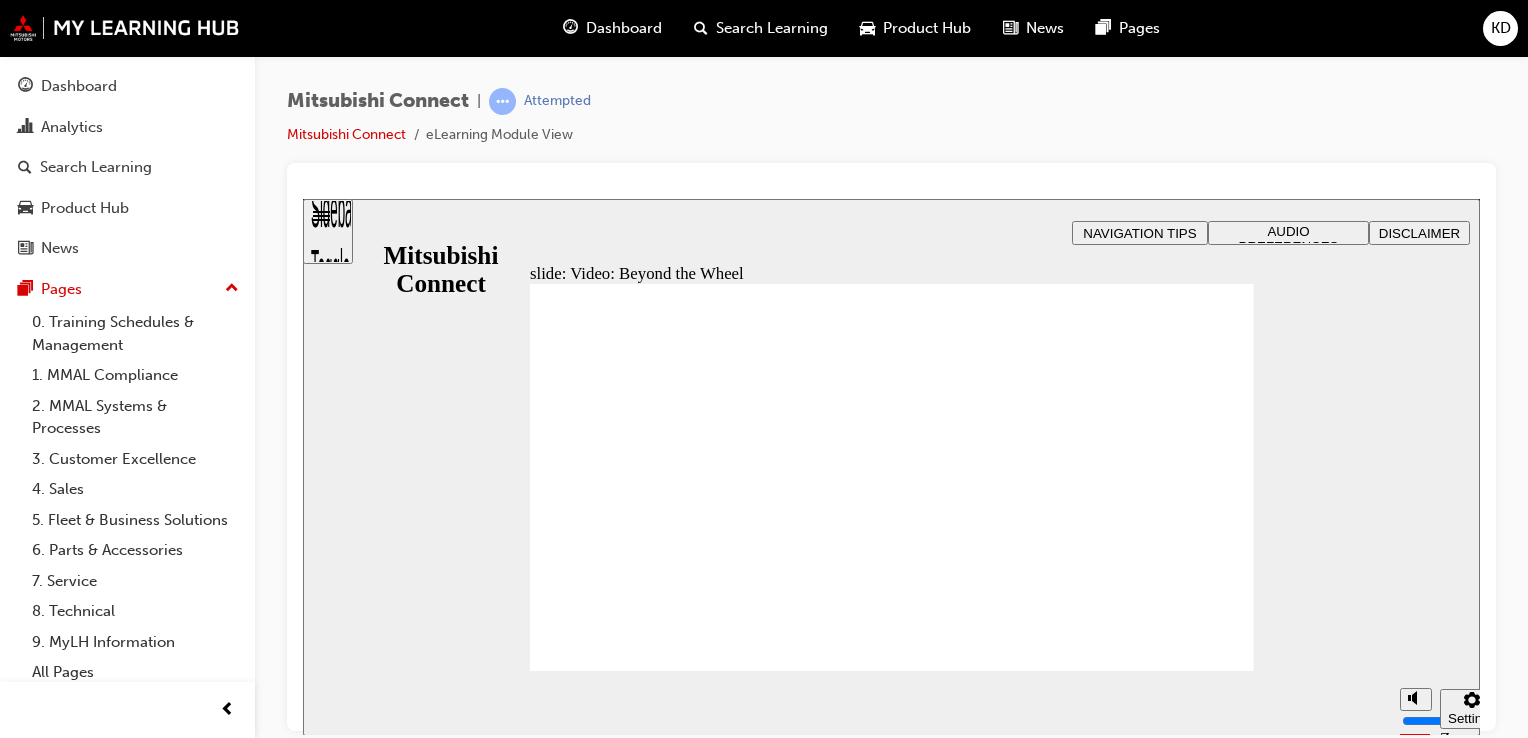 click 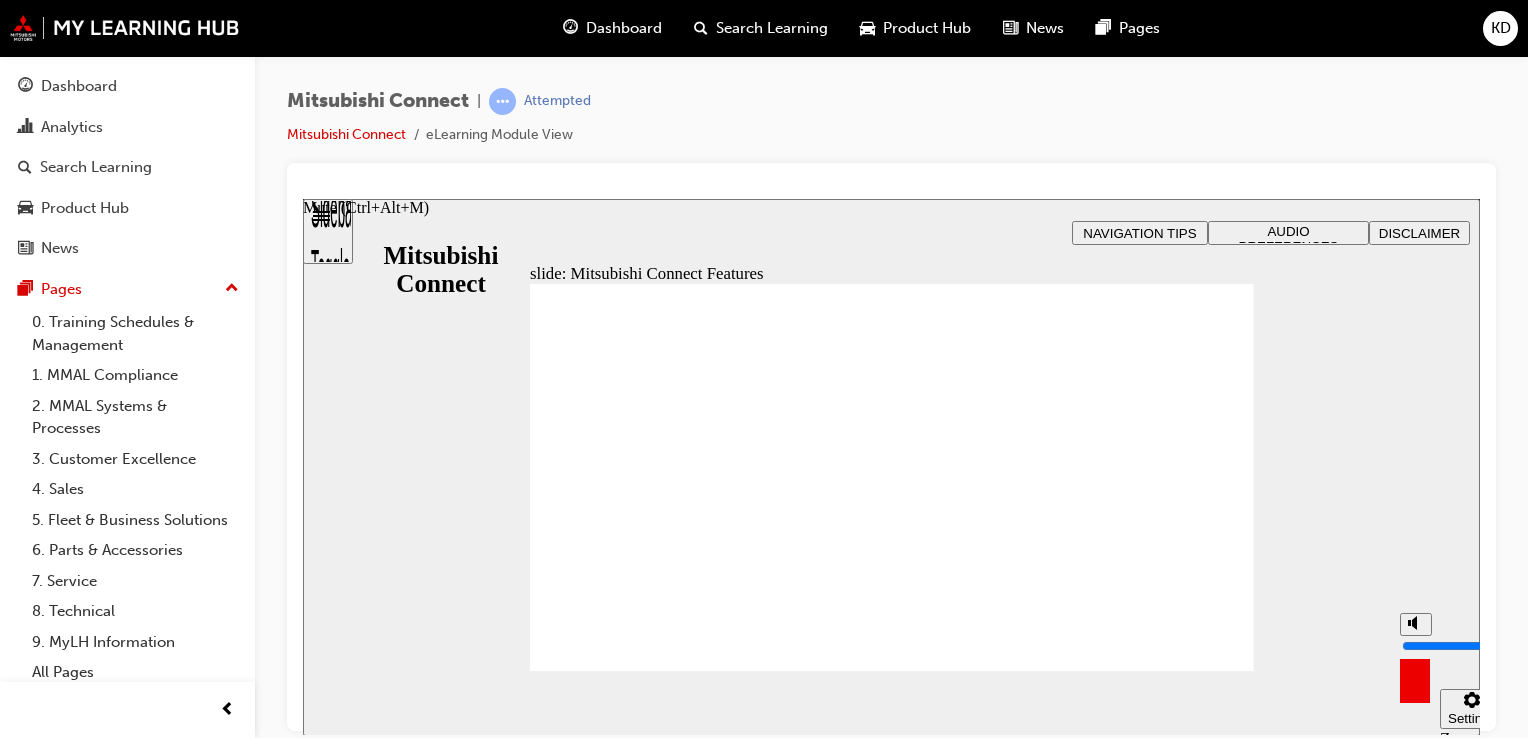click 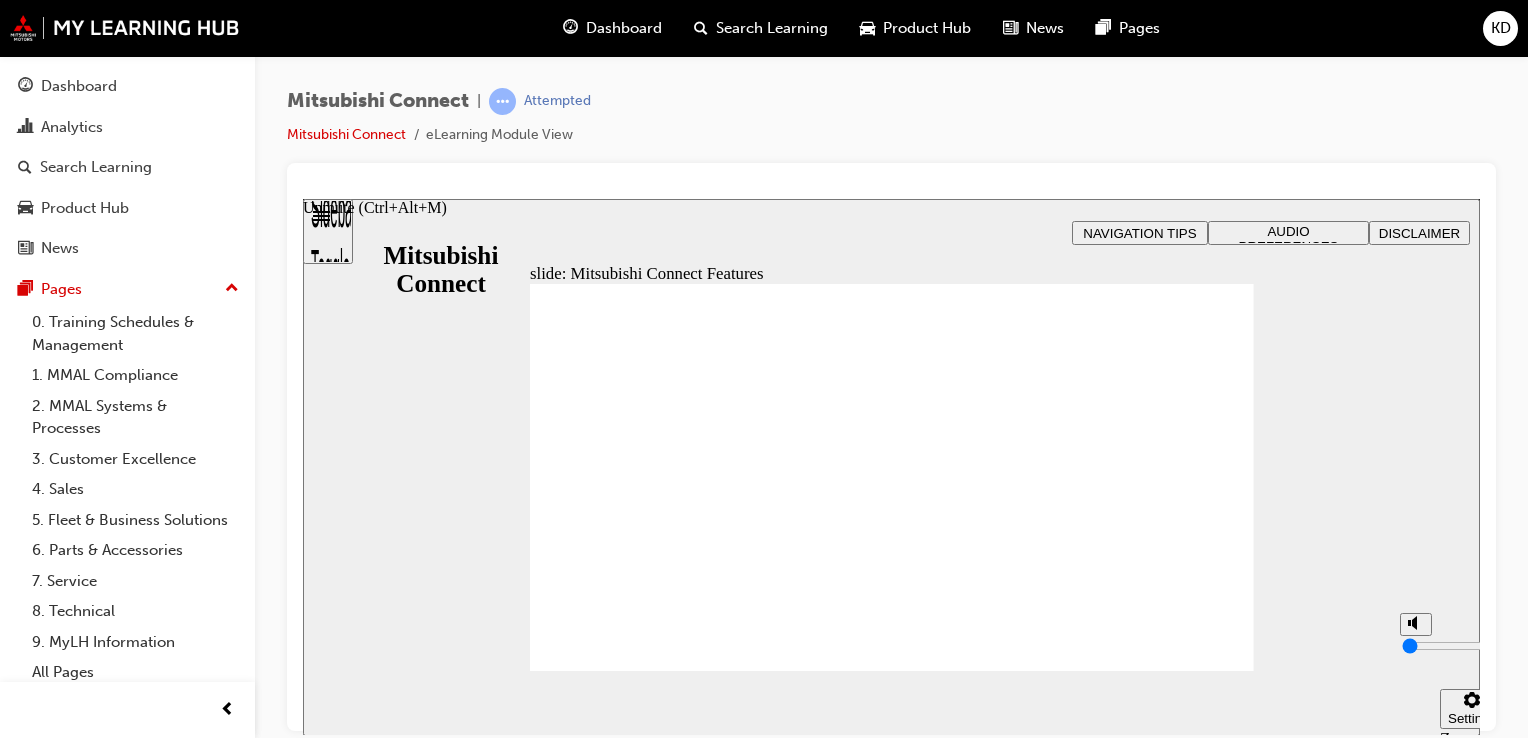 click 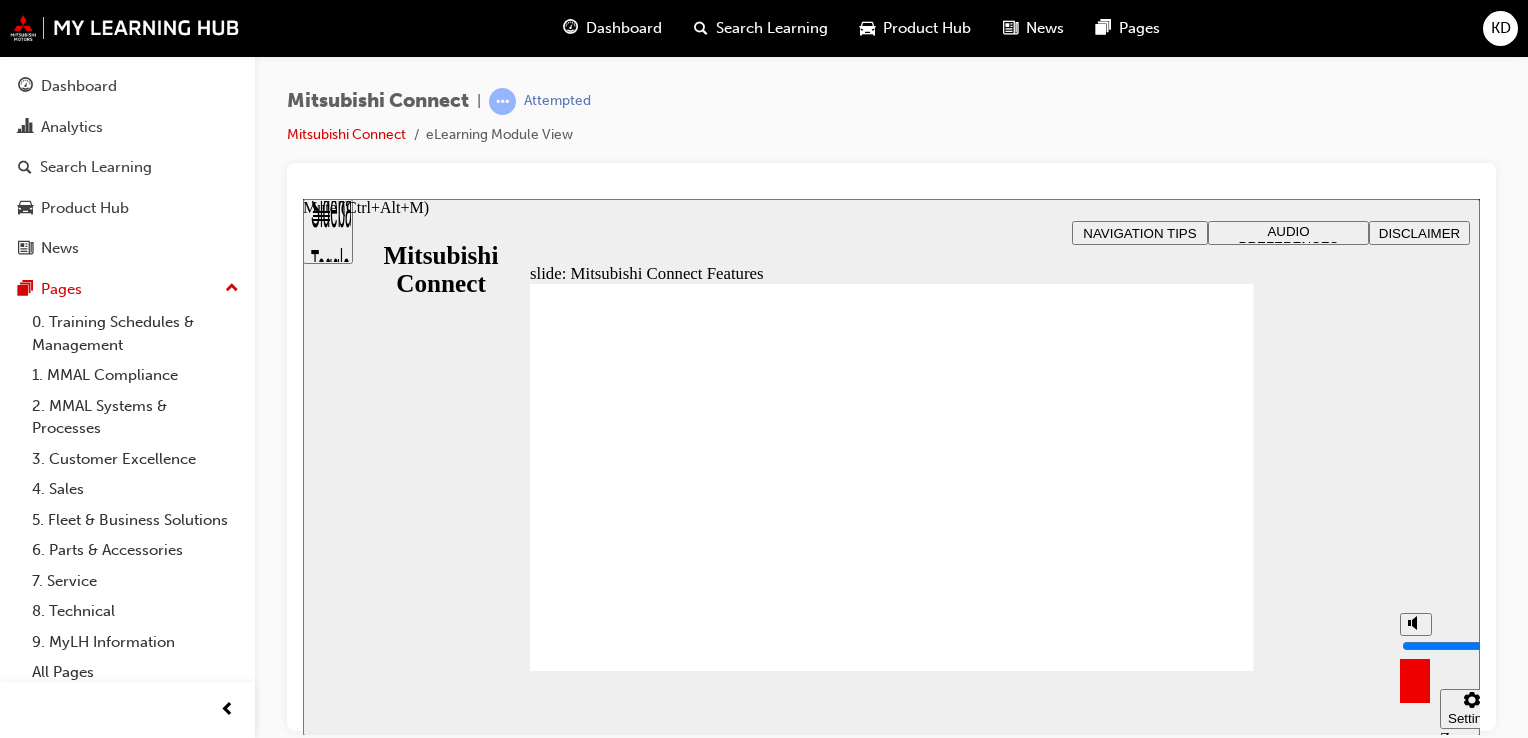 click 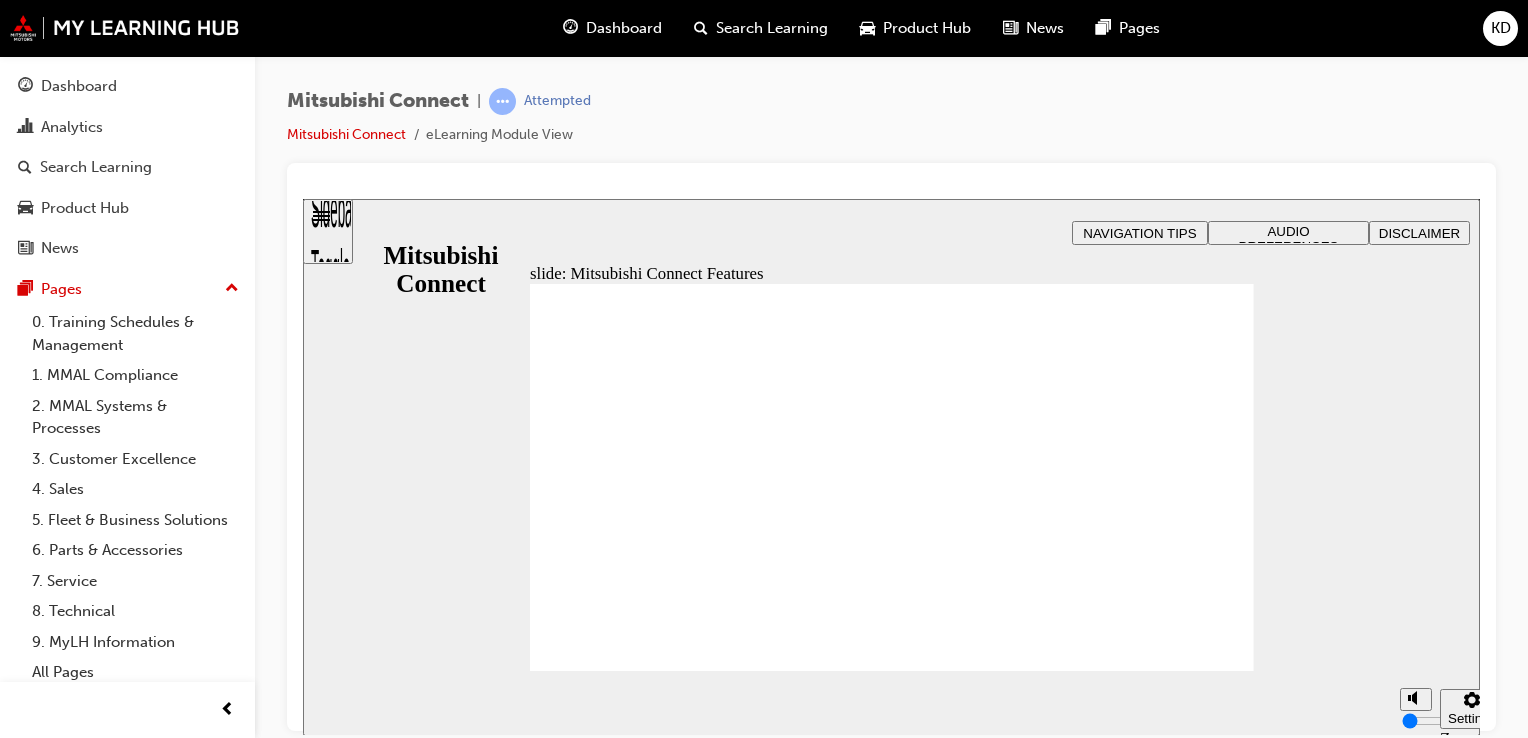 click 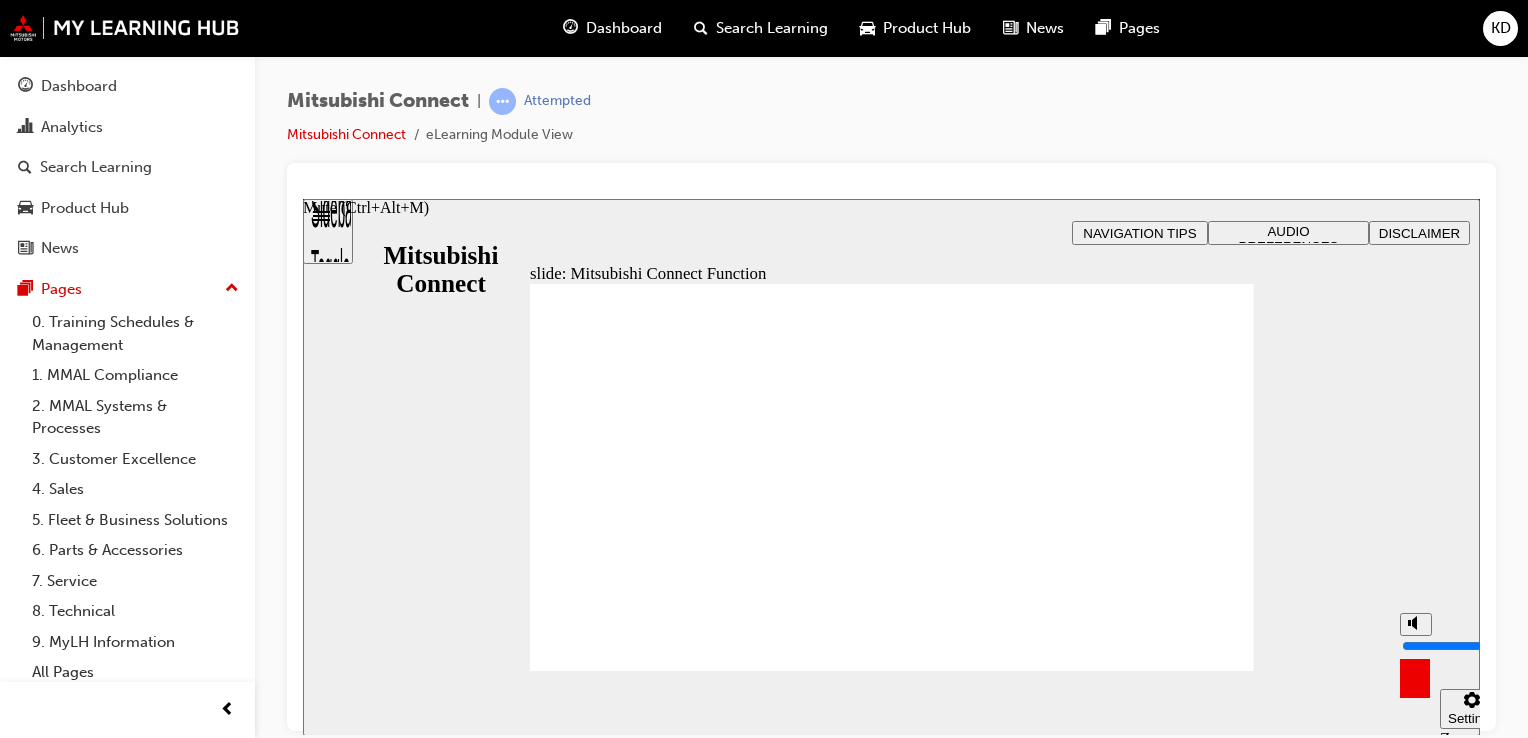 click at bounding box center (1466, 645) 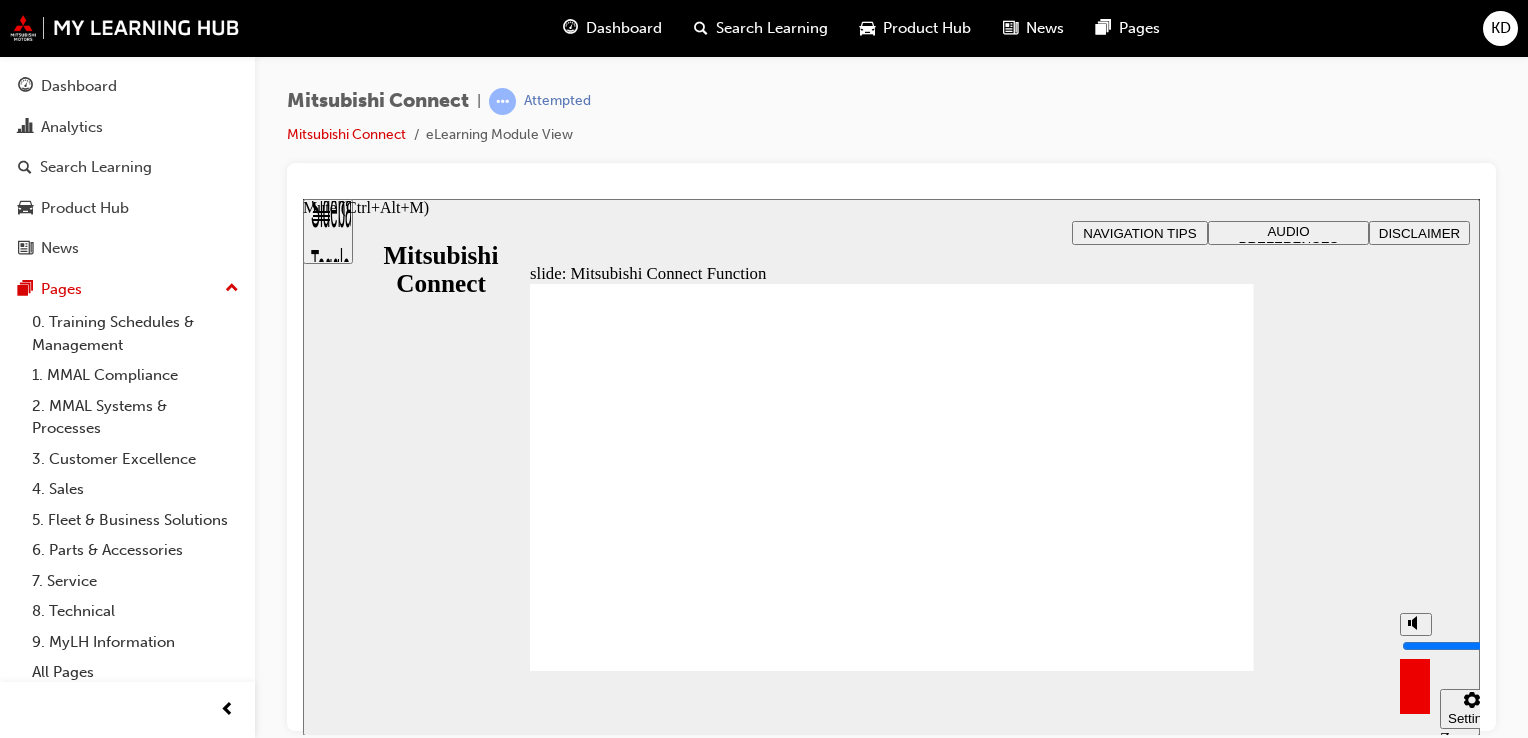 type on "10" 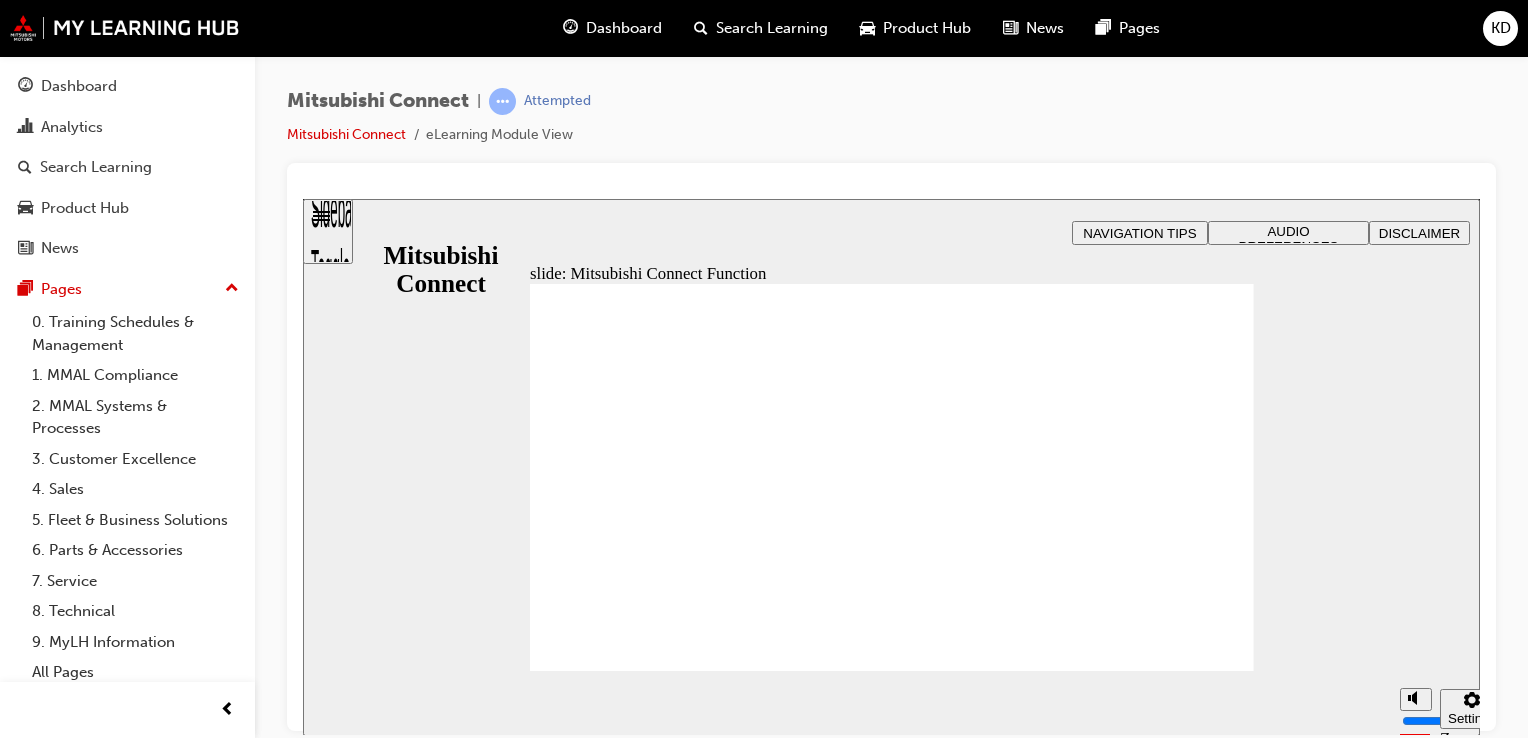 click 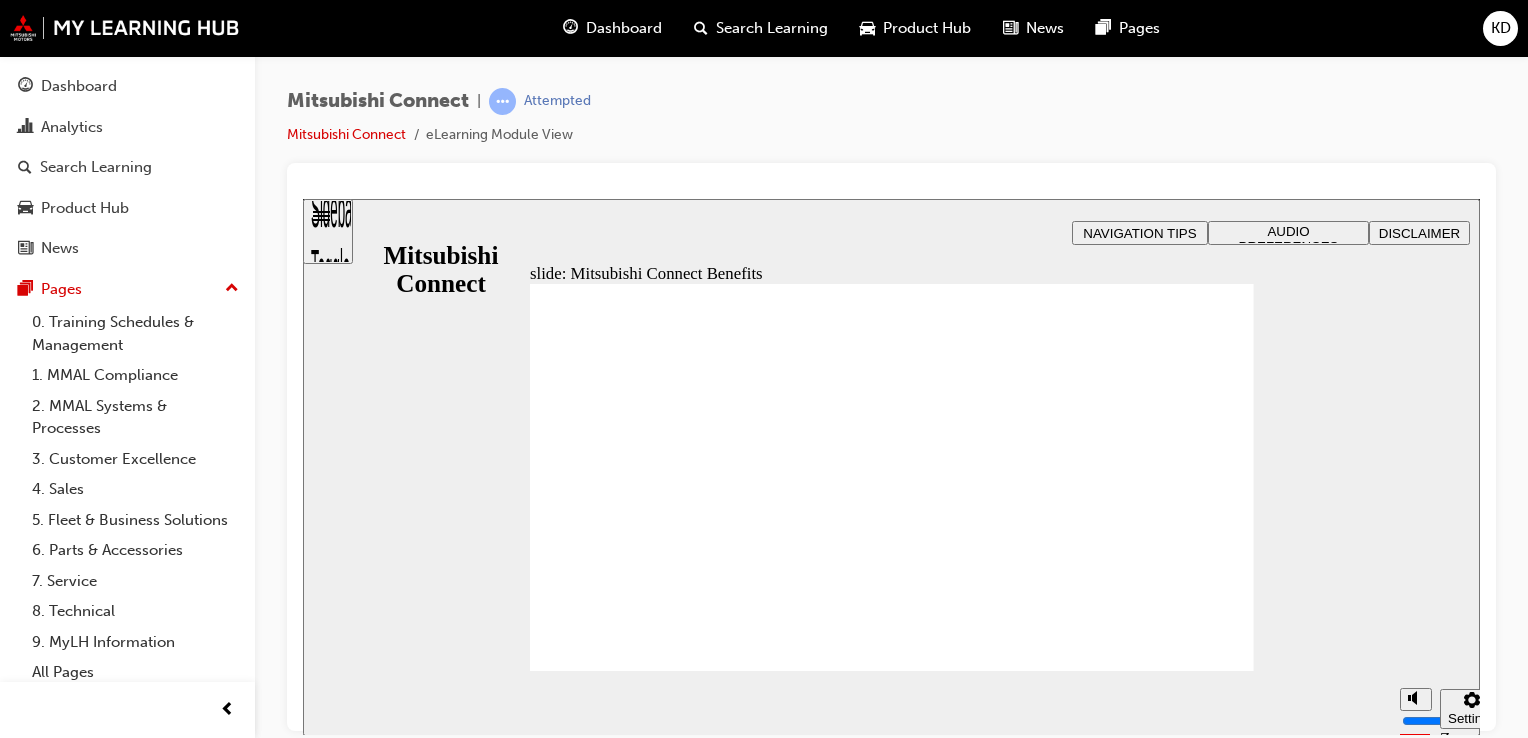 click 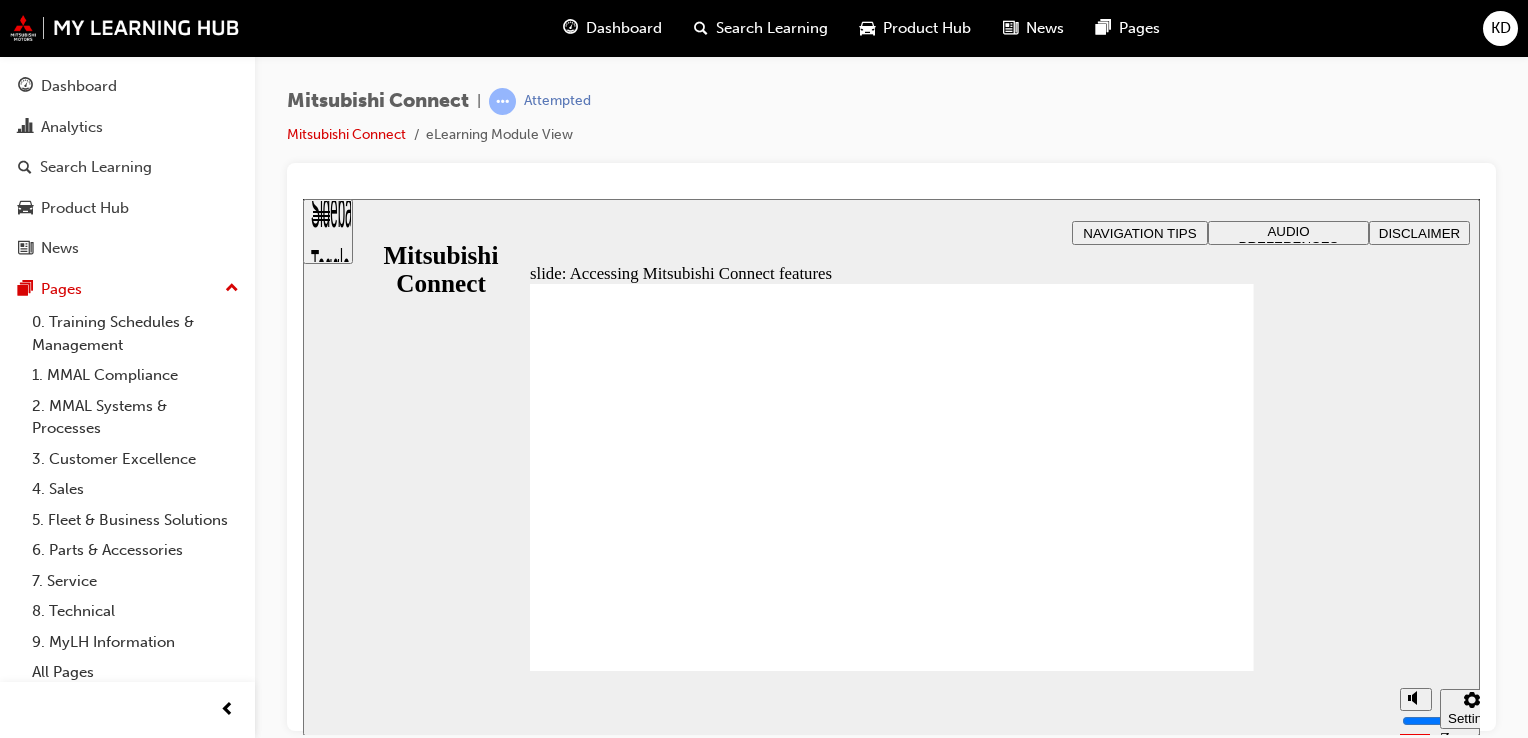 click 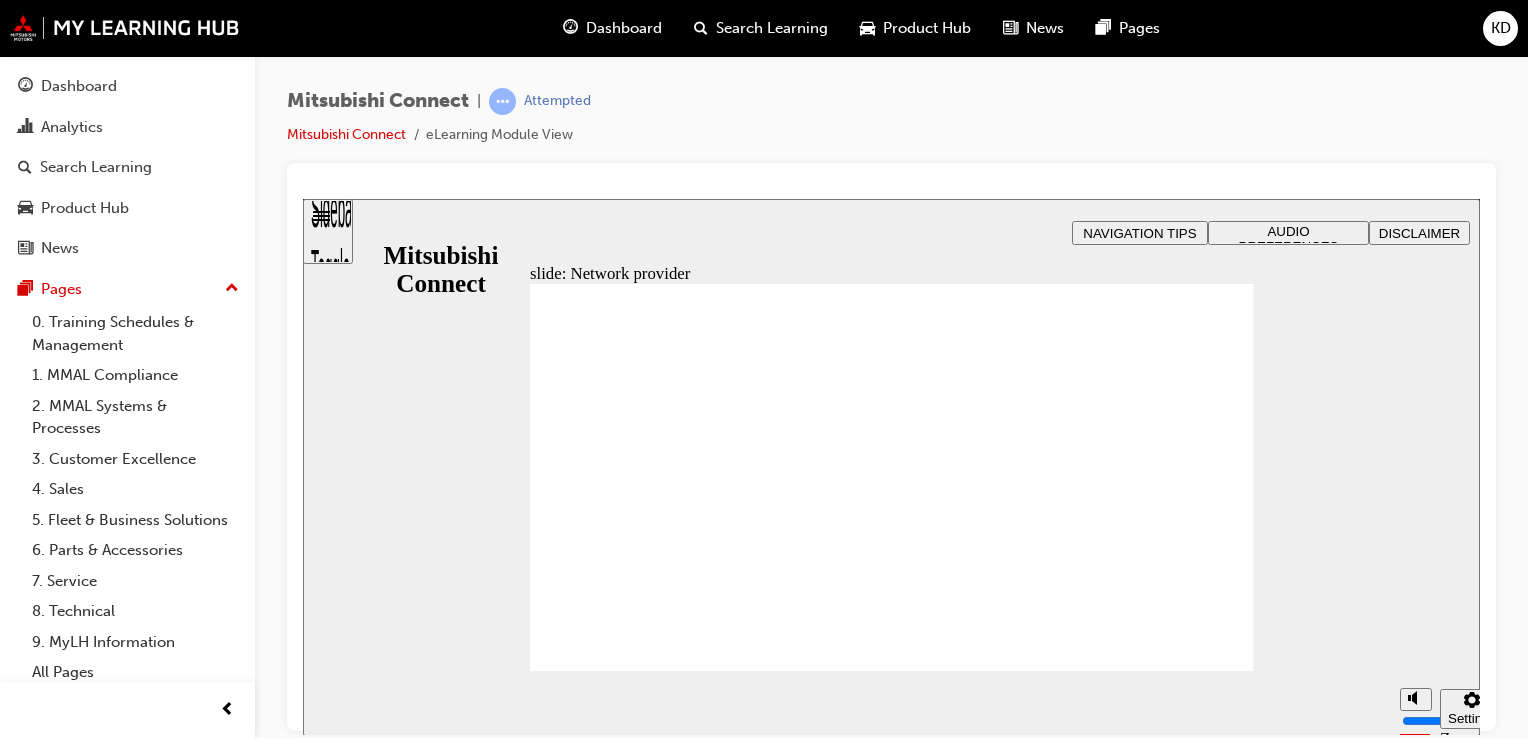 click 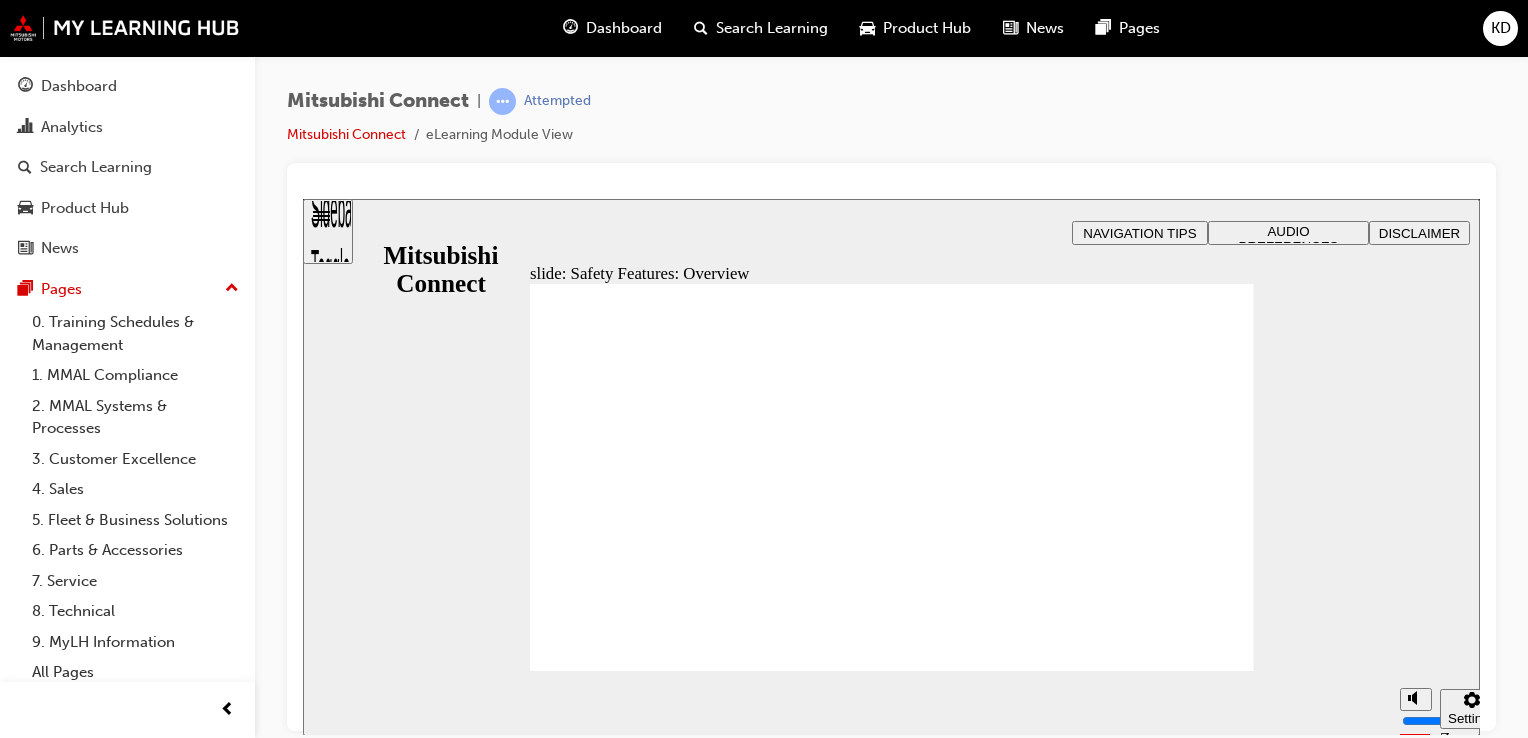 click 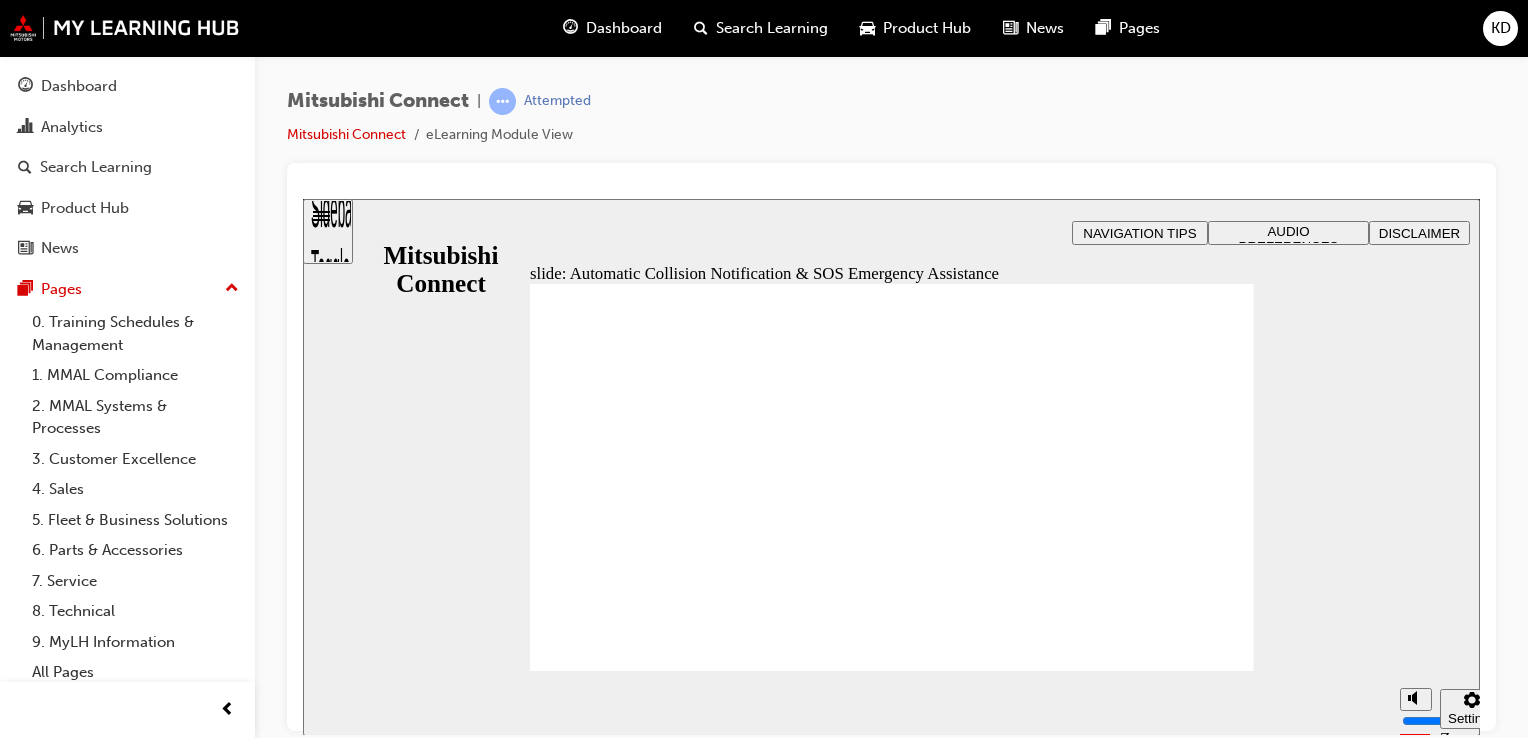 click 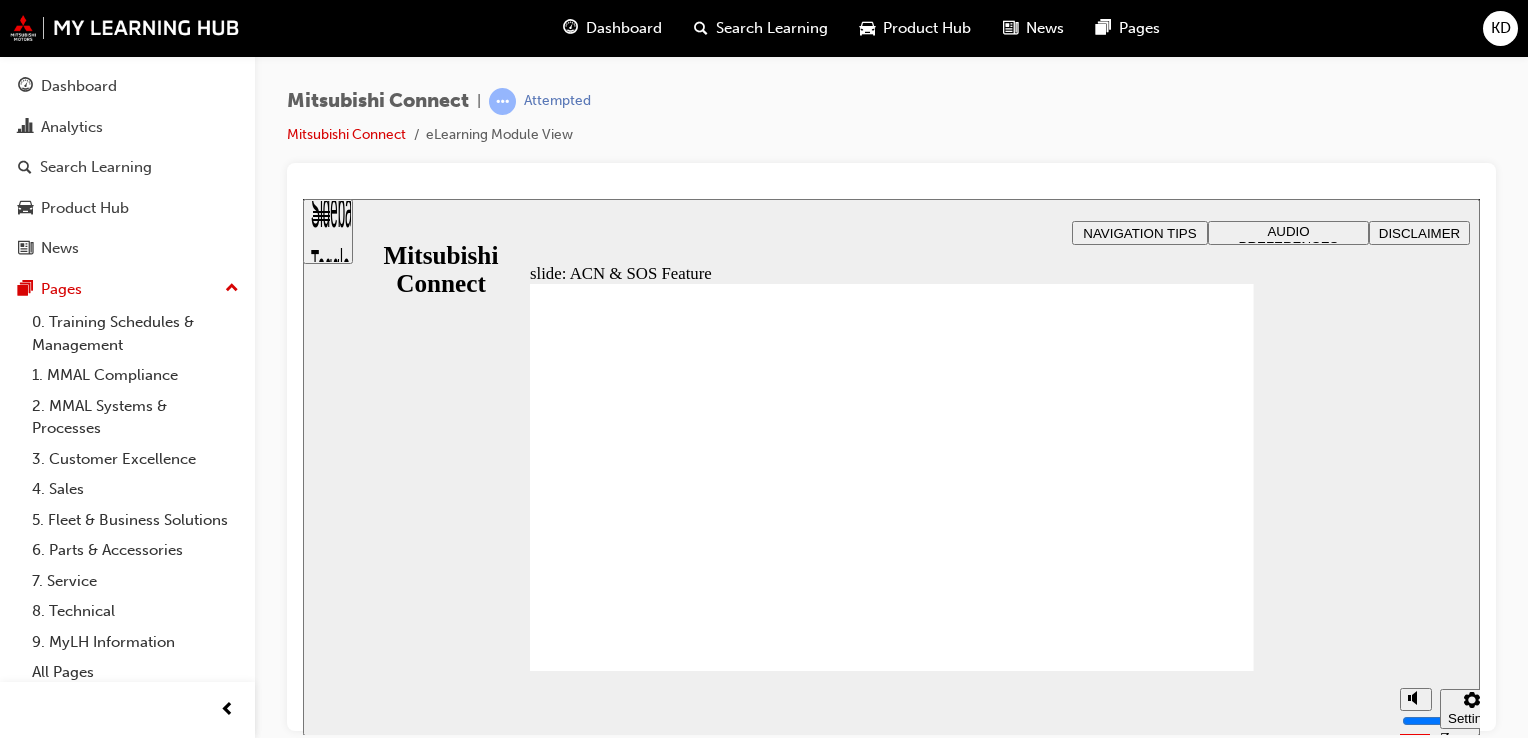 click 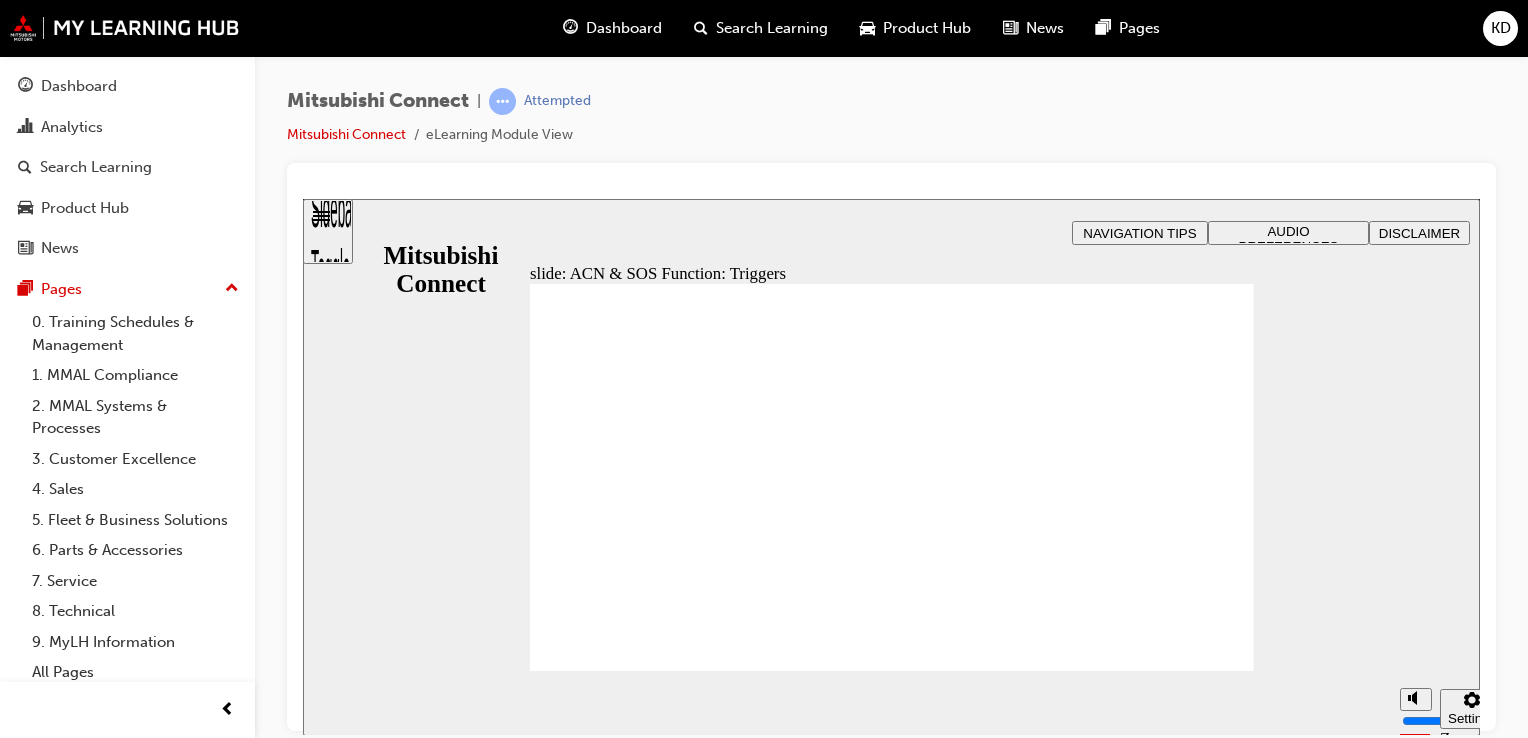 click 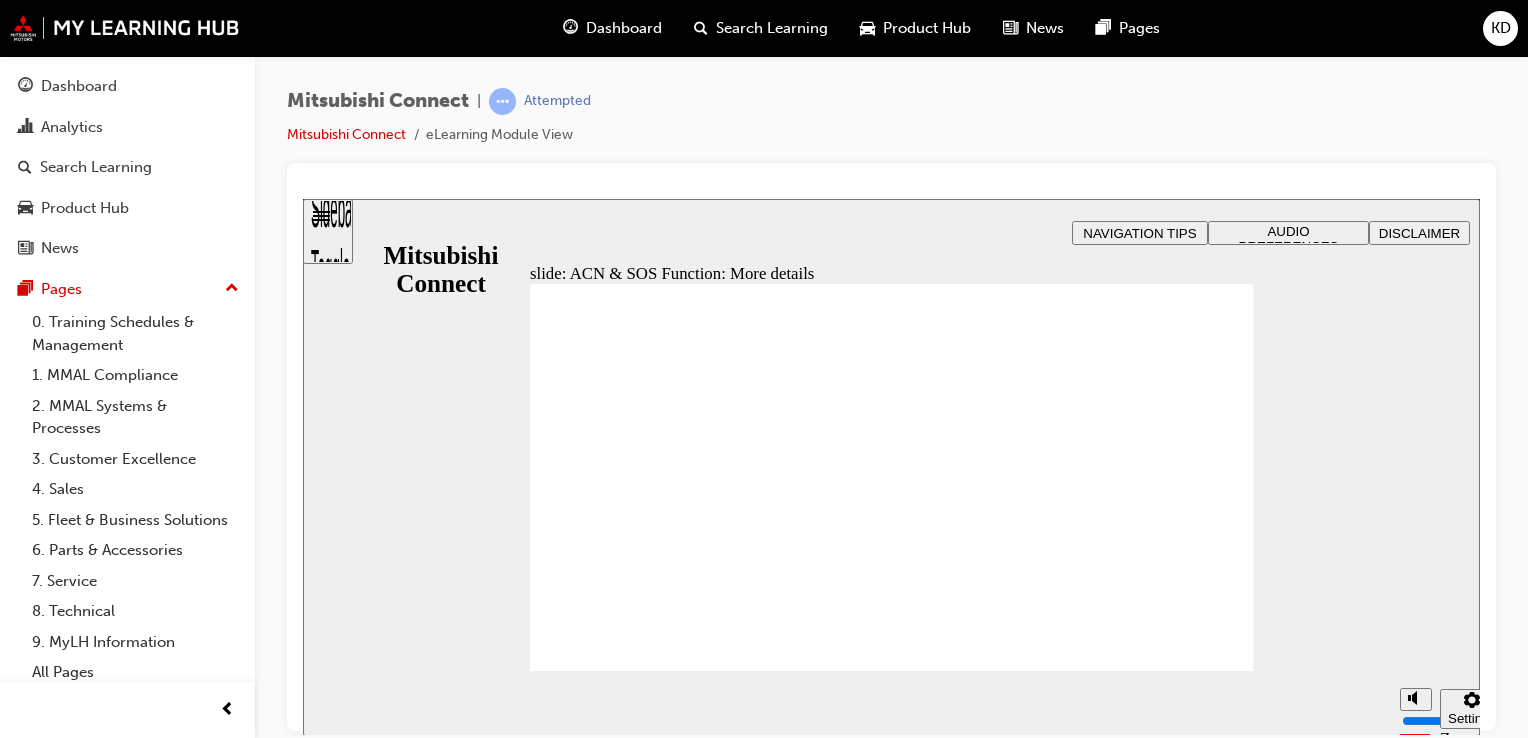 click 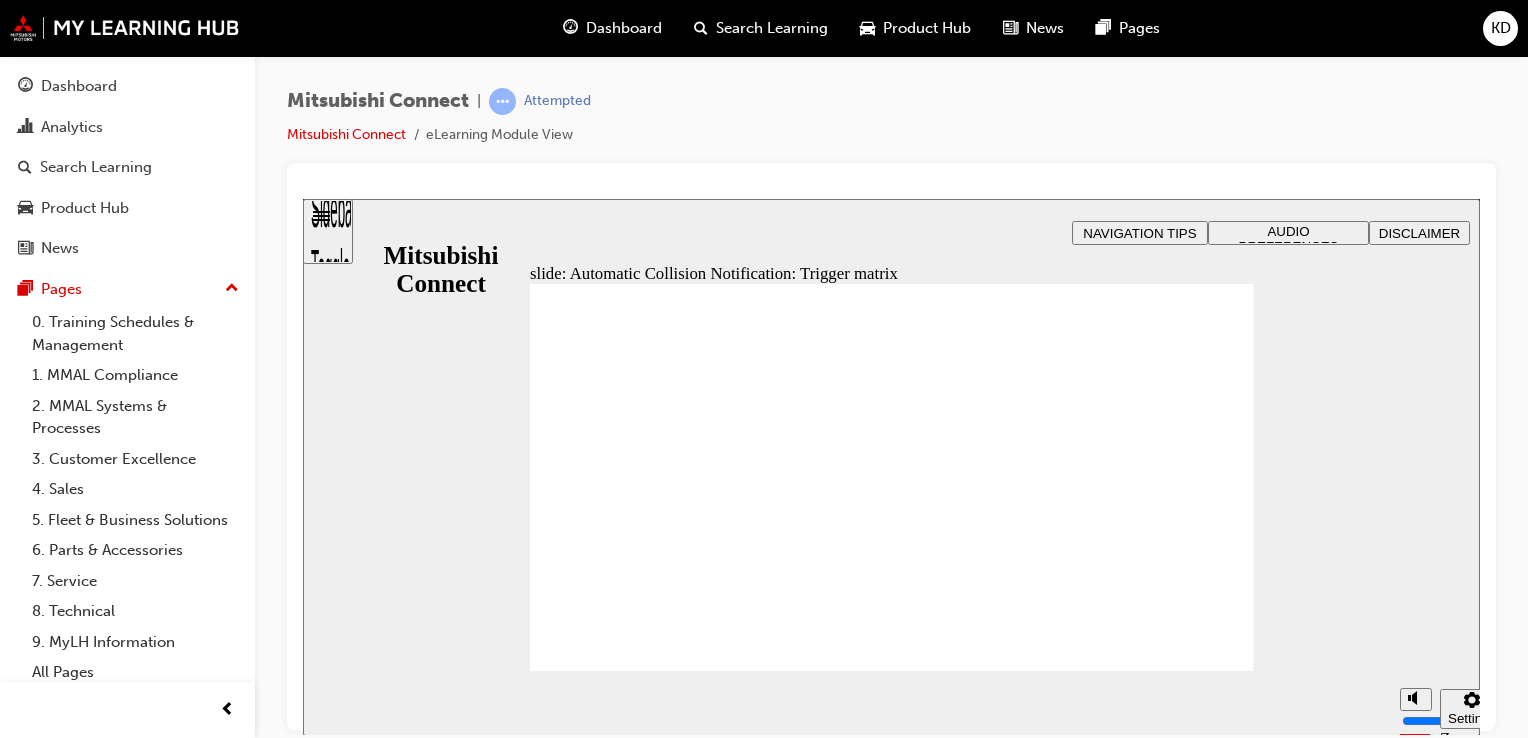 click 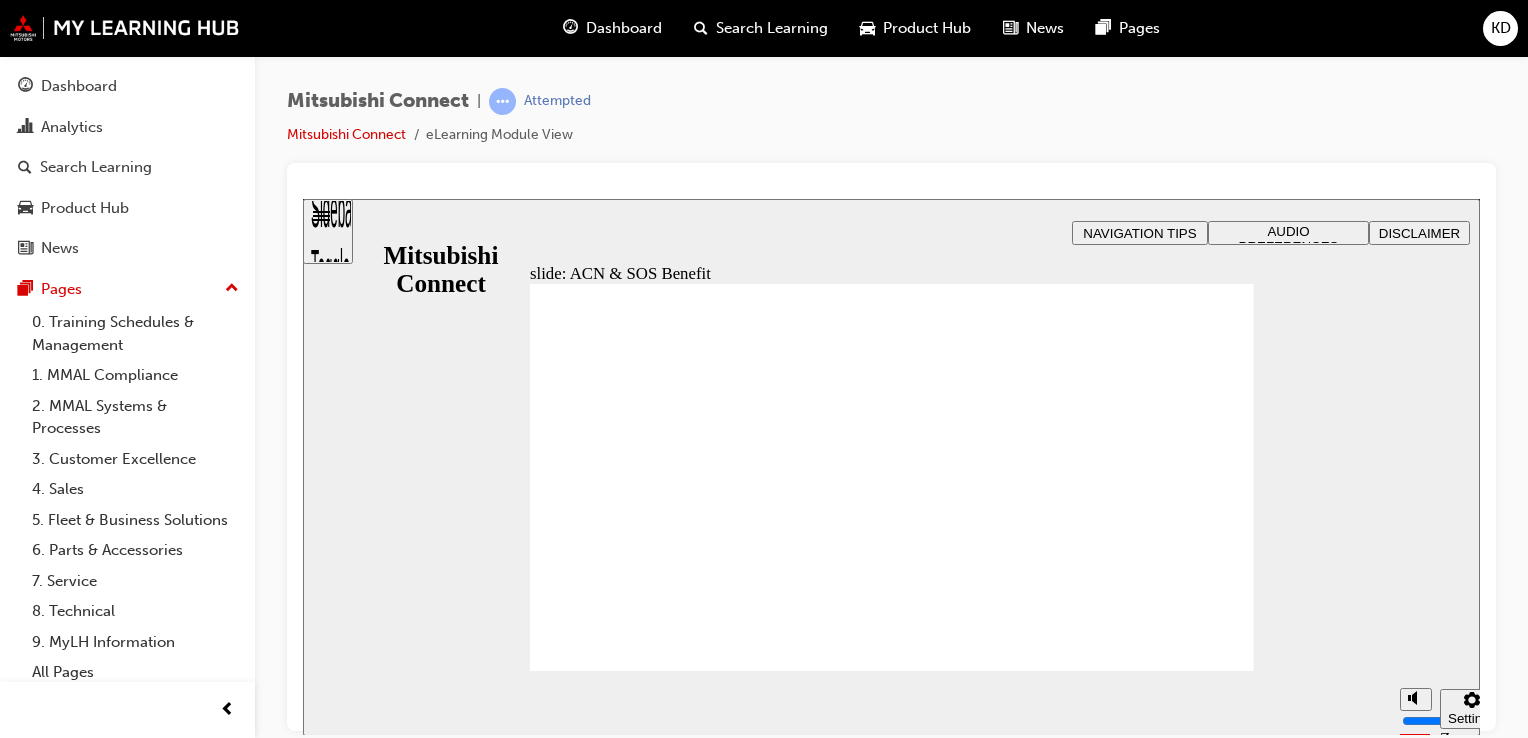 click 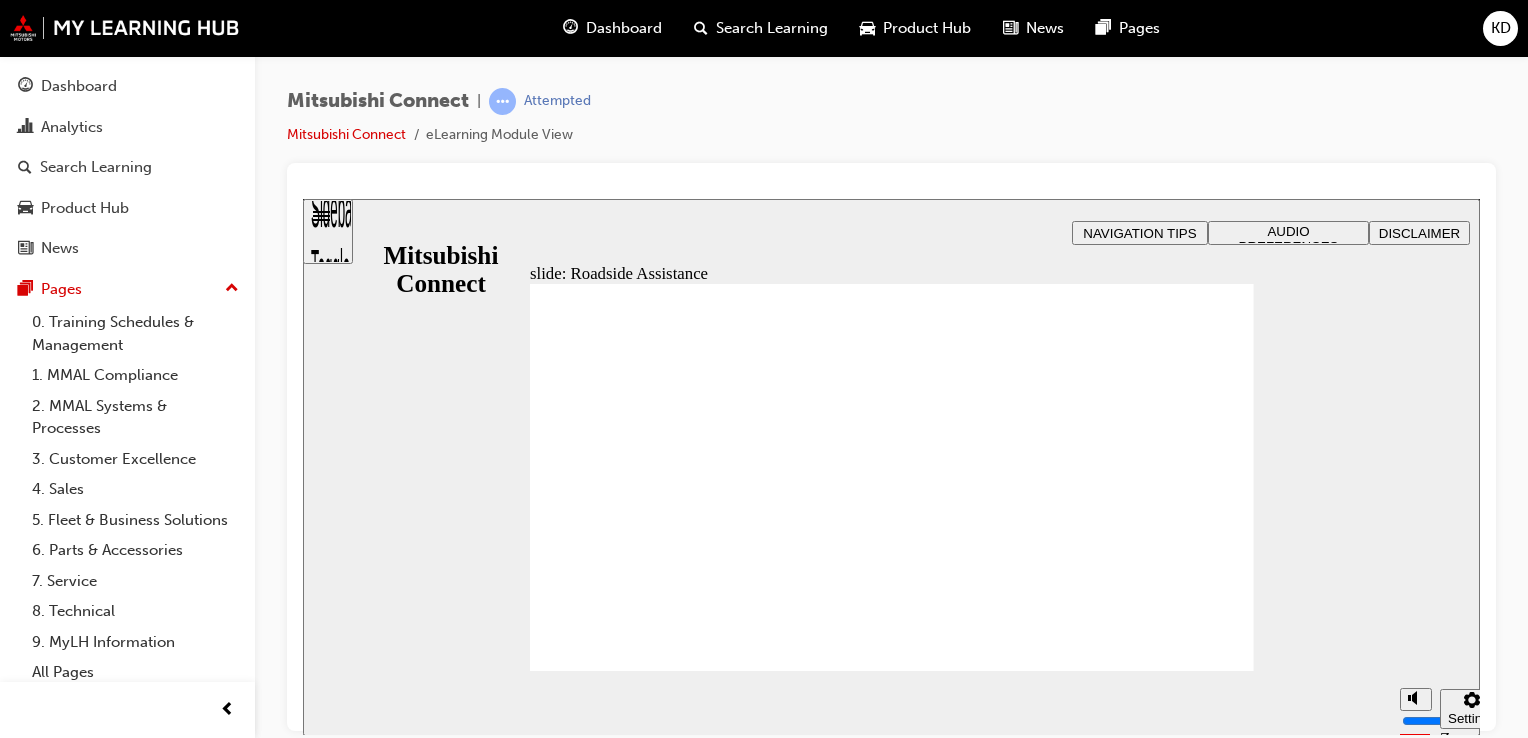 click 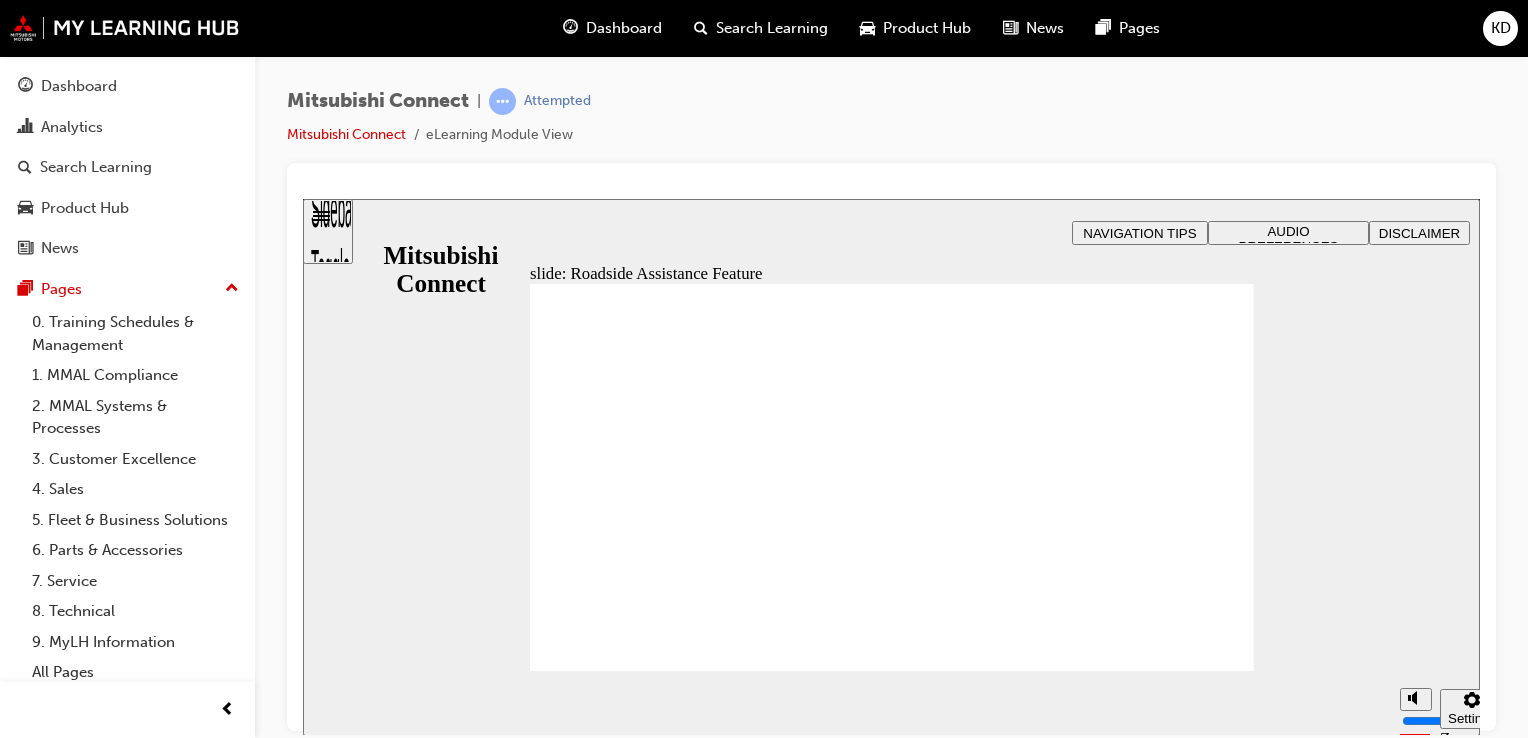 click 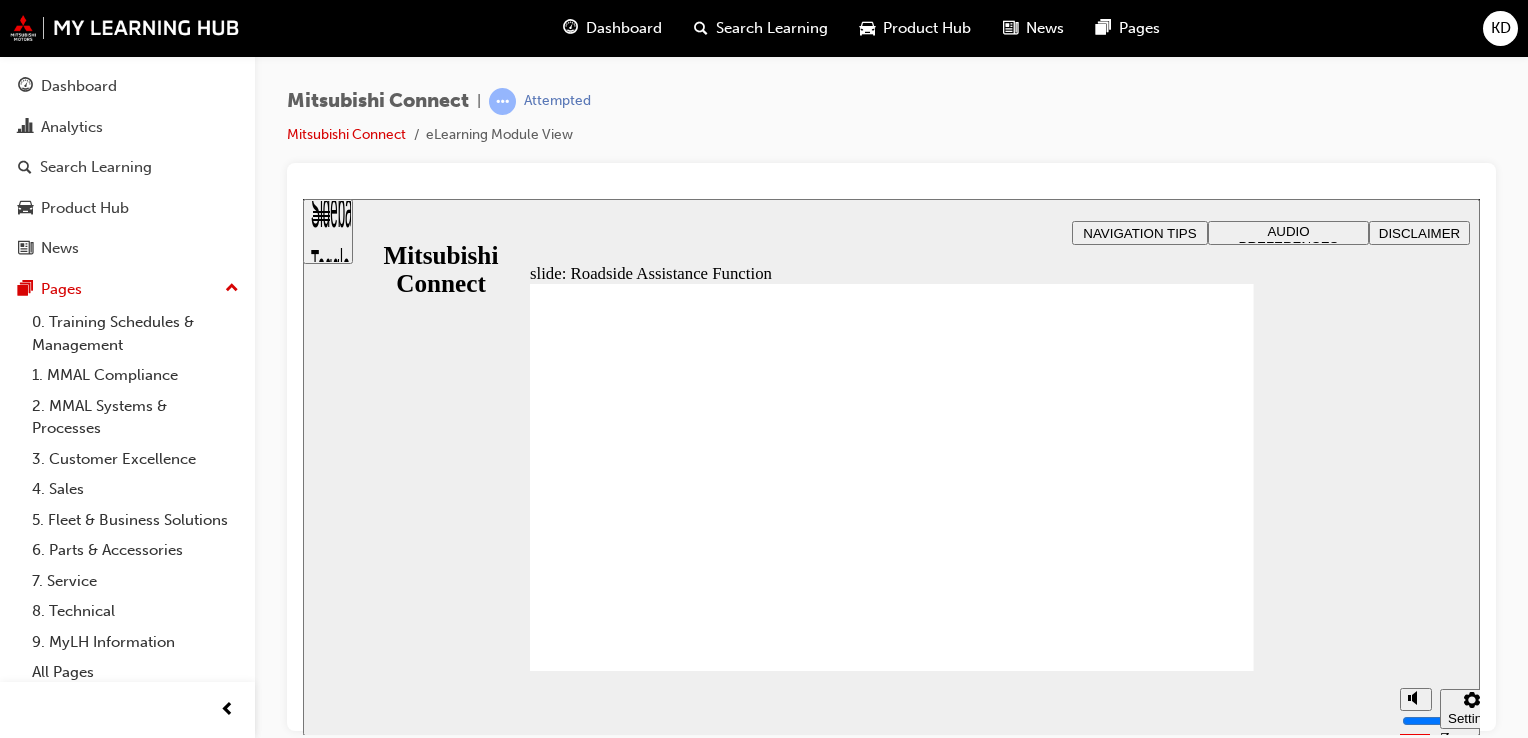click 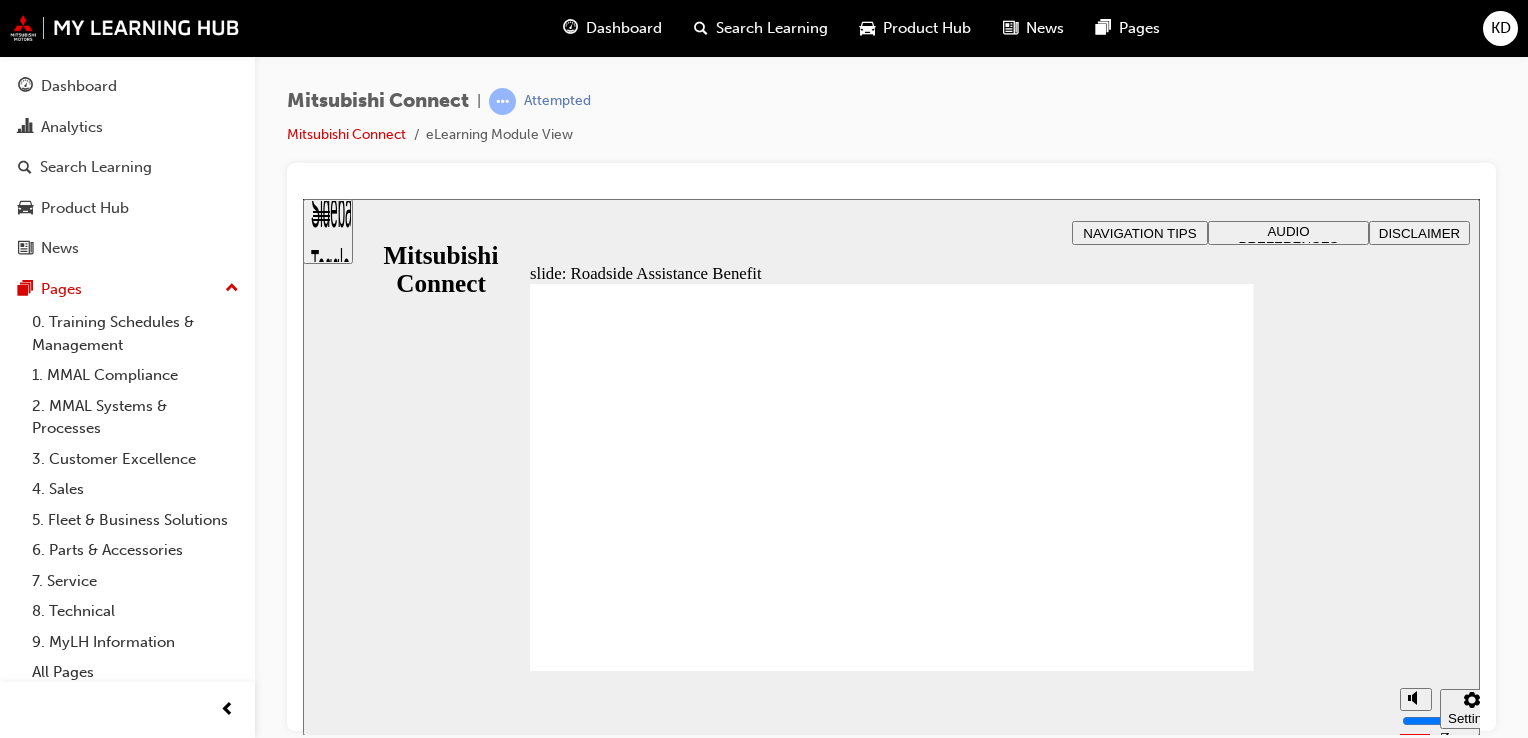 click 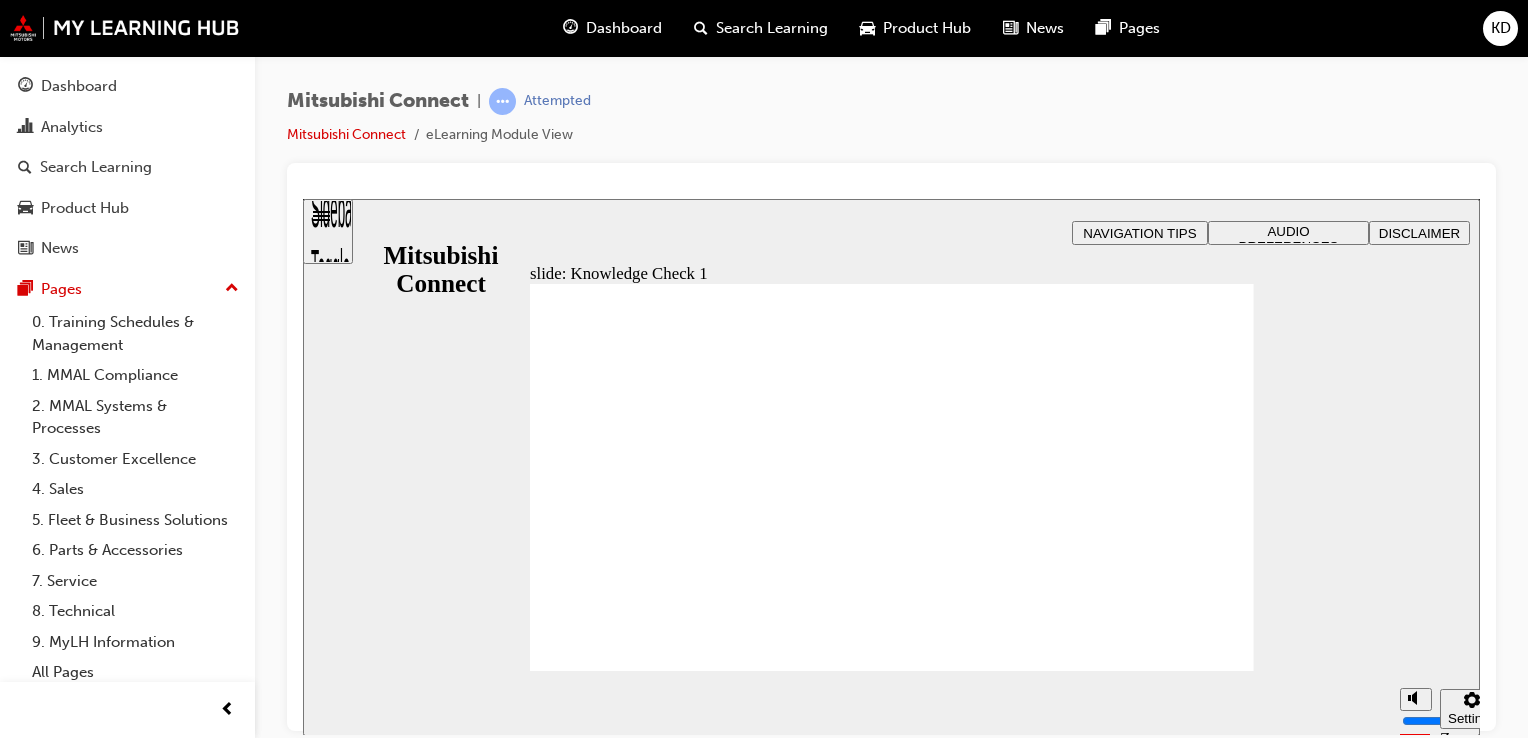 checkbox on "true" 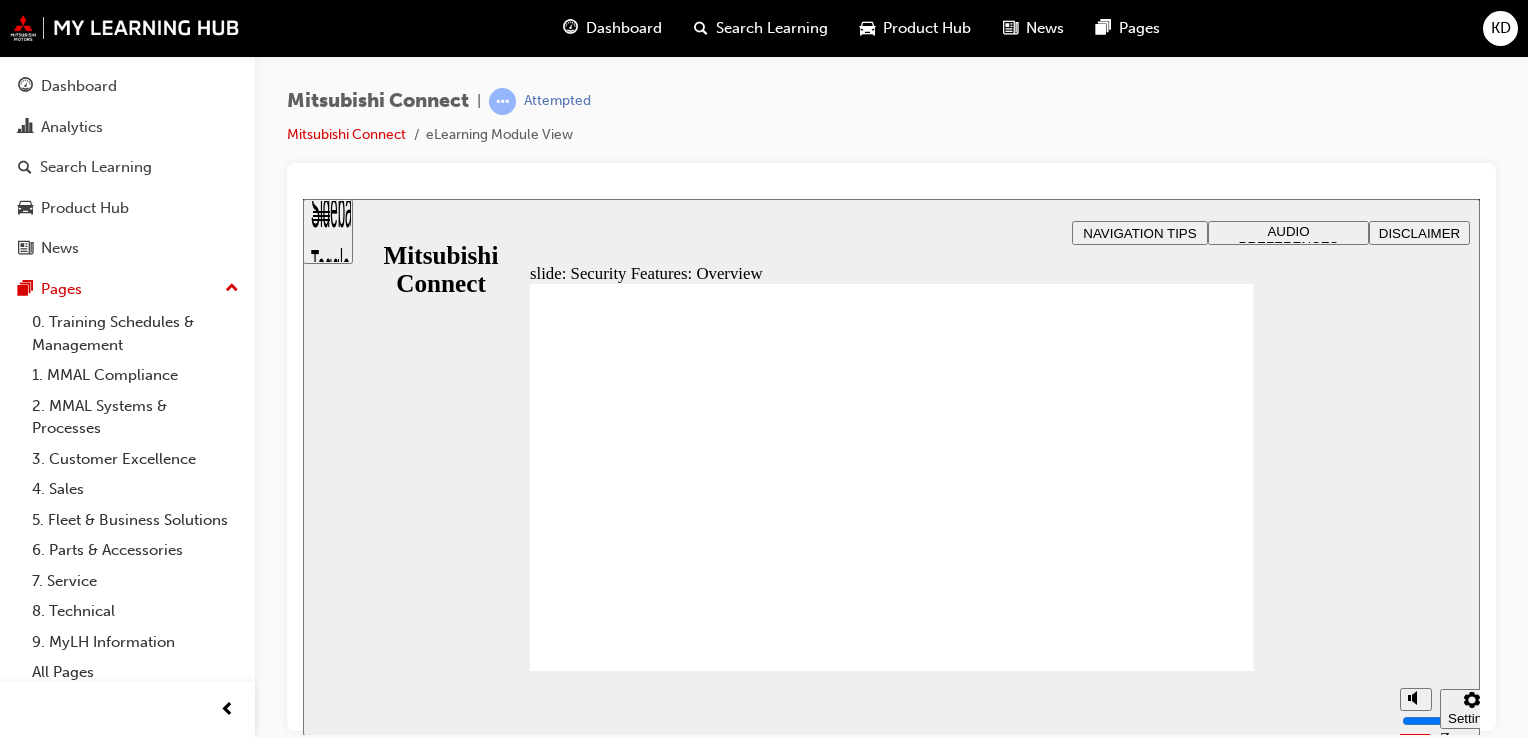 click 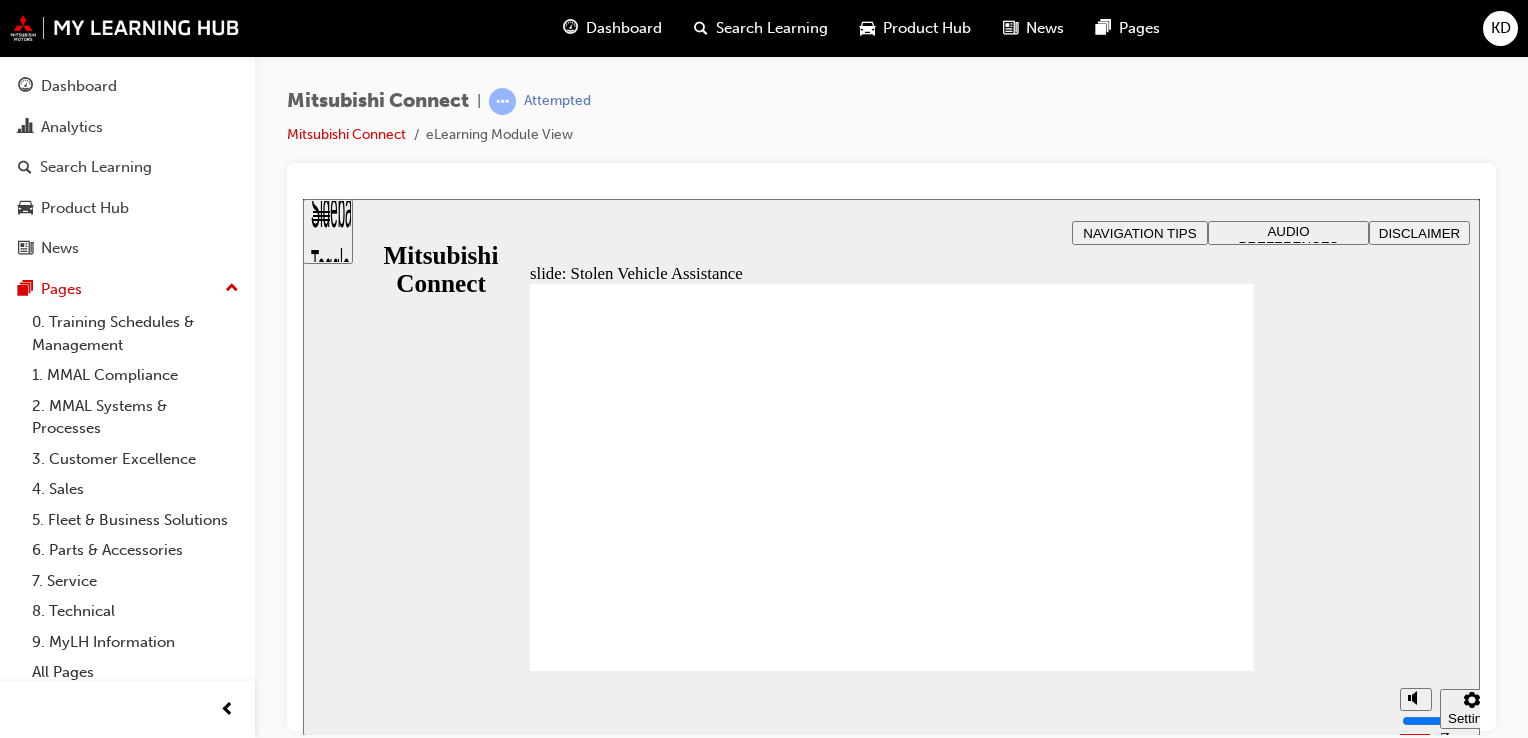 click 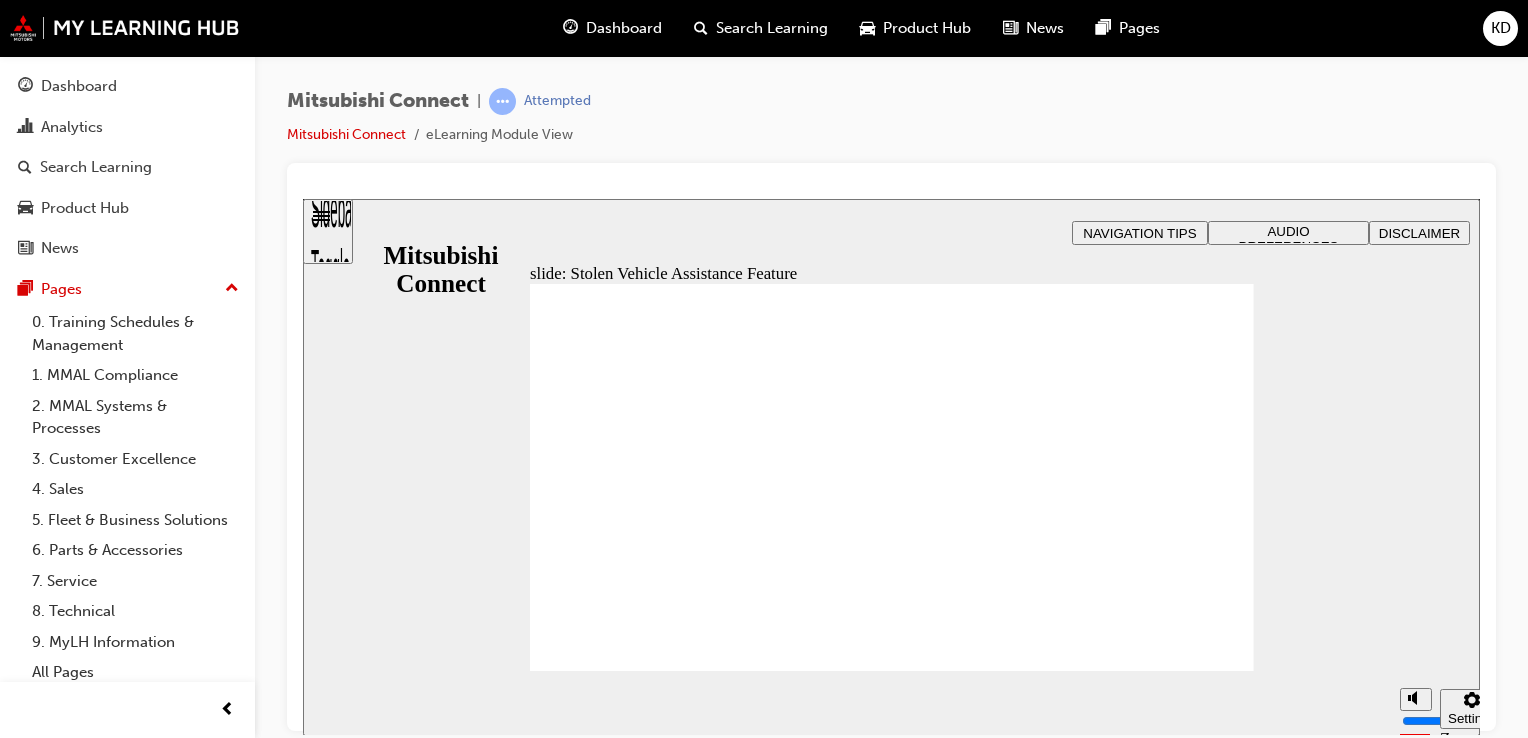 click 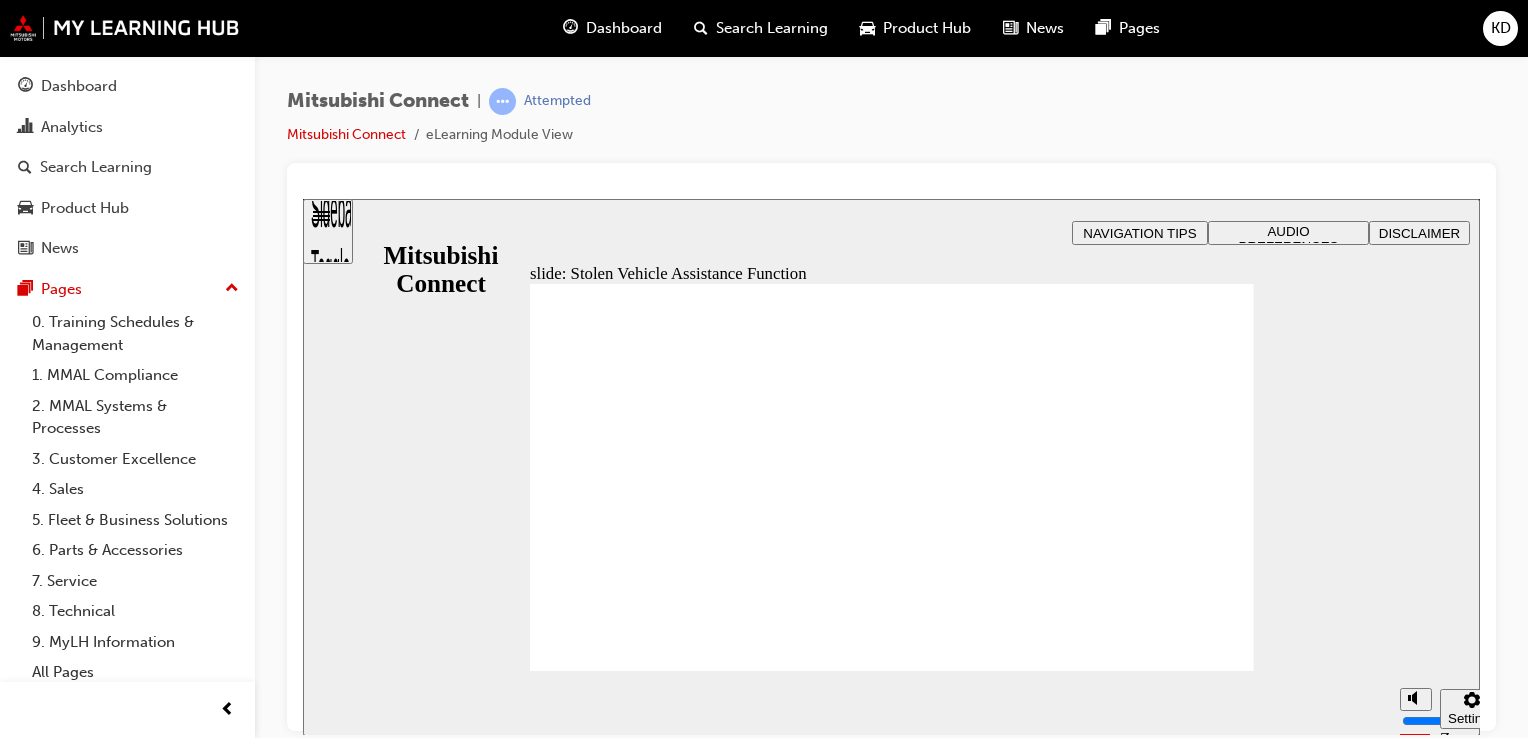 click 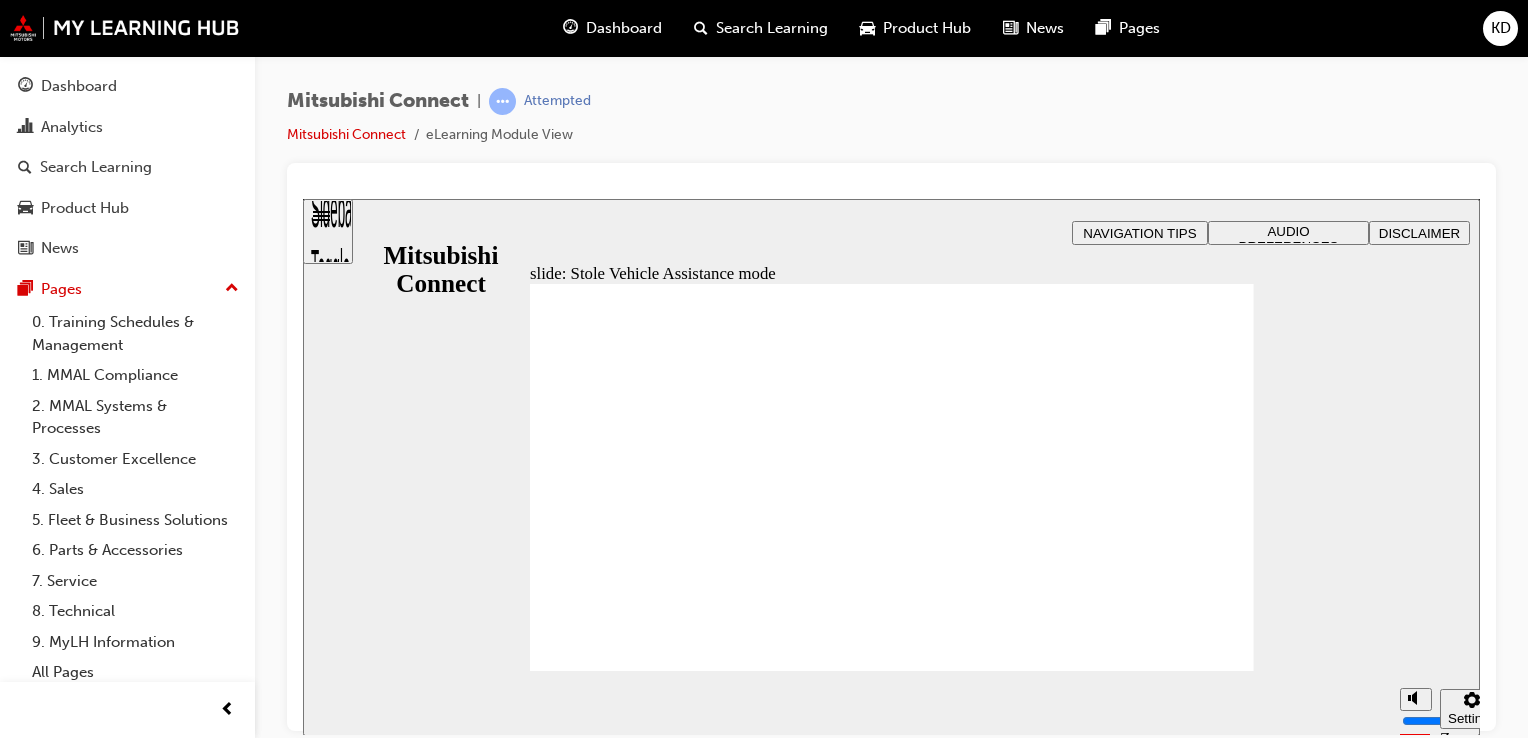 click 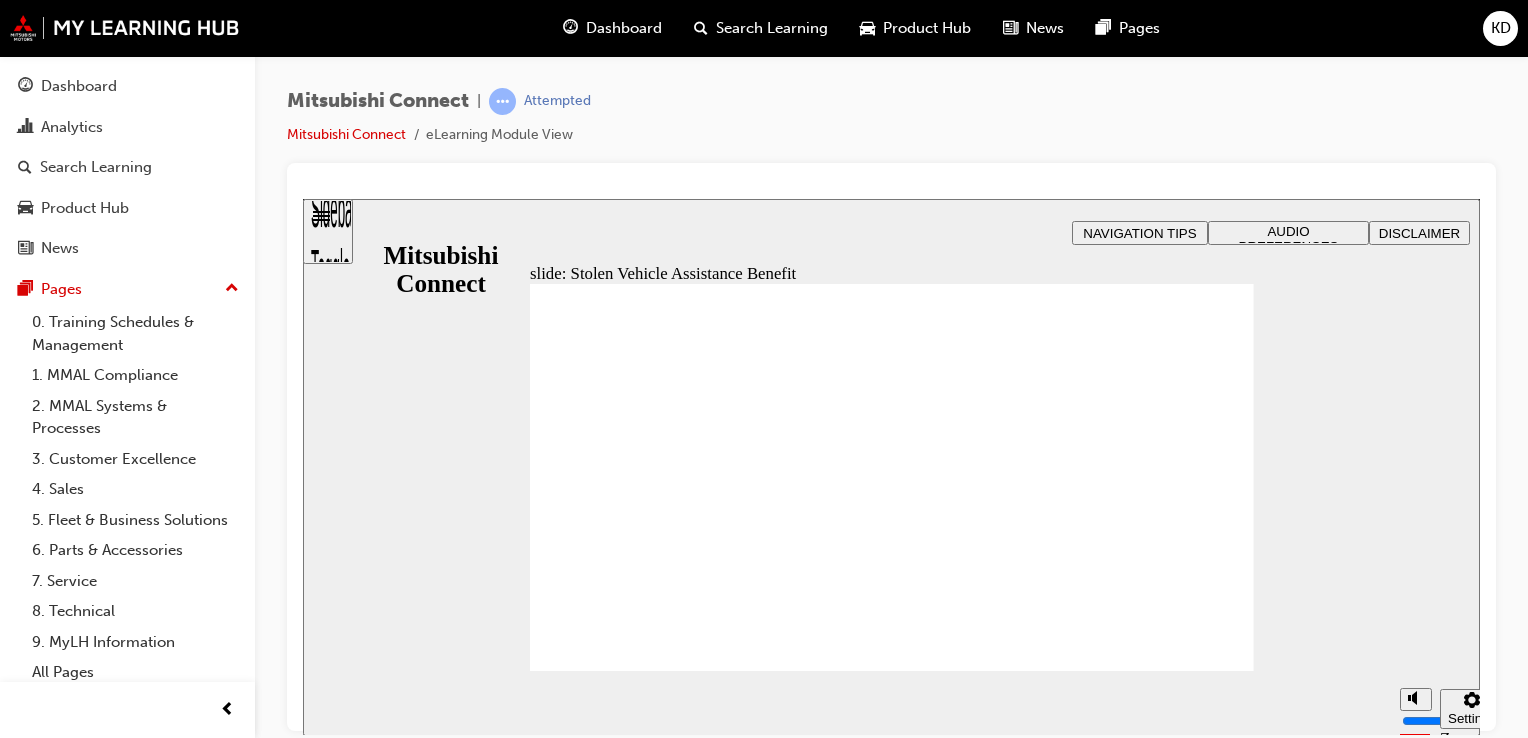 click 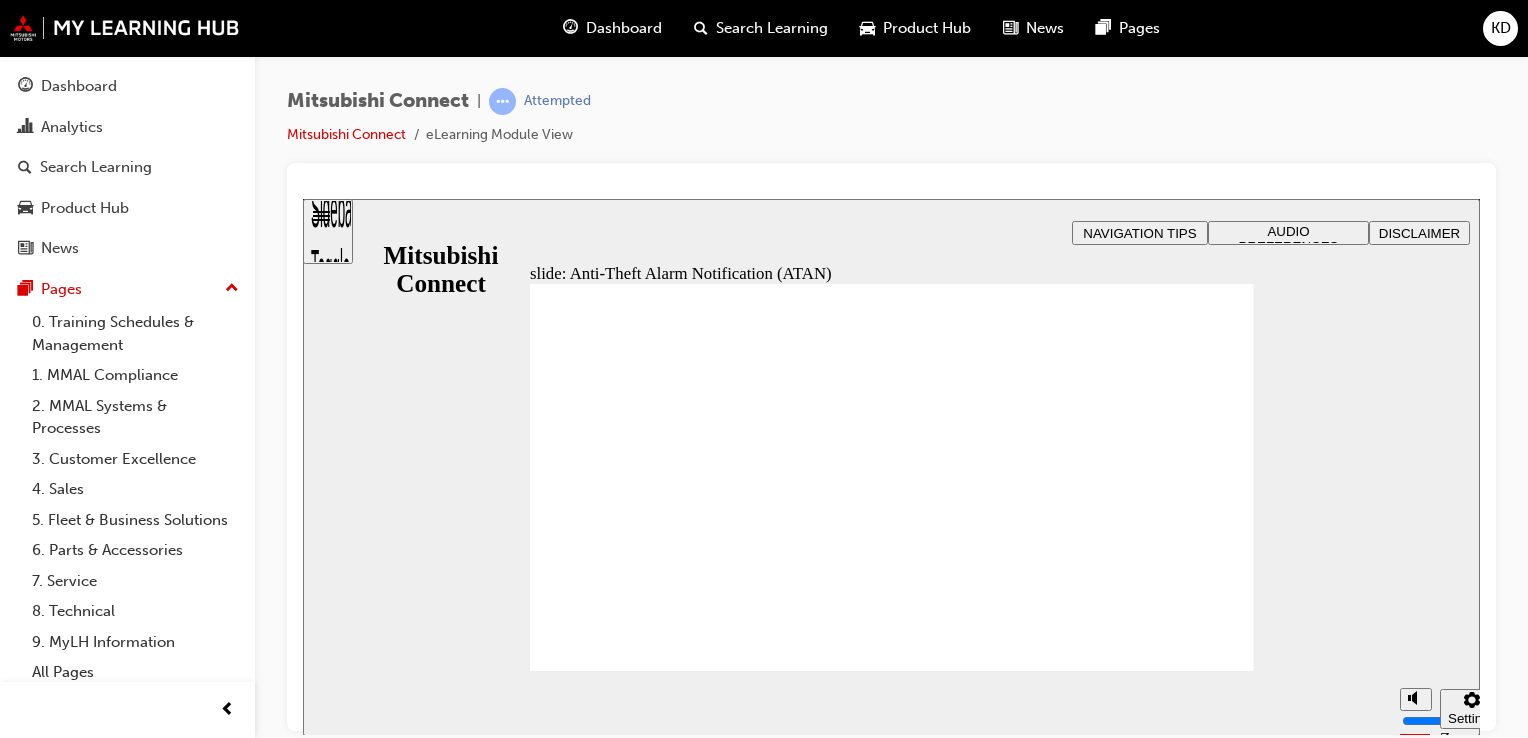 click 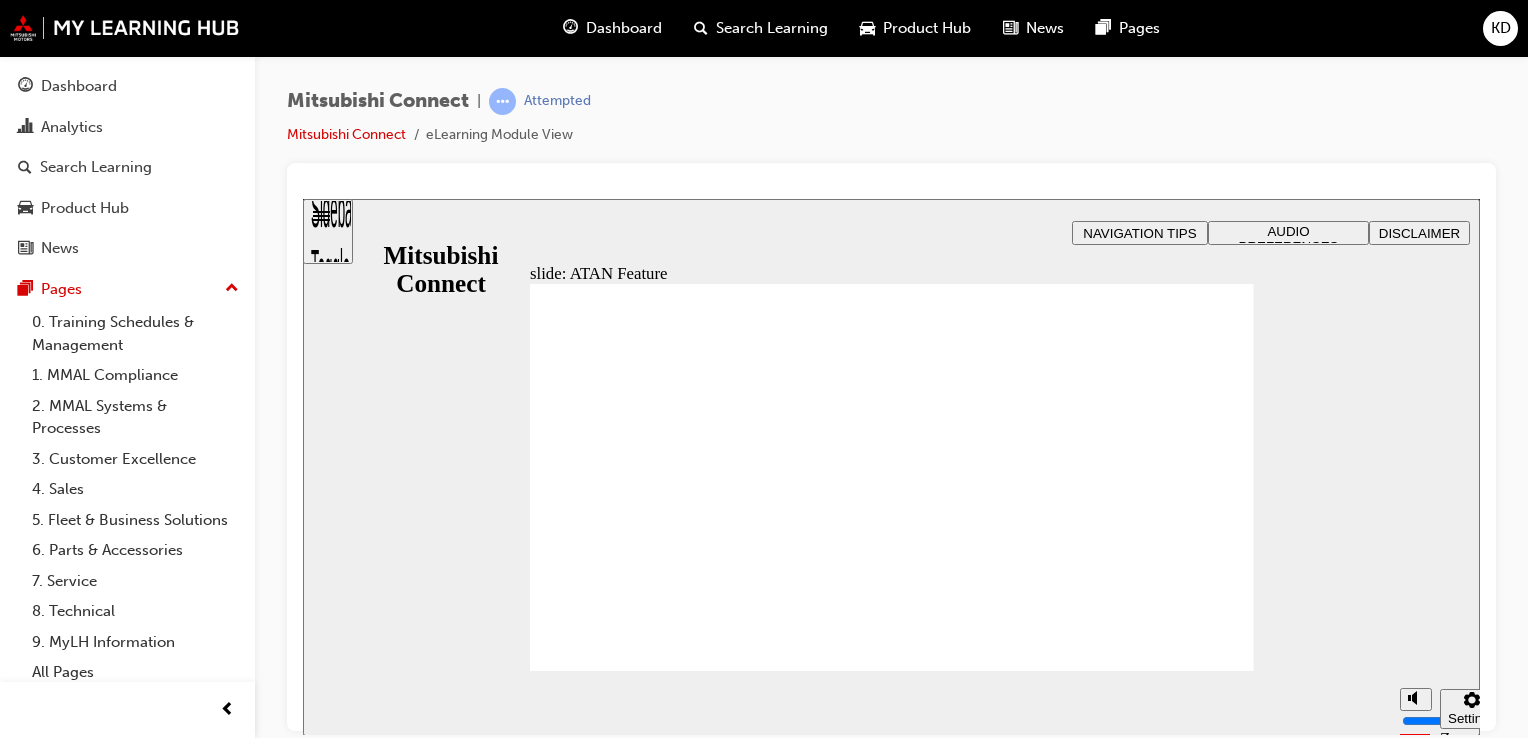 click 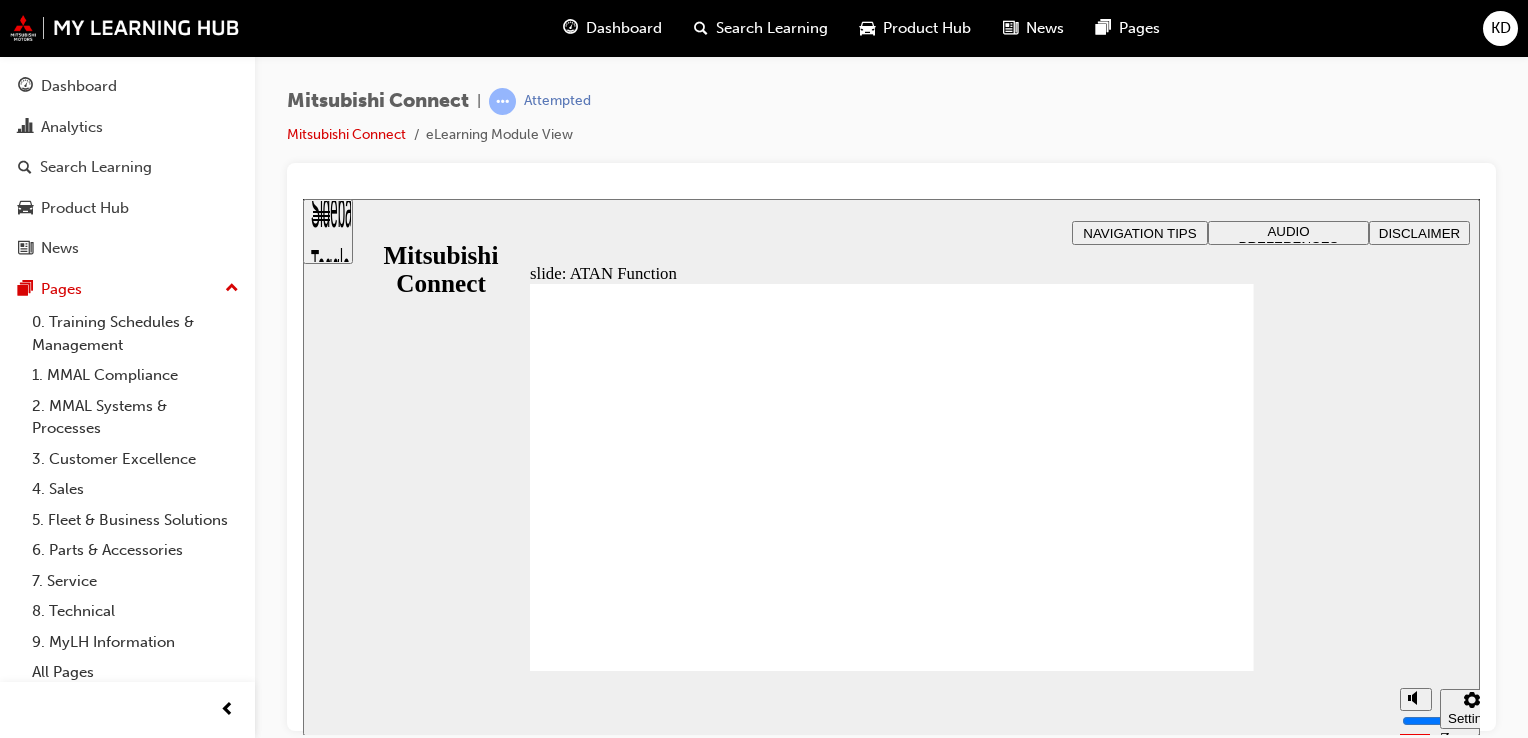 click 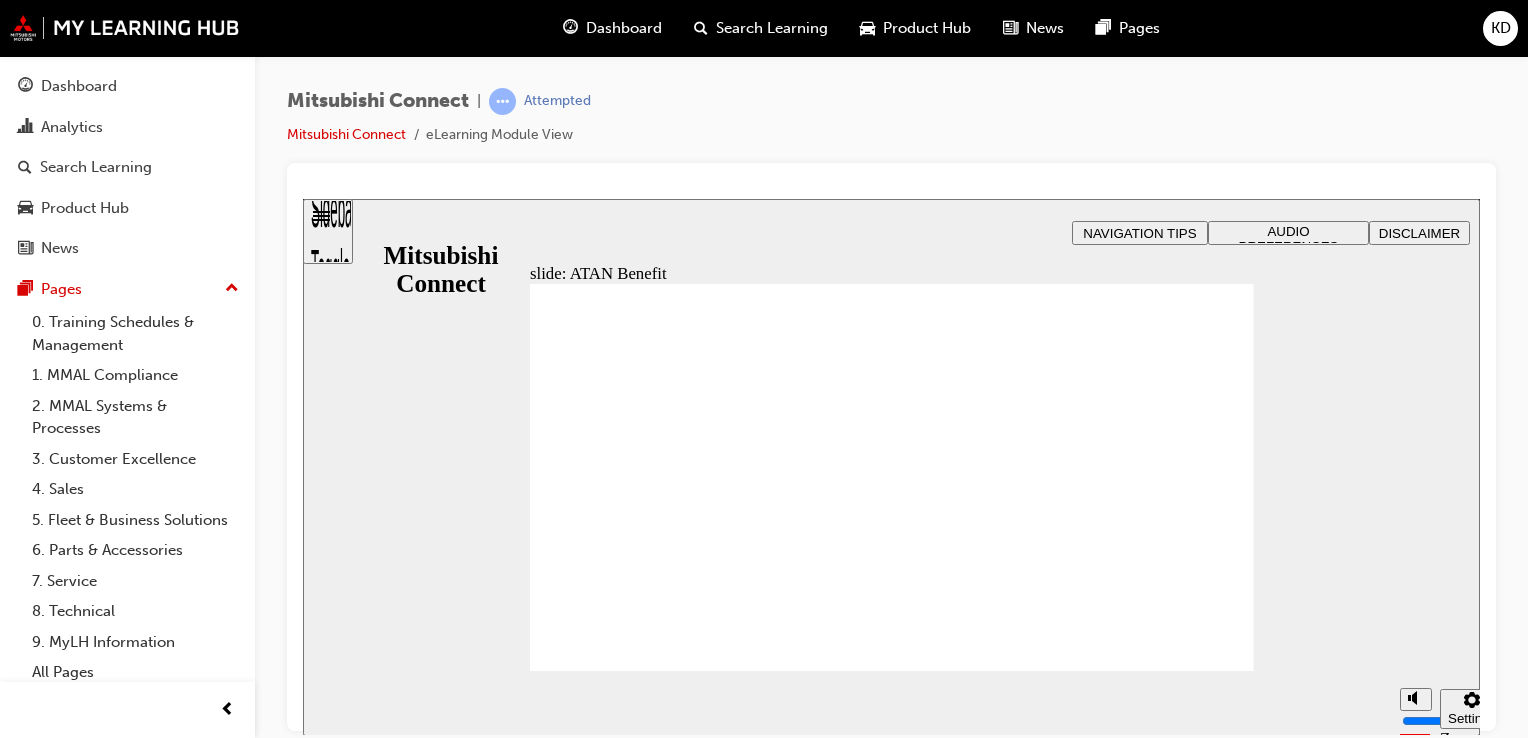 click 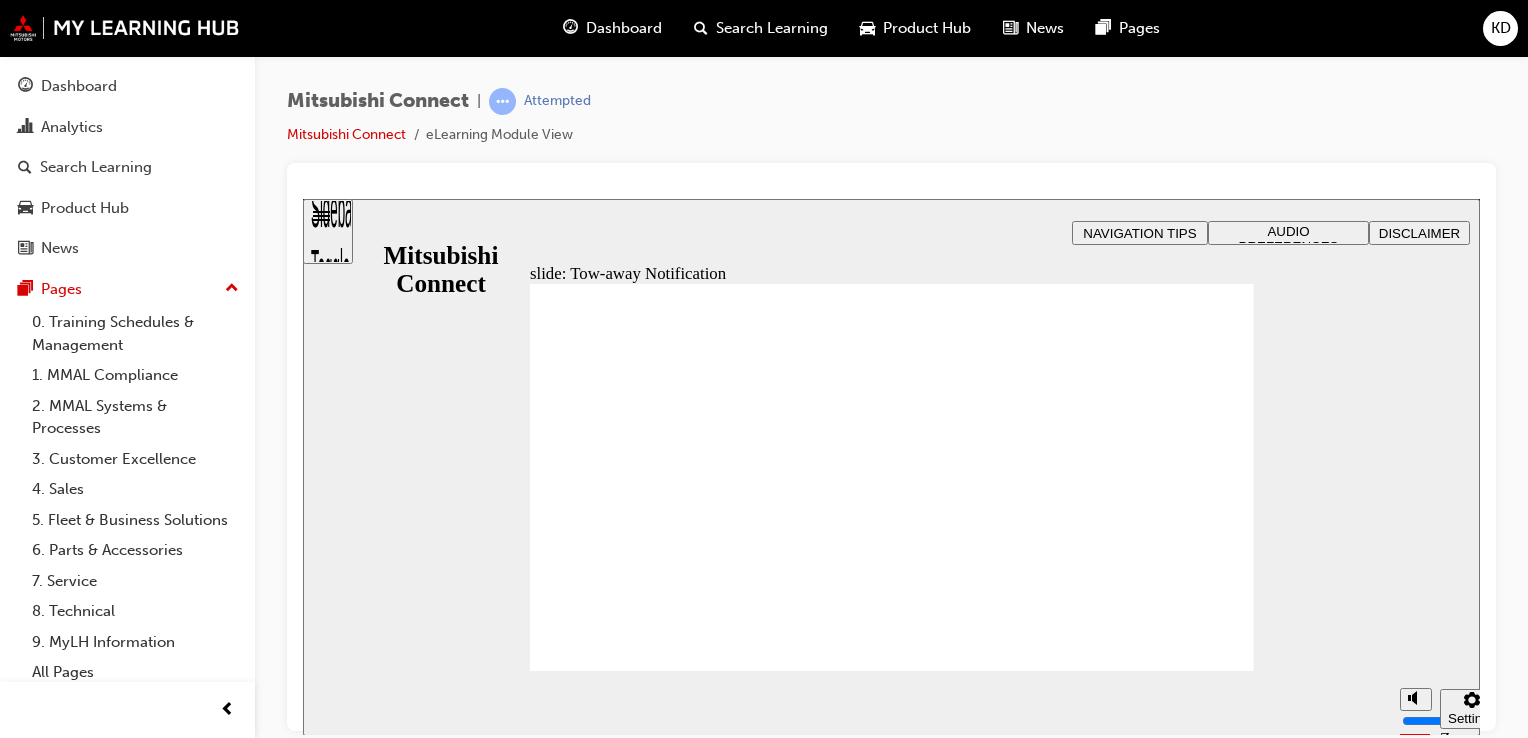 click 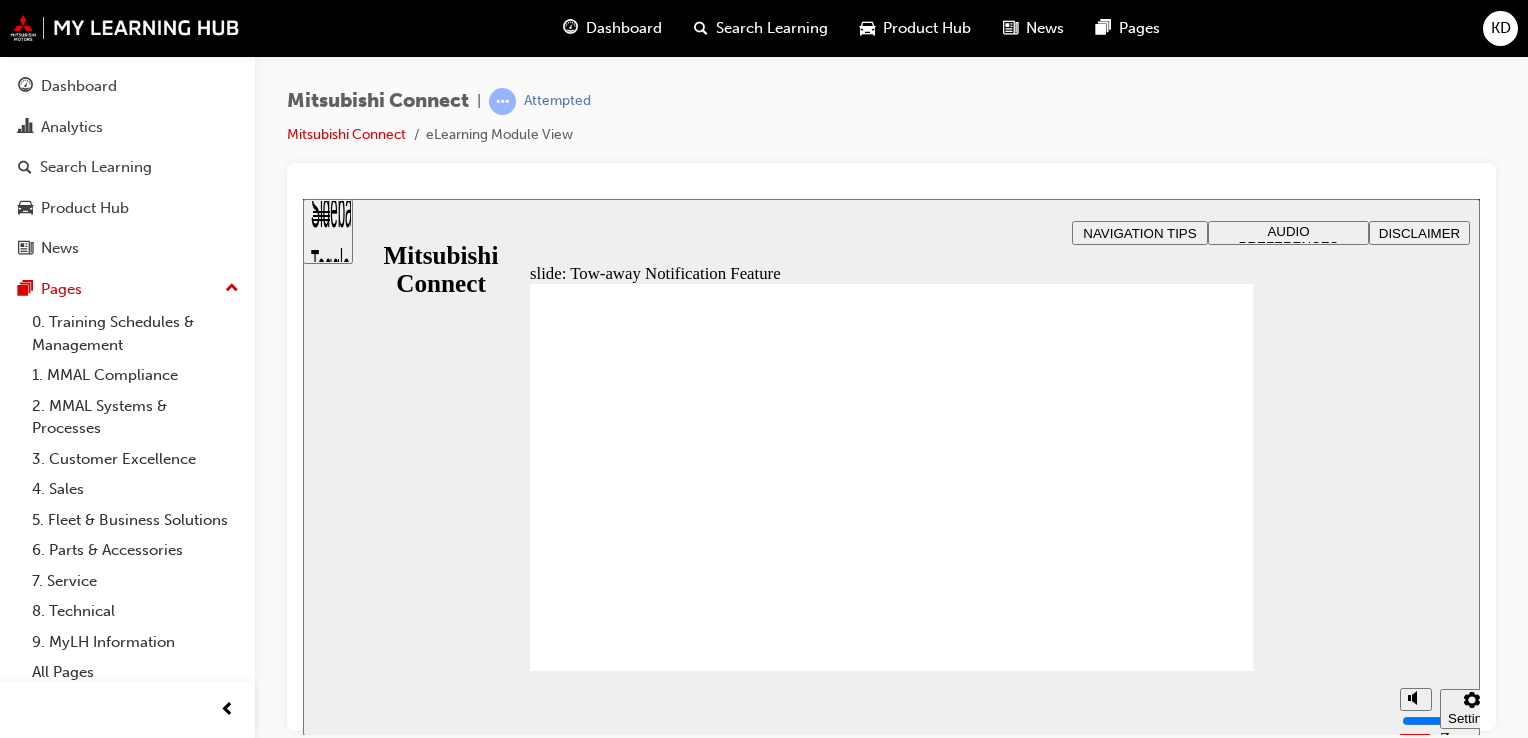 click 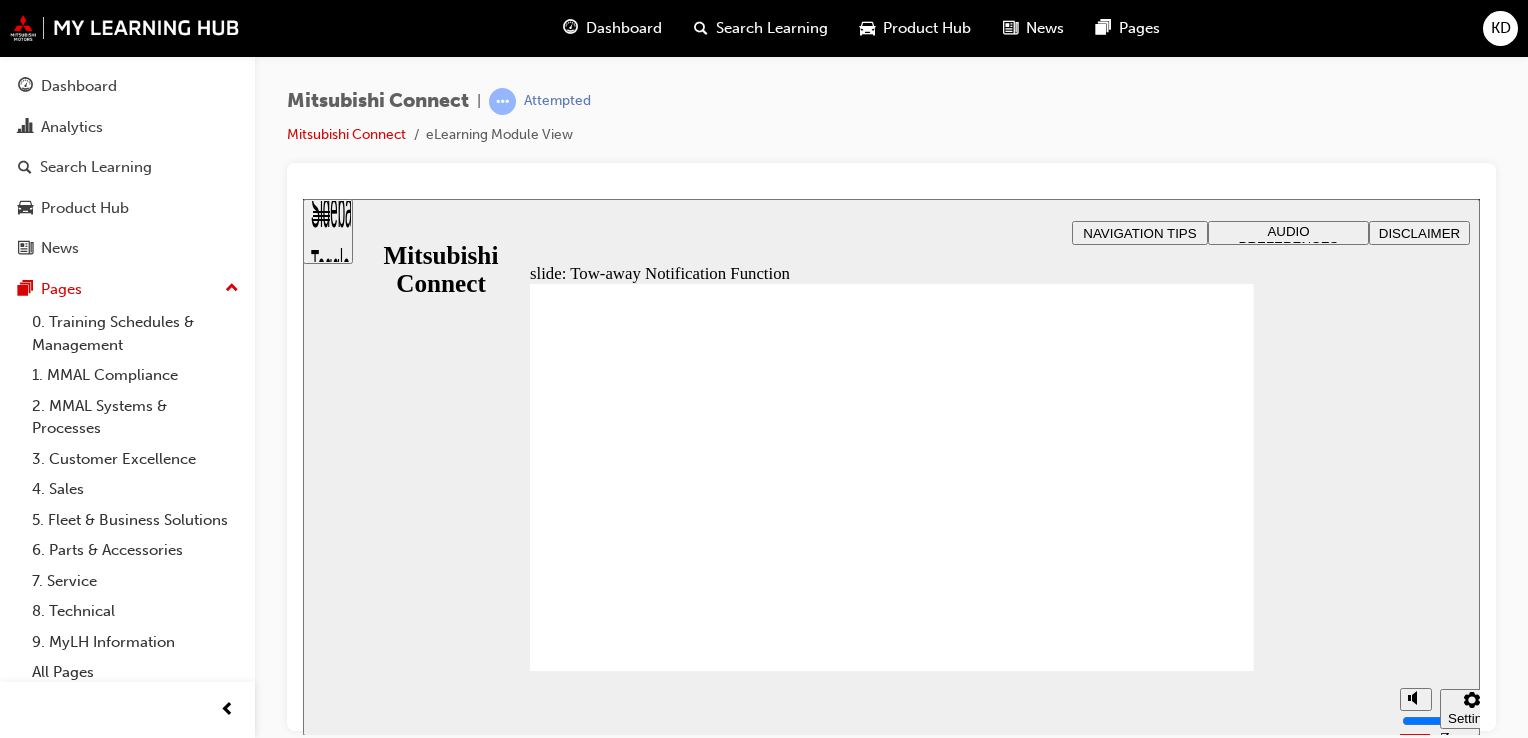 click 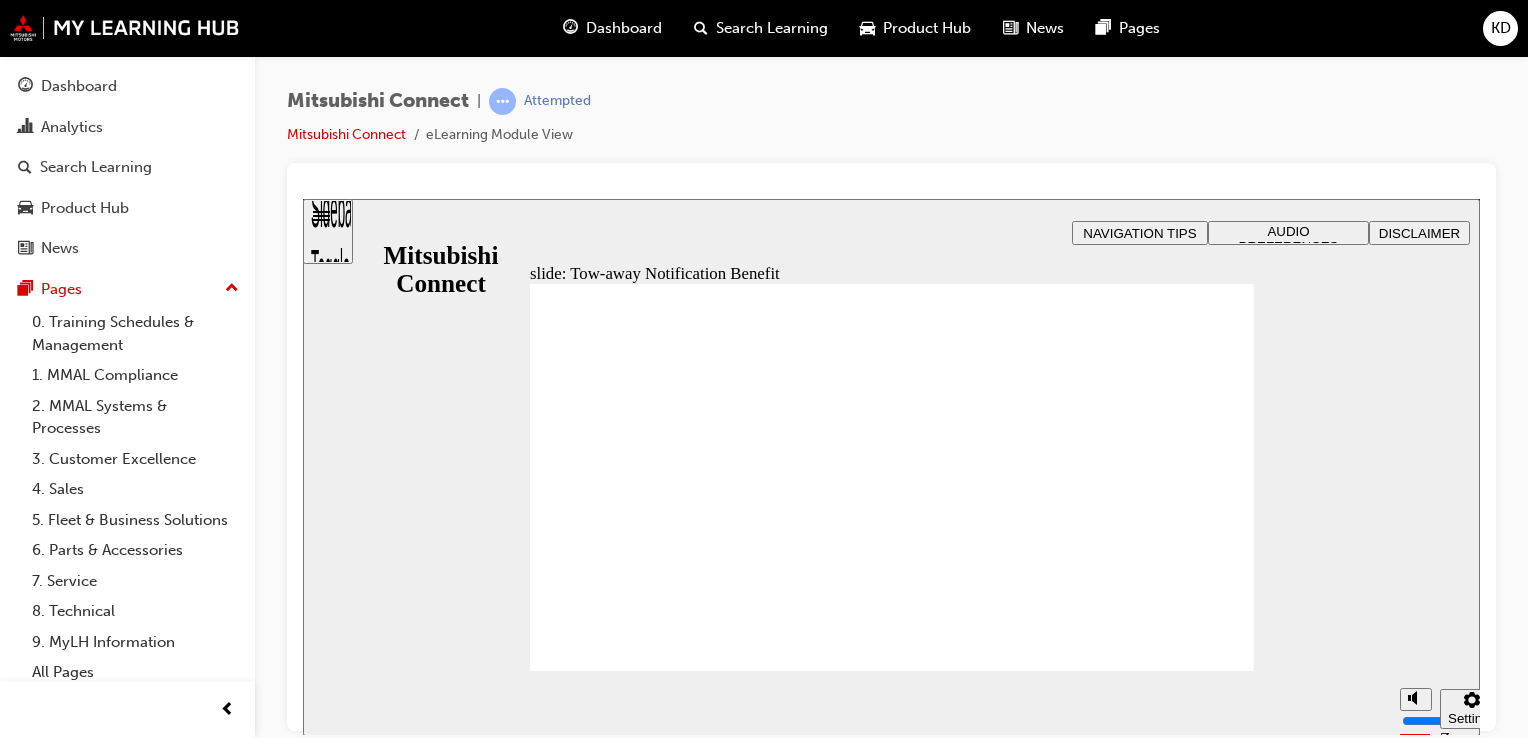 click 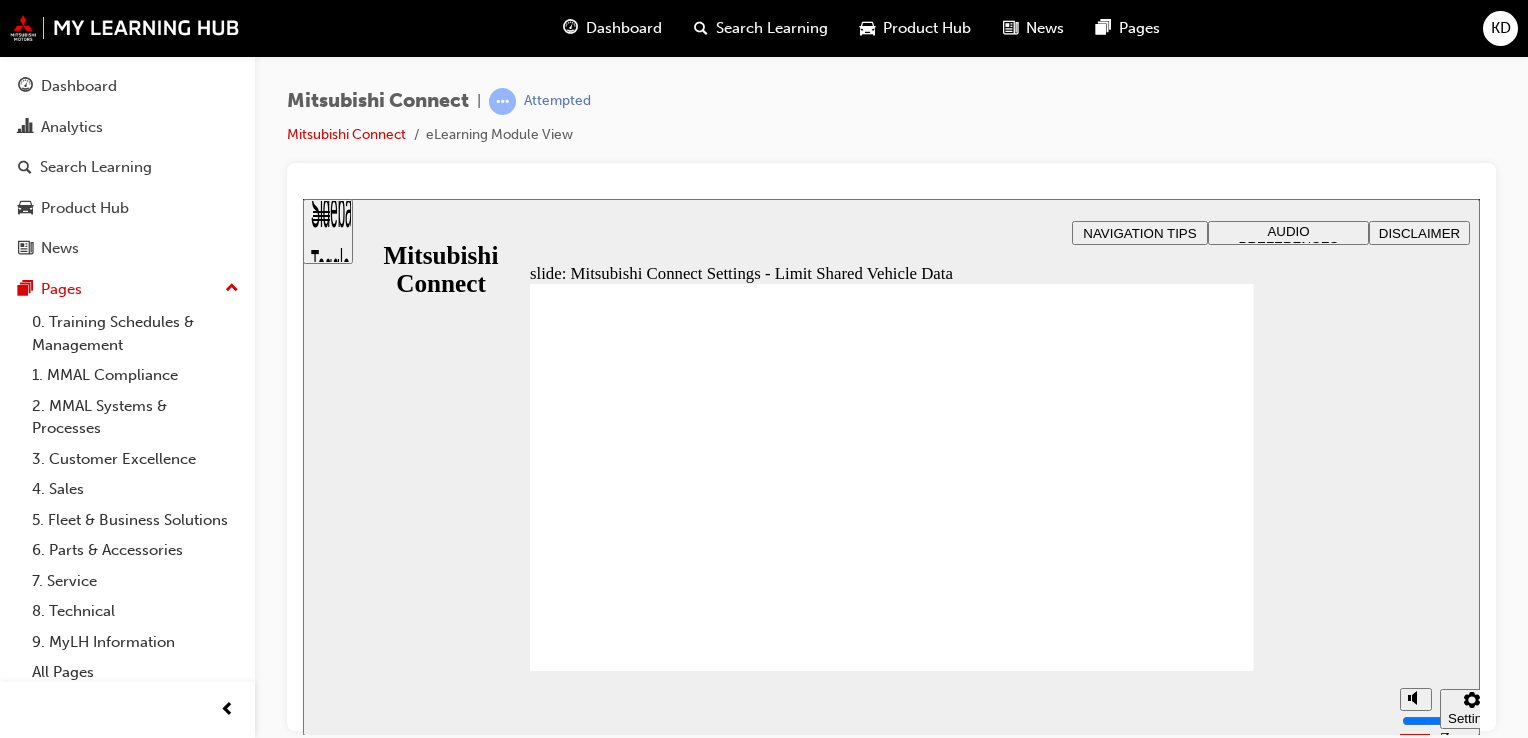 click 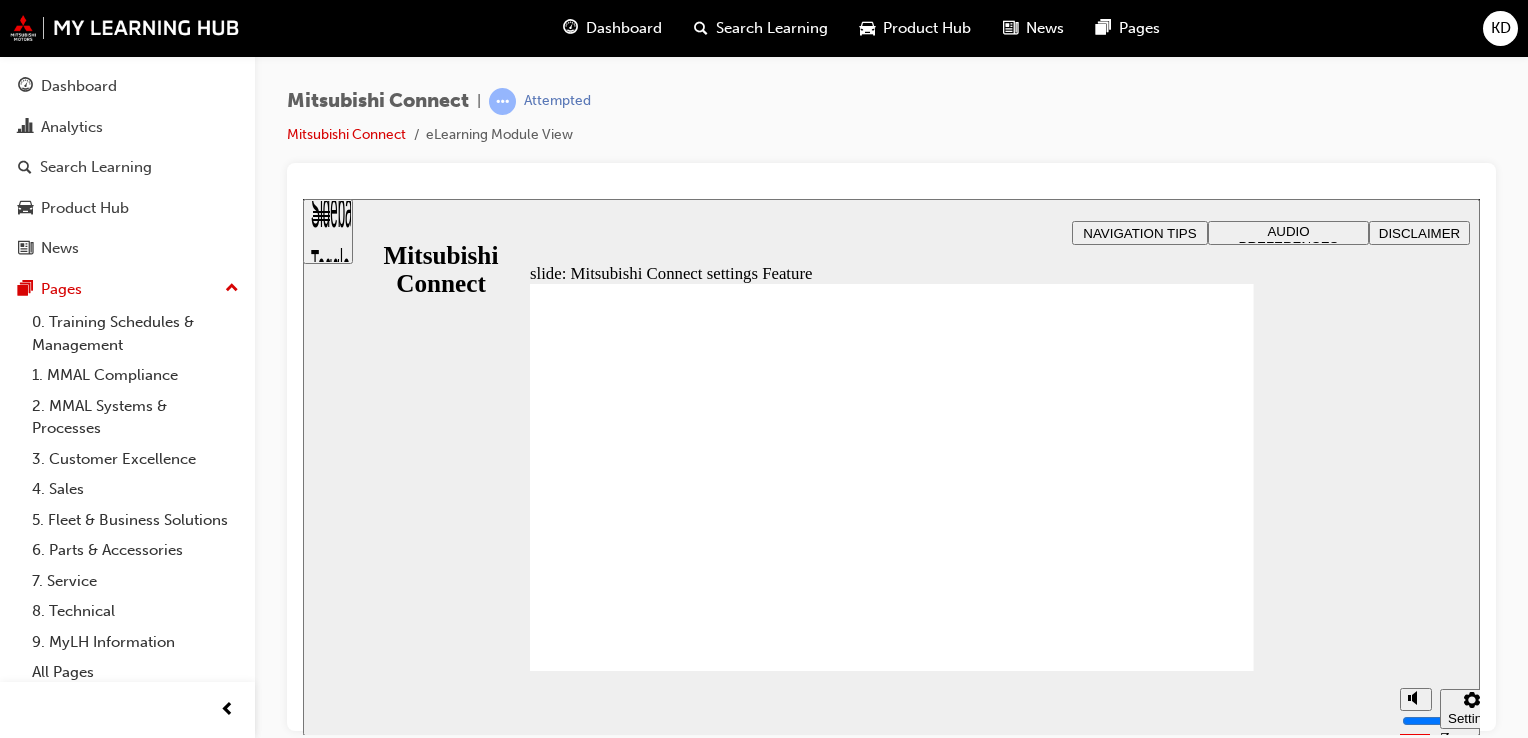 click 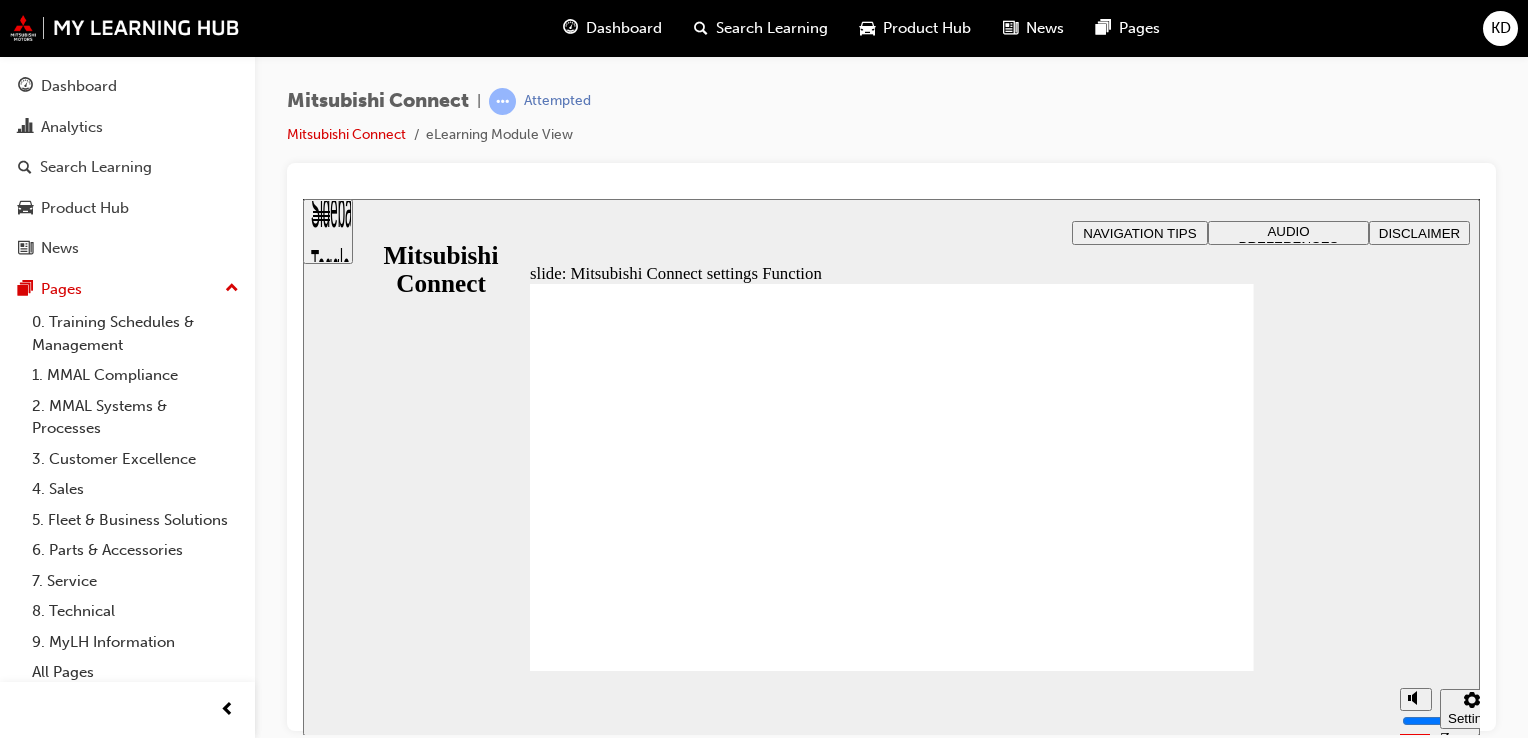 click 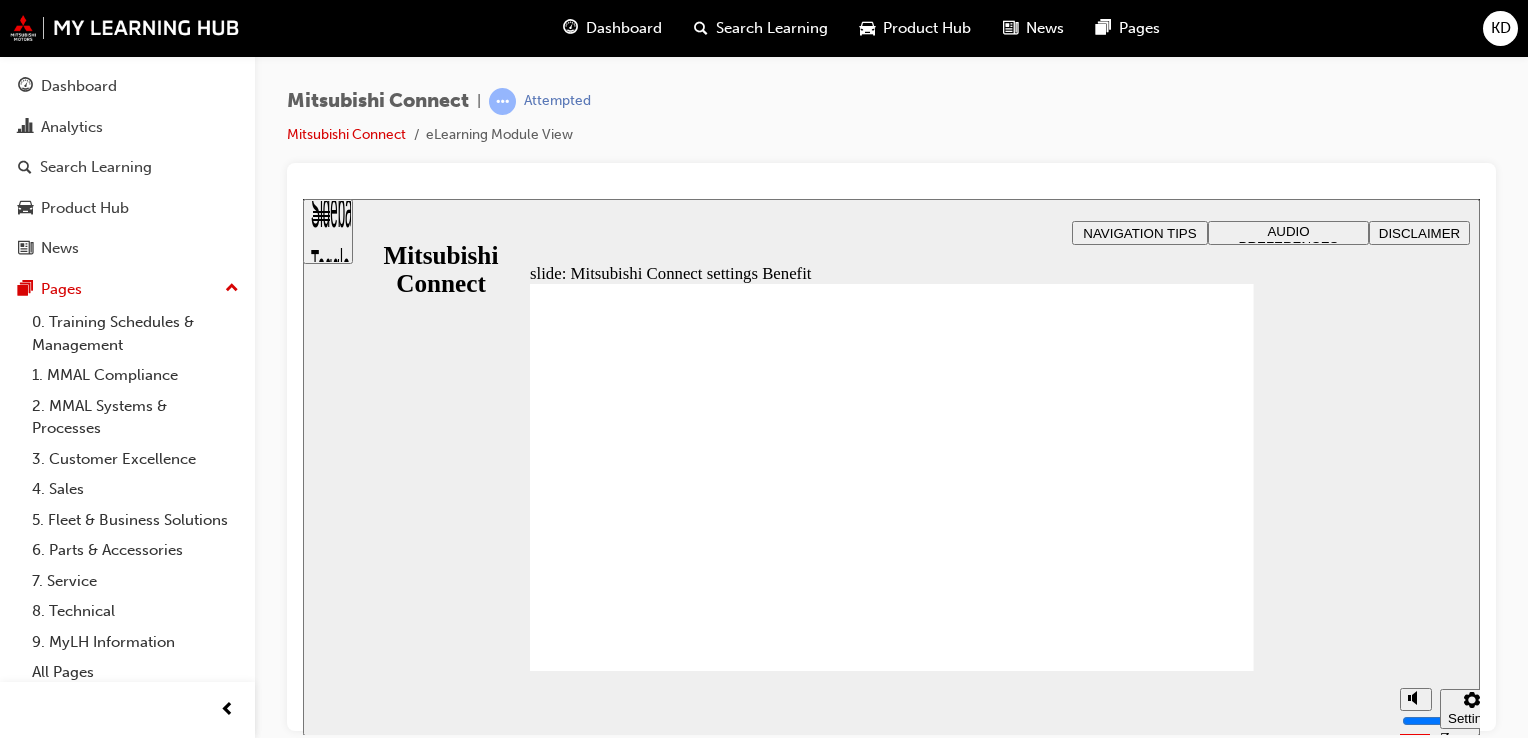click 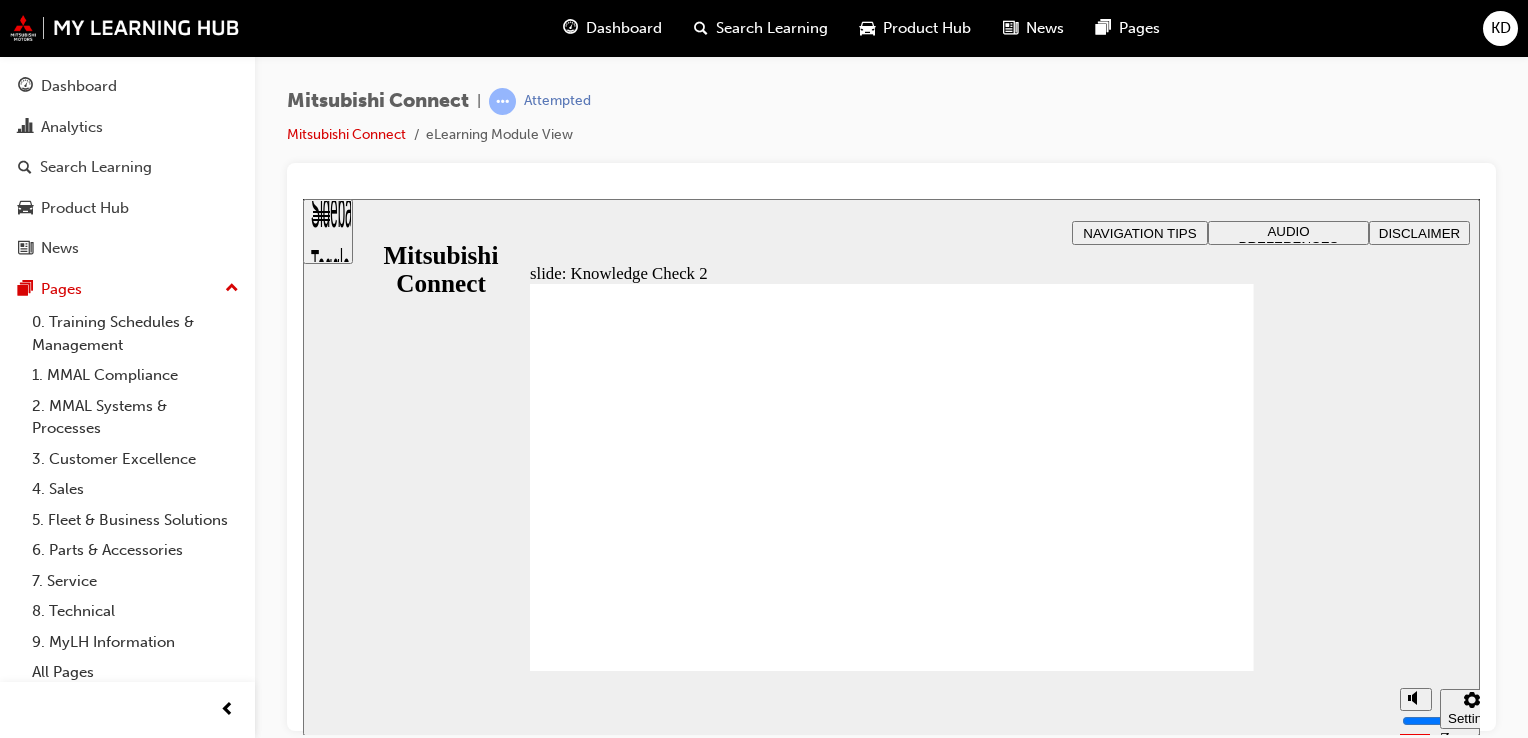 radio on "true" 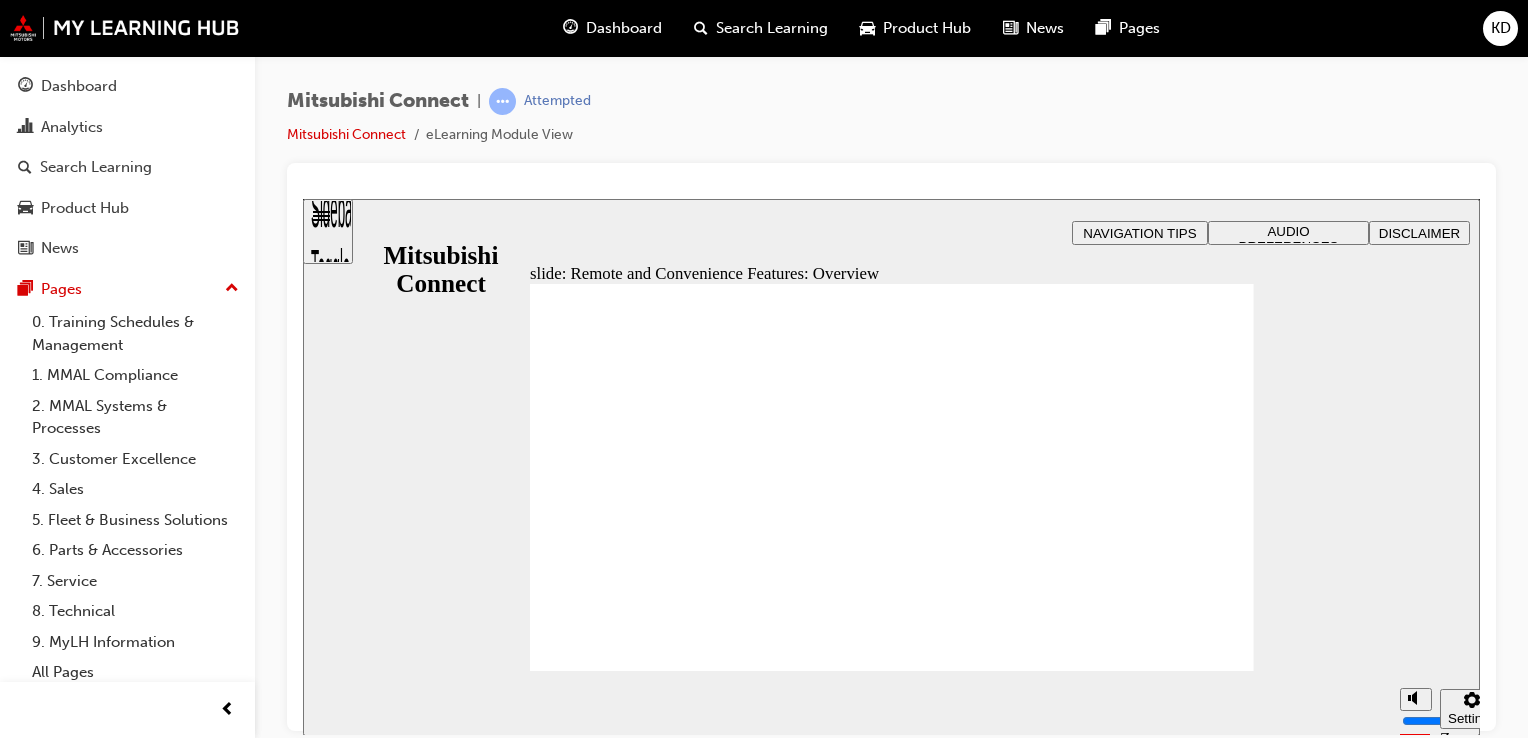 click 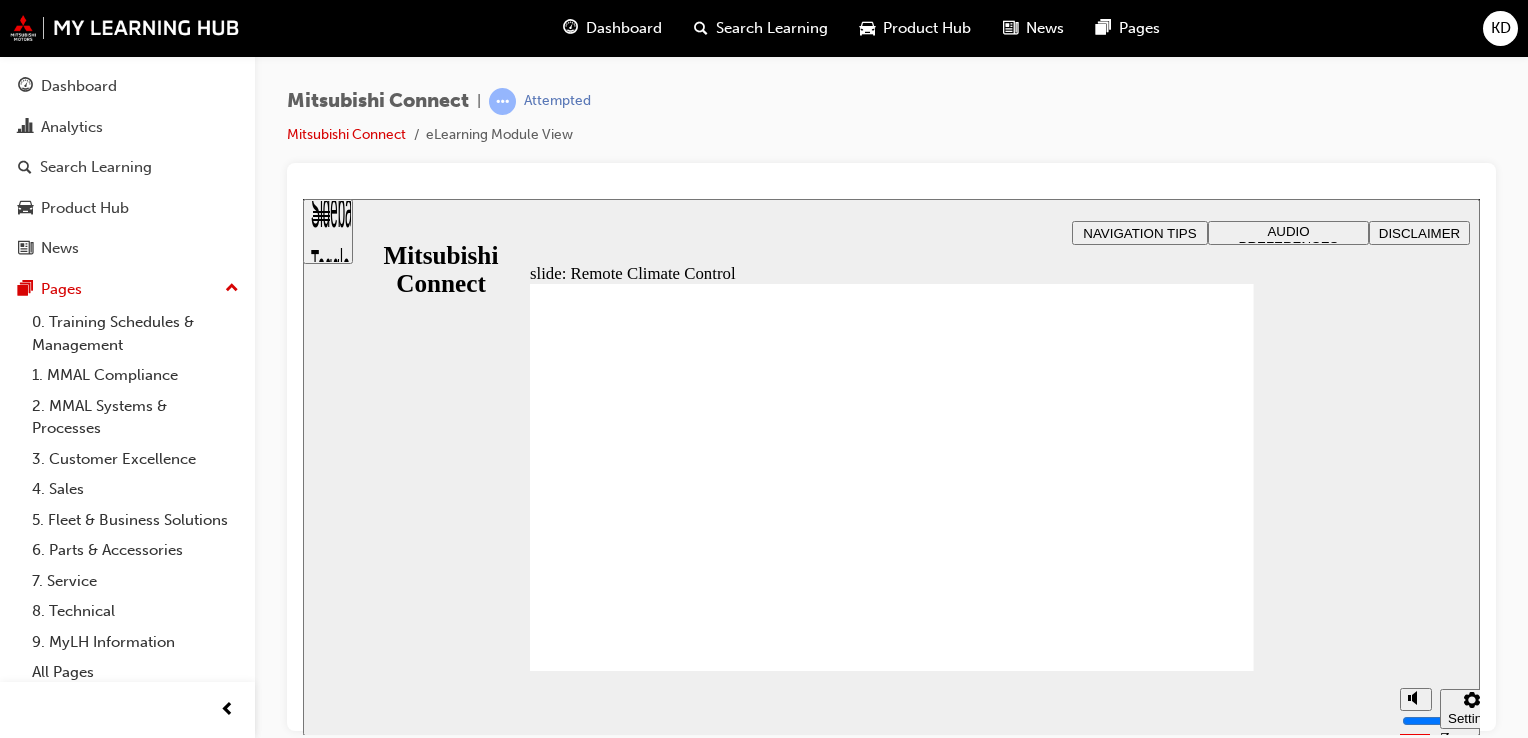 click 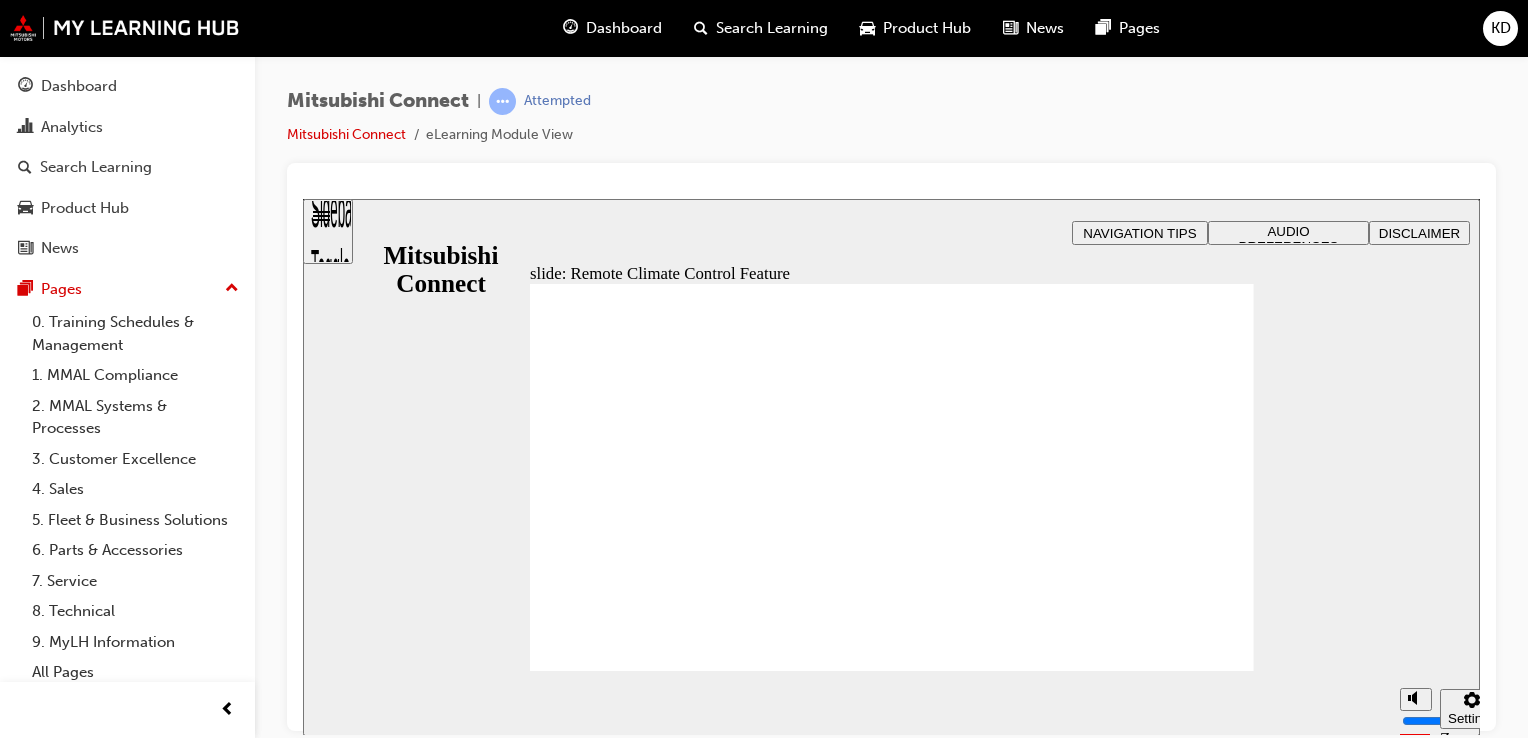 click 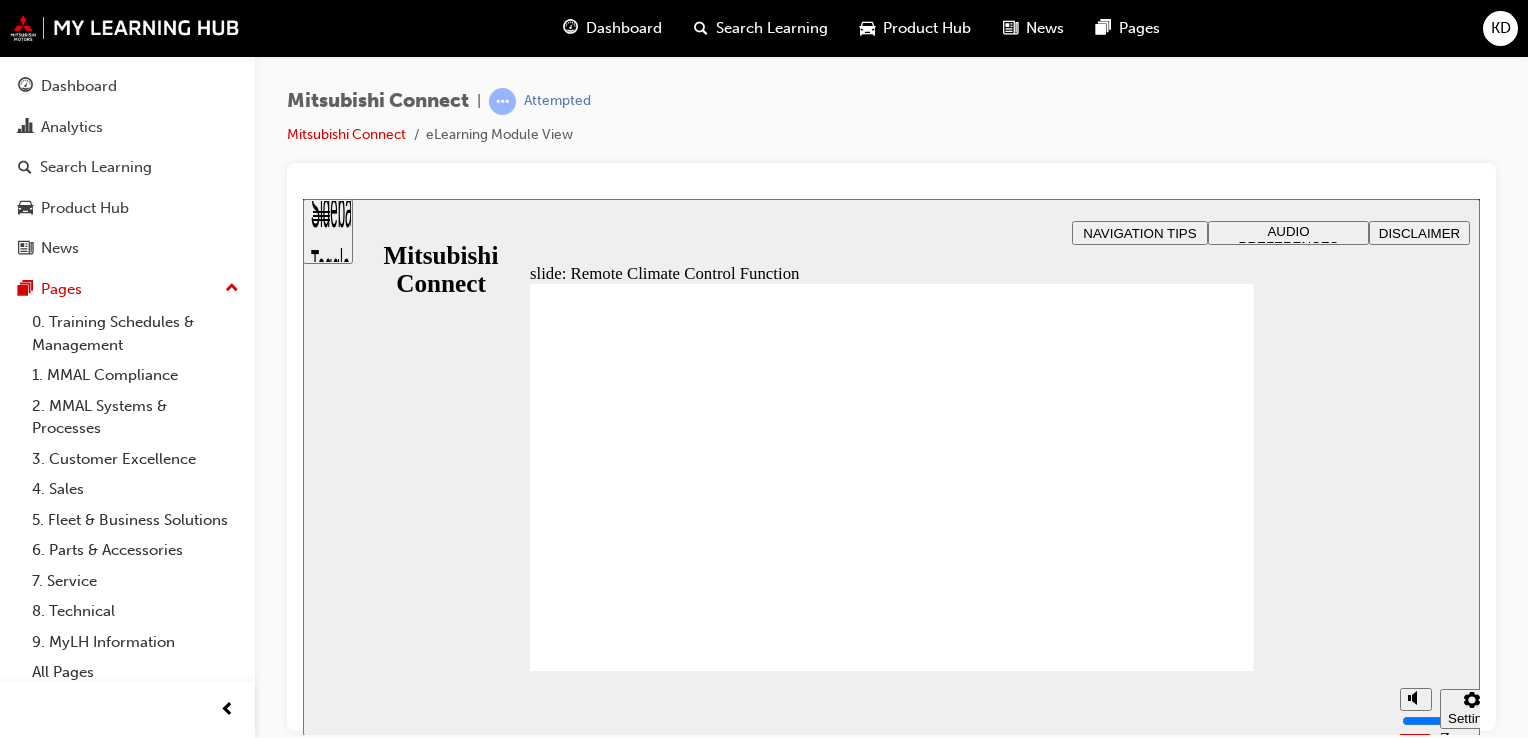 click 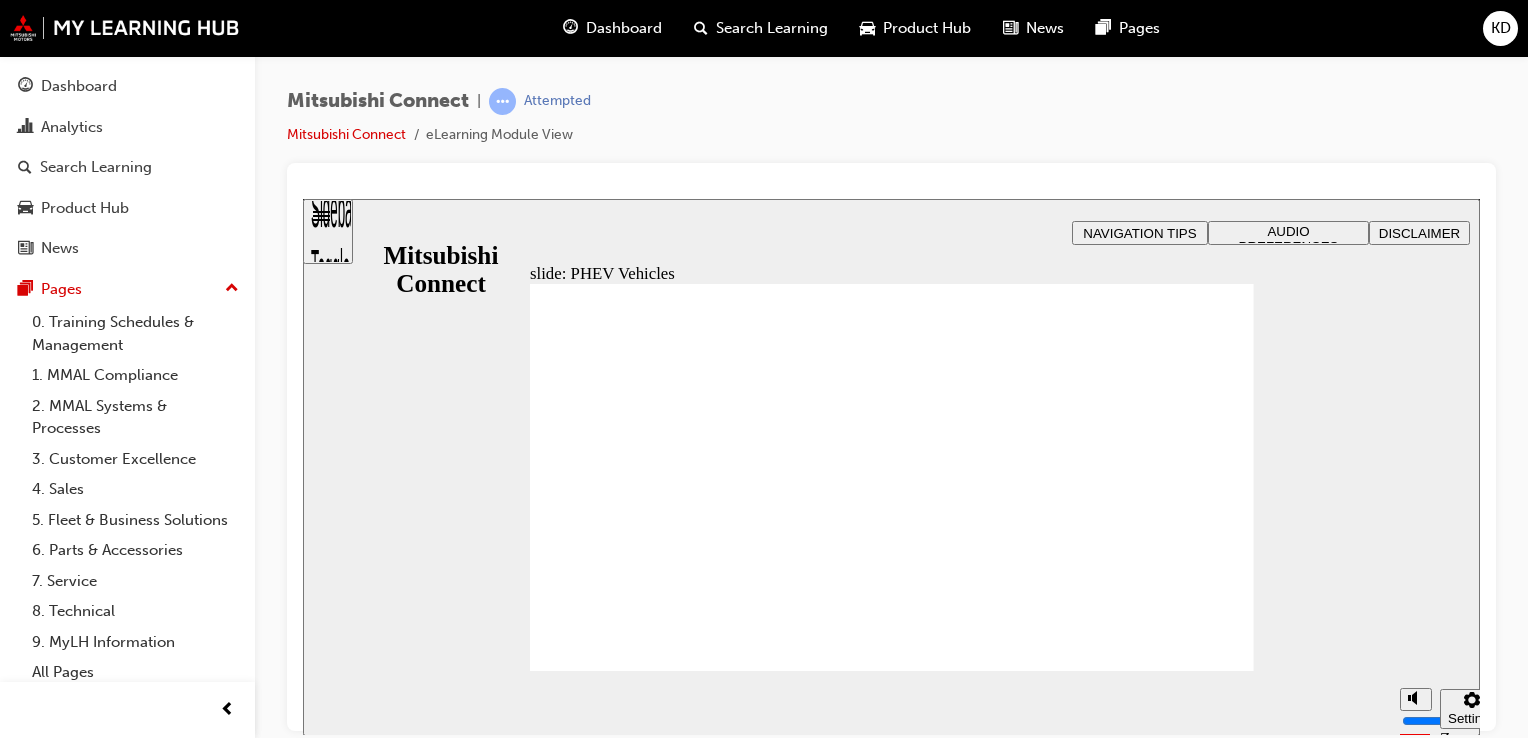 click 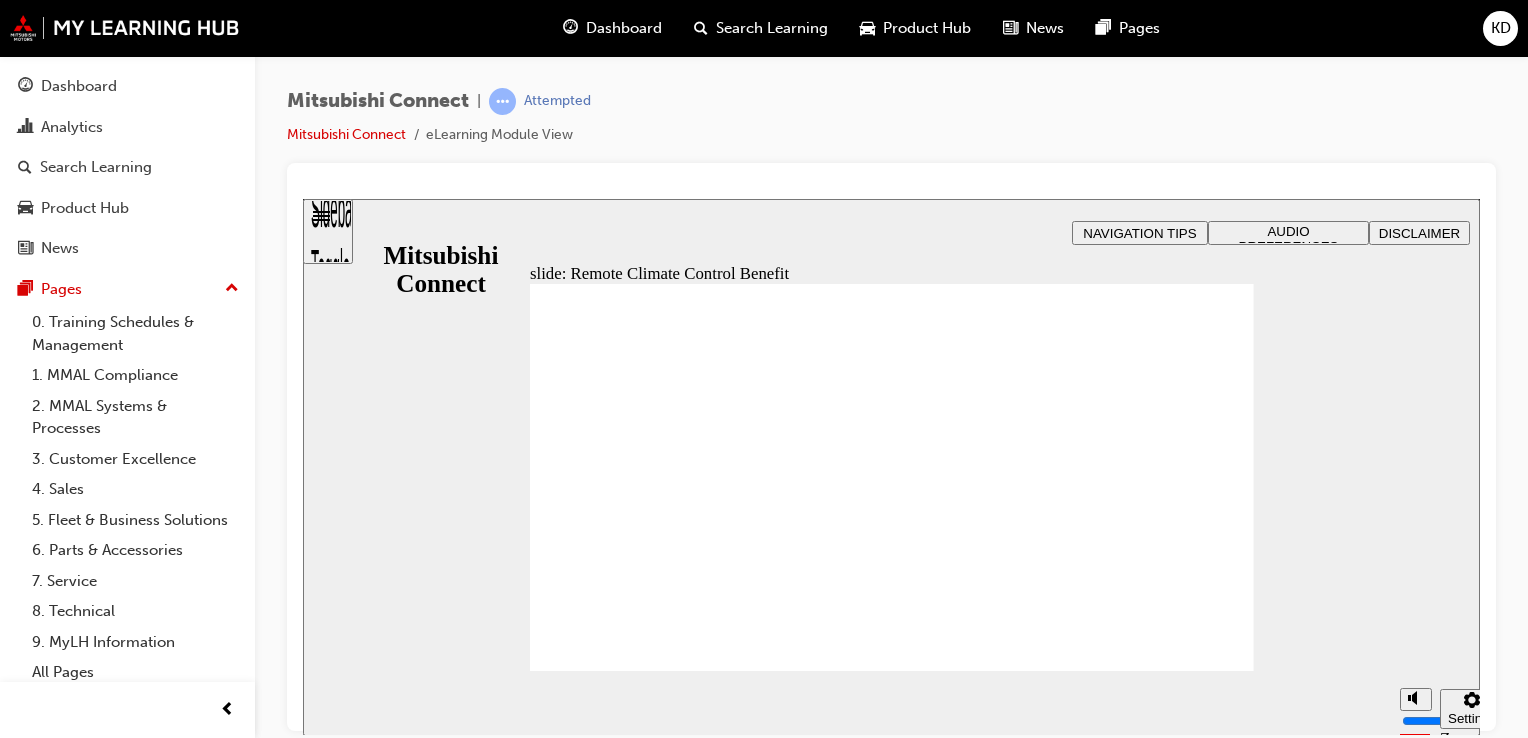 click 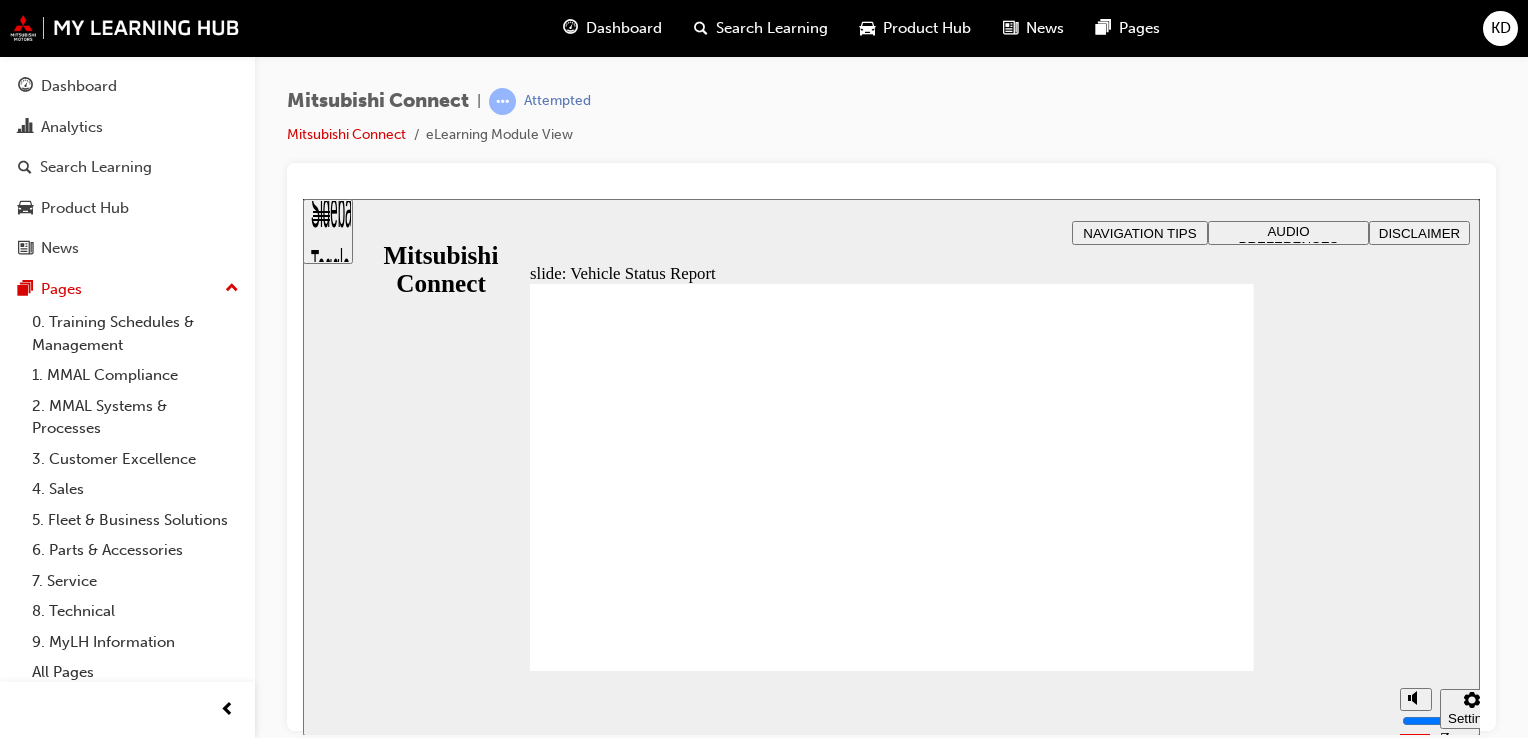 click 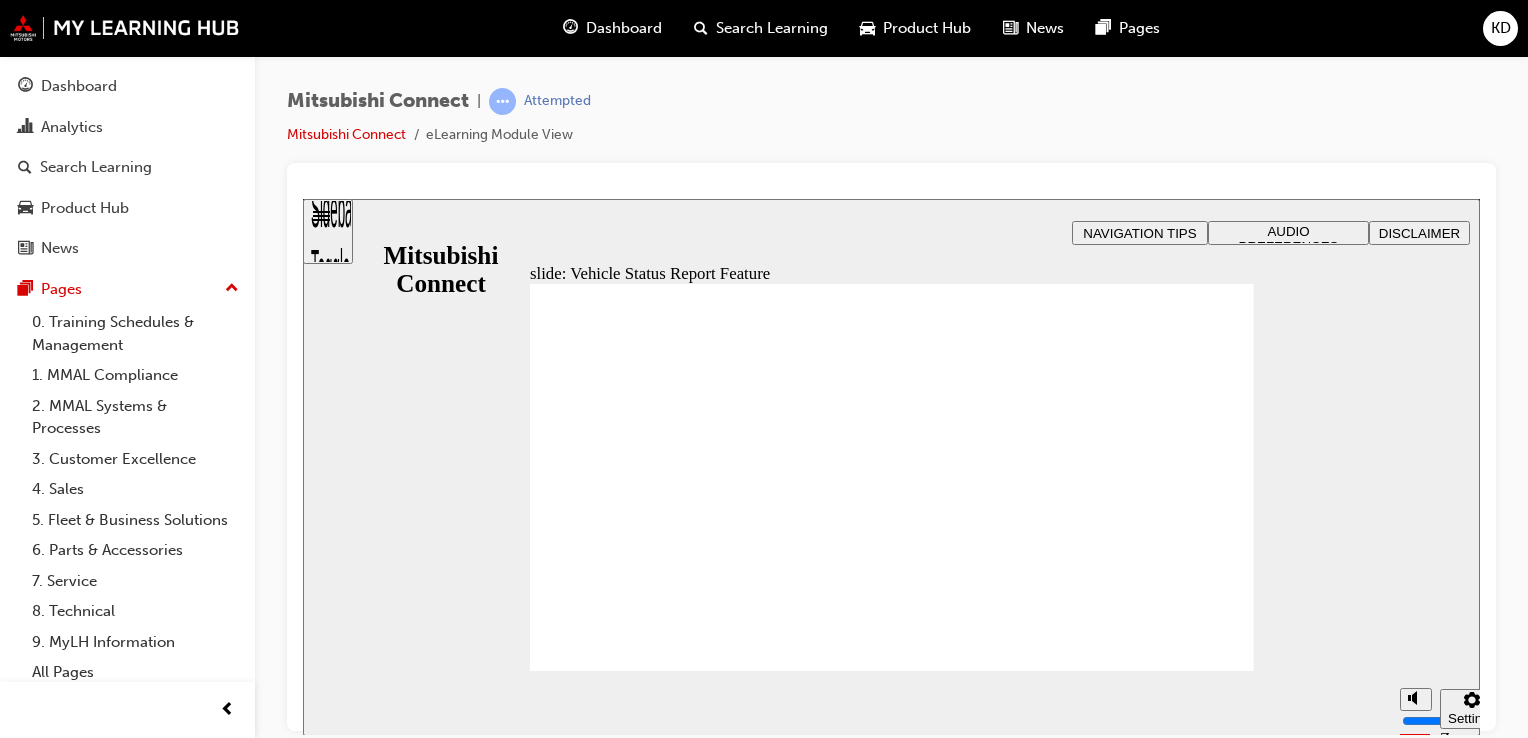 click 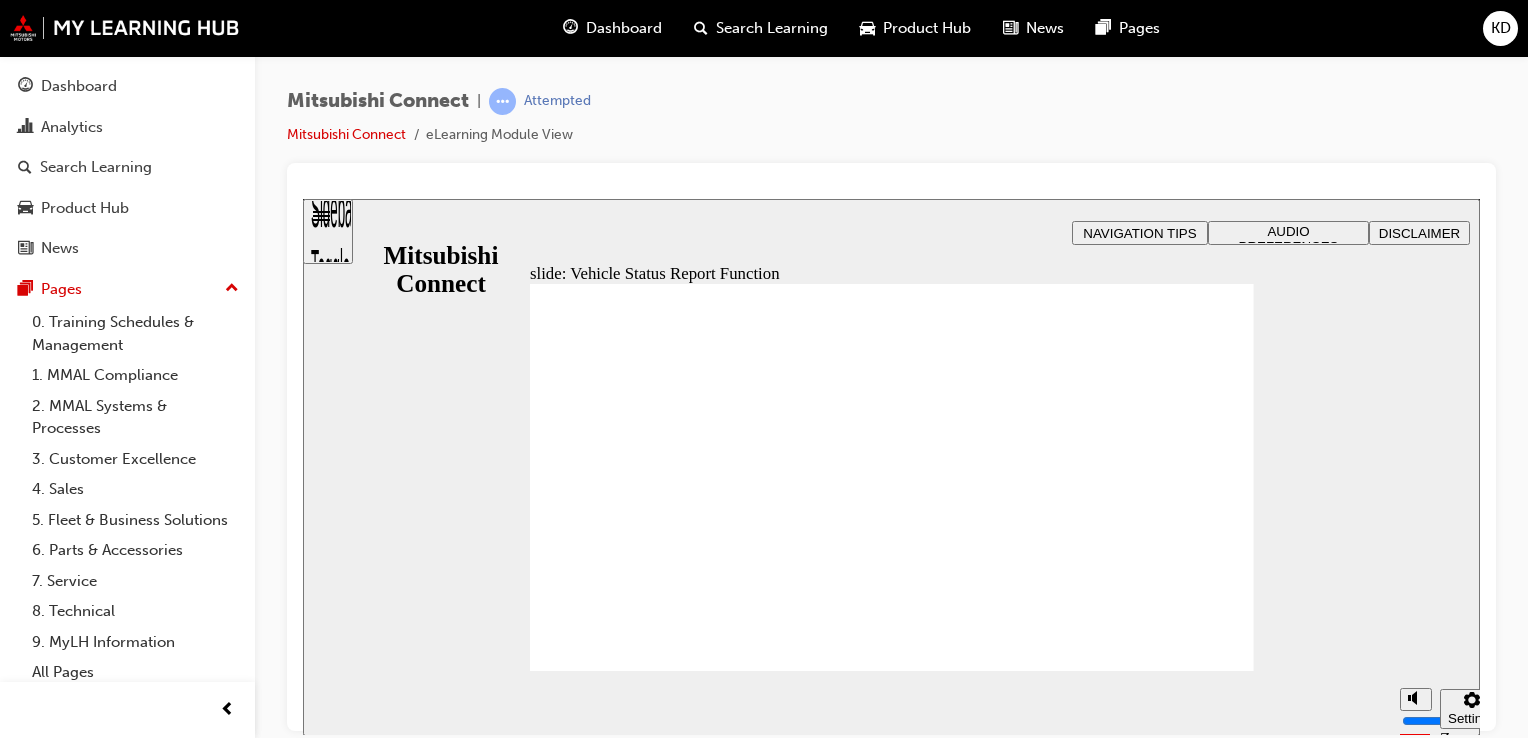 click 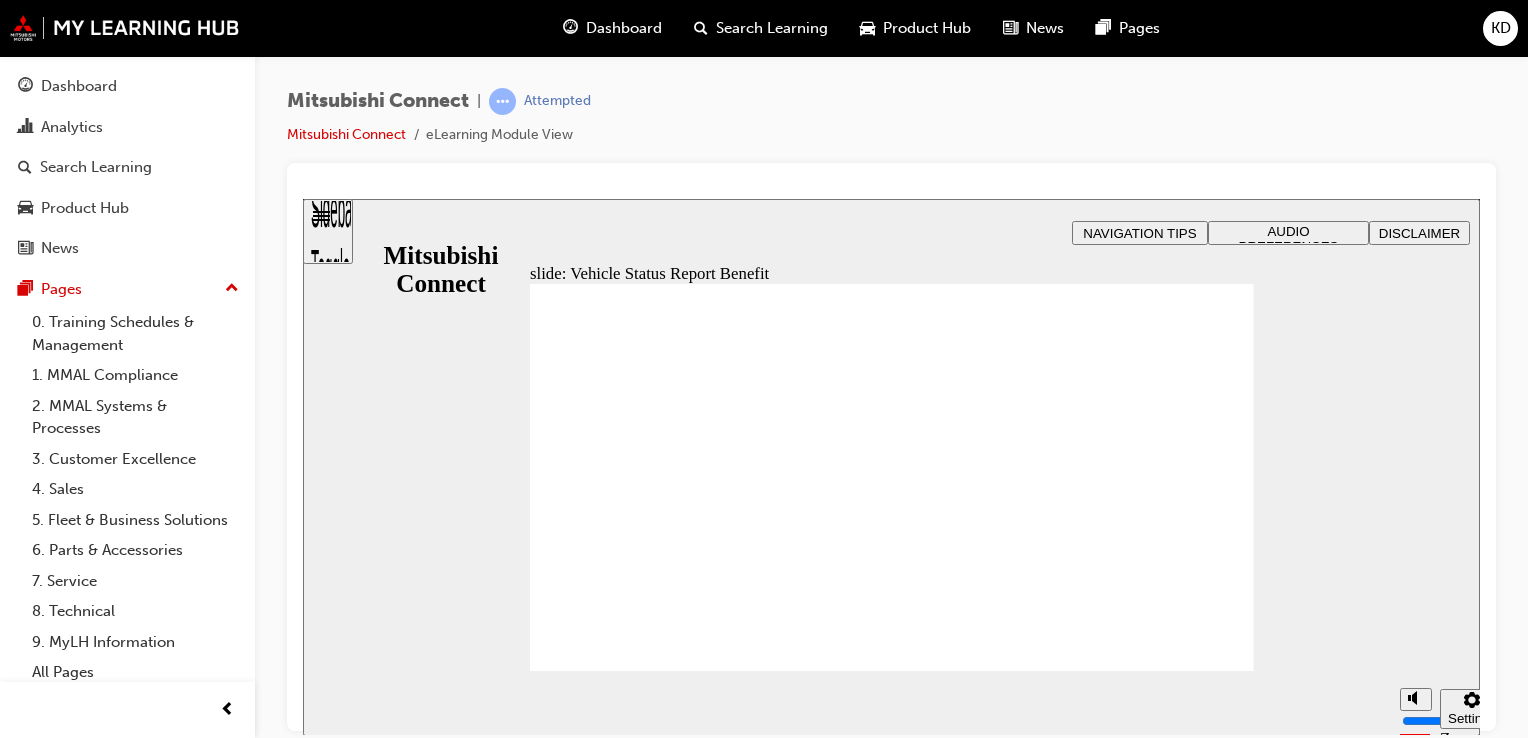 click 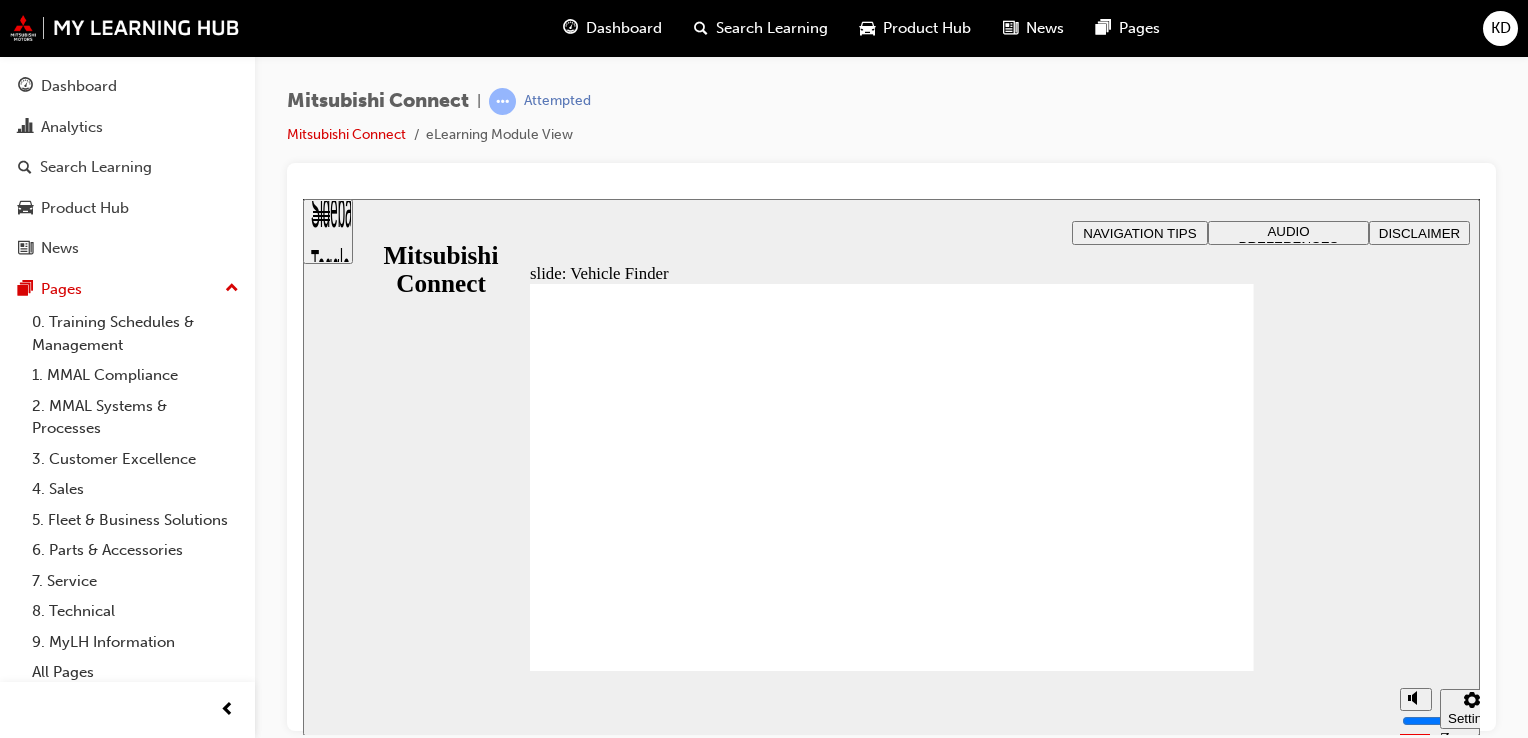 click 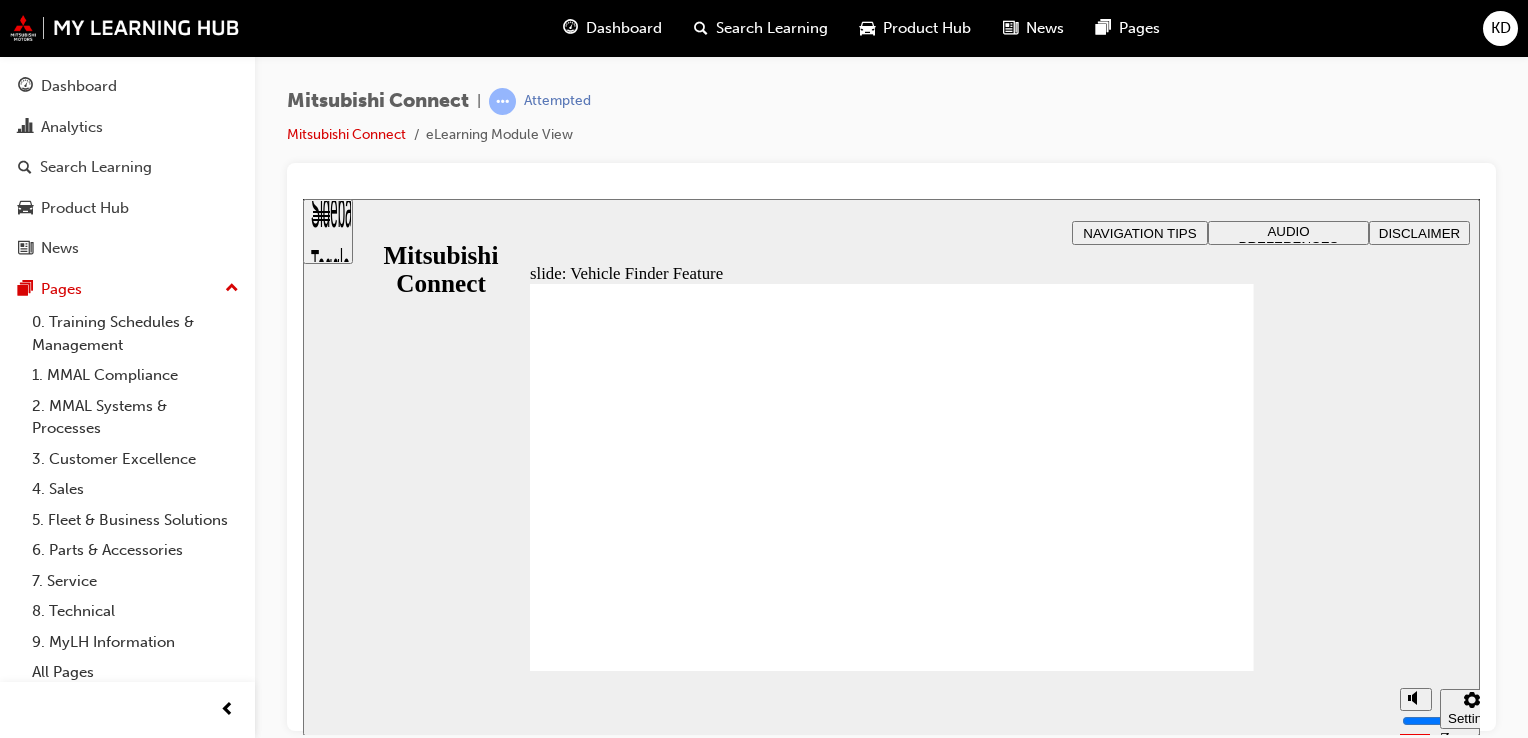 click 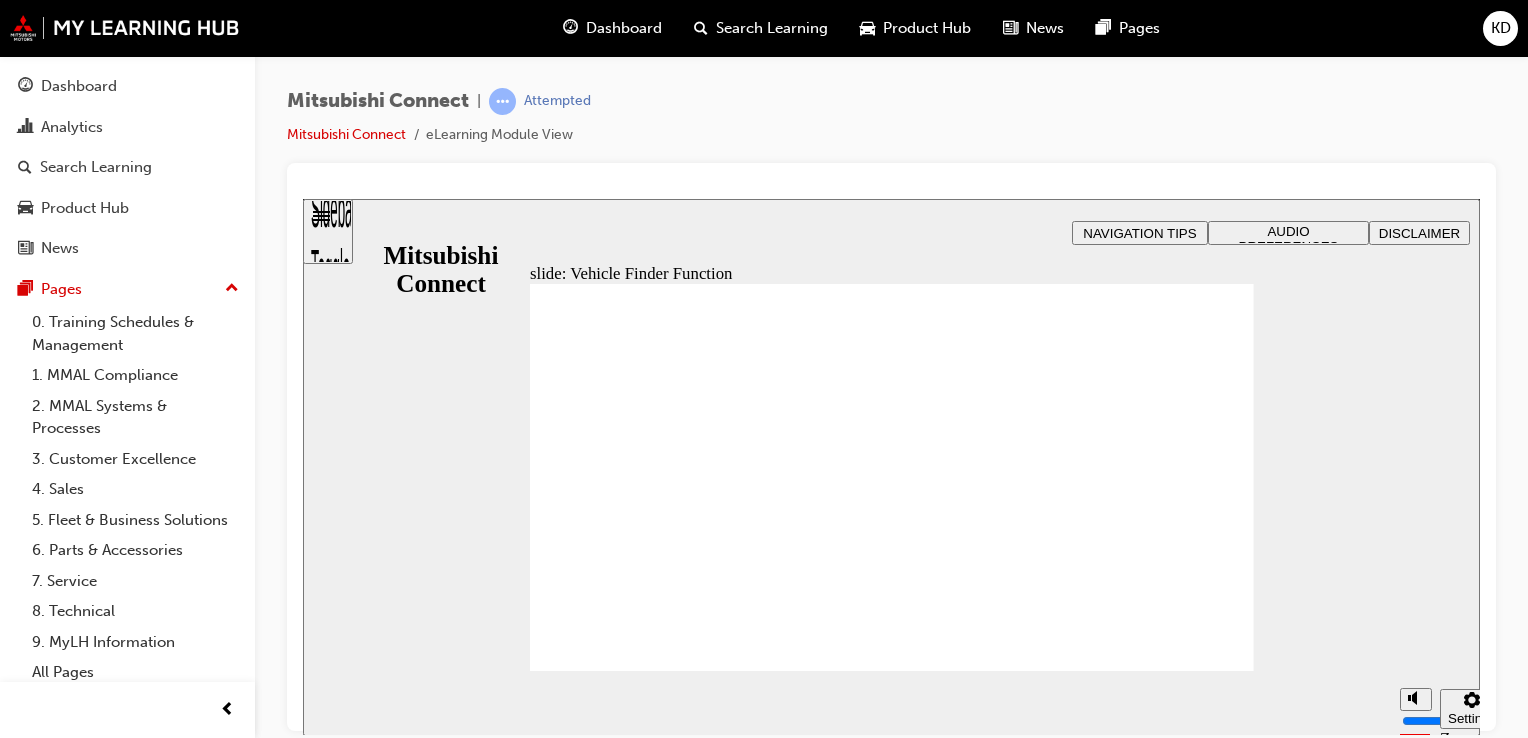 click 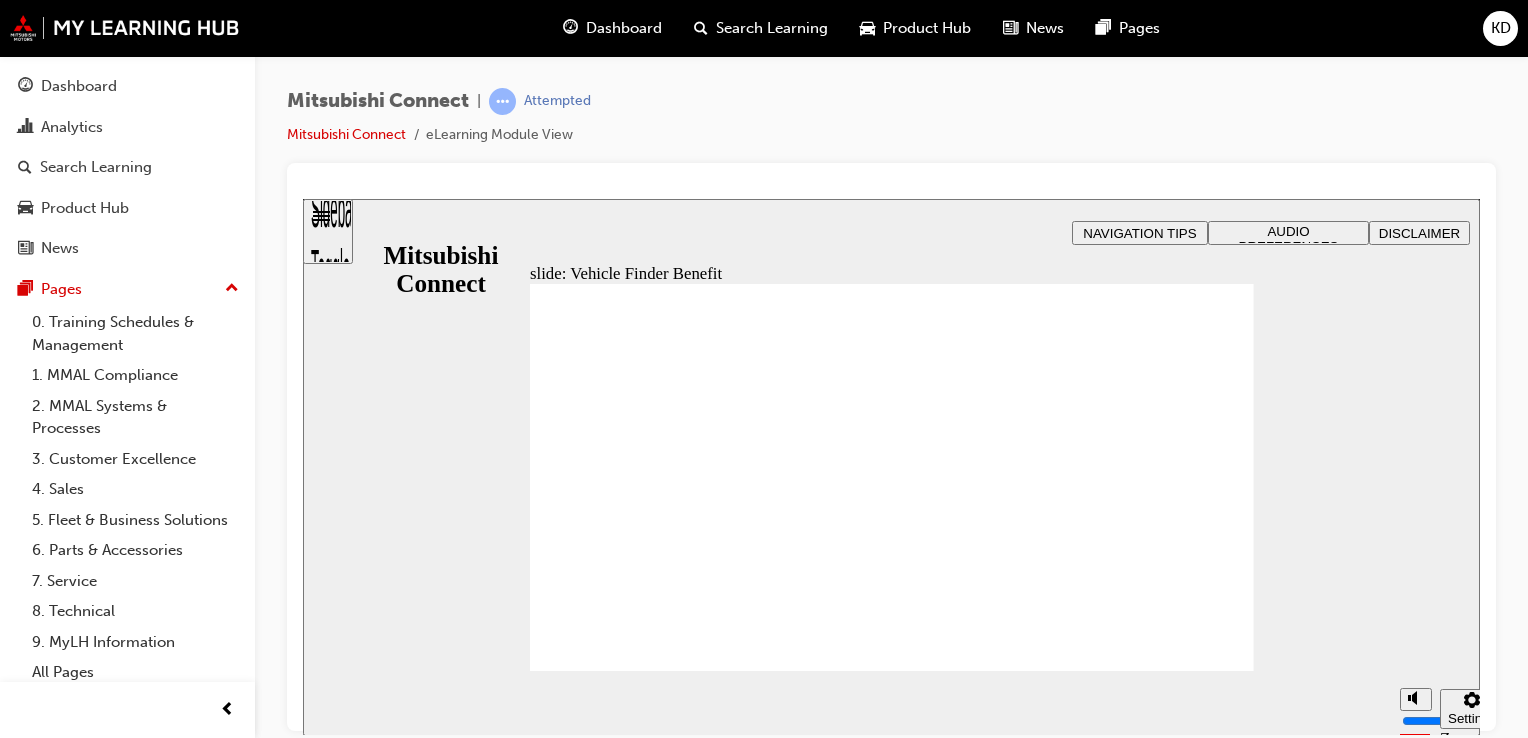 click 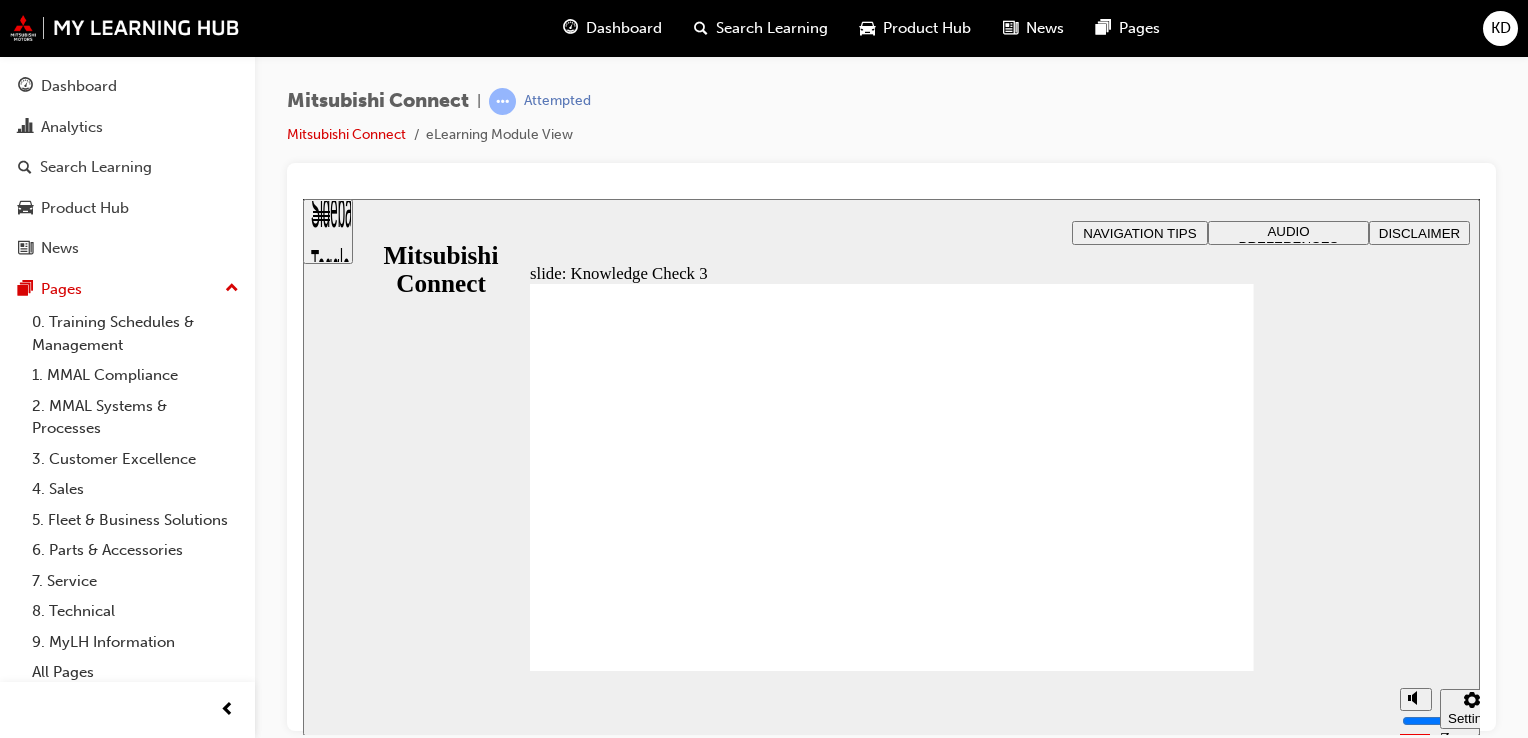 checkbox on "true" 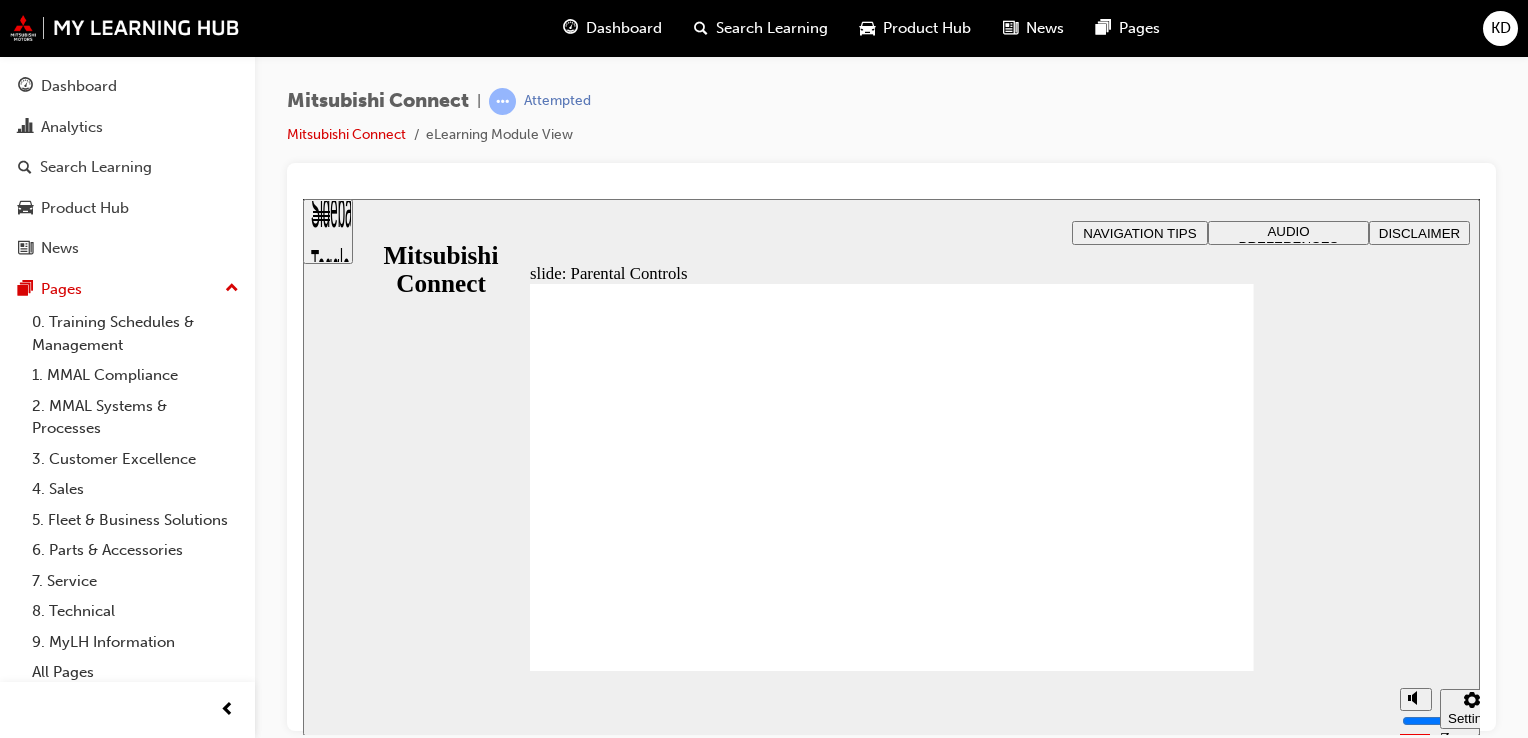 click 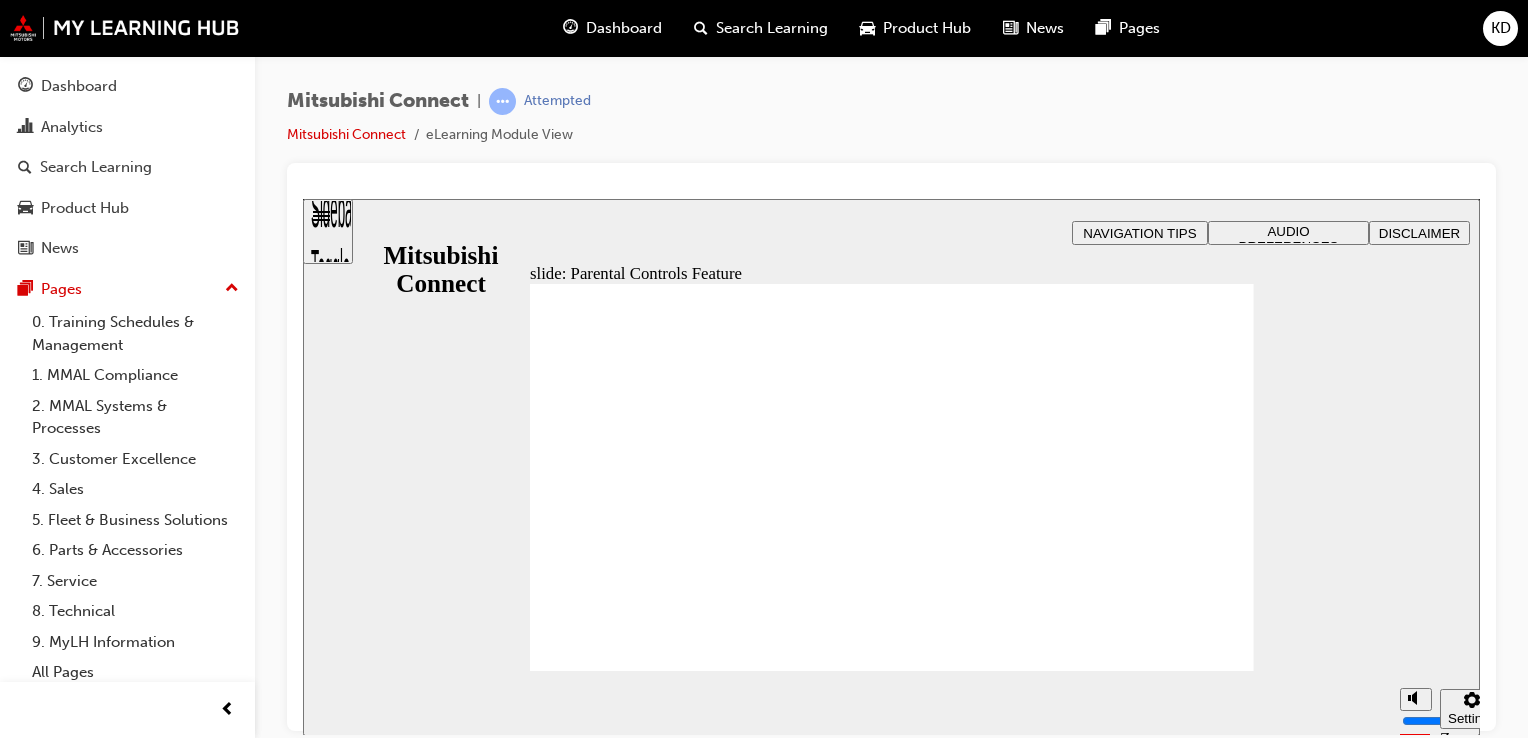 click 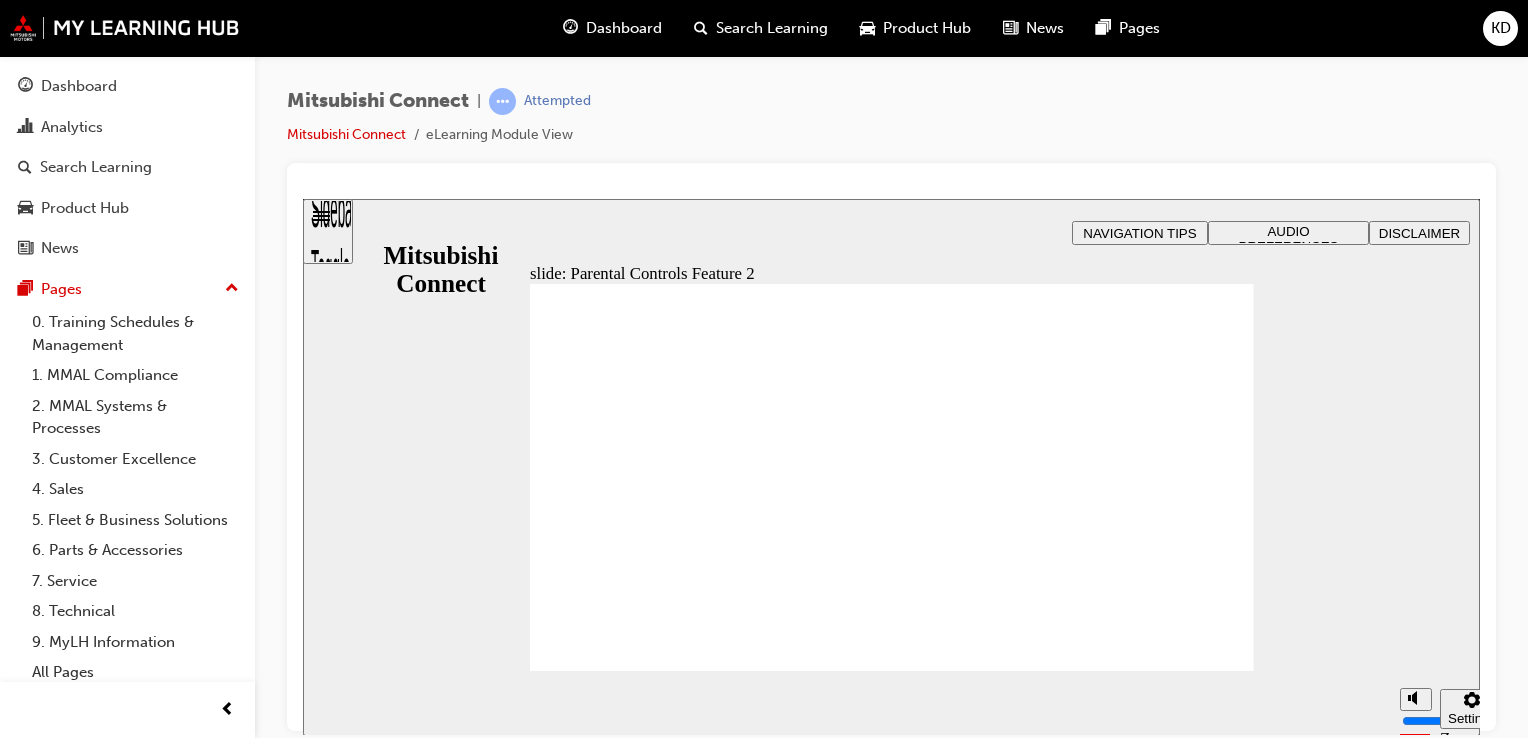 click 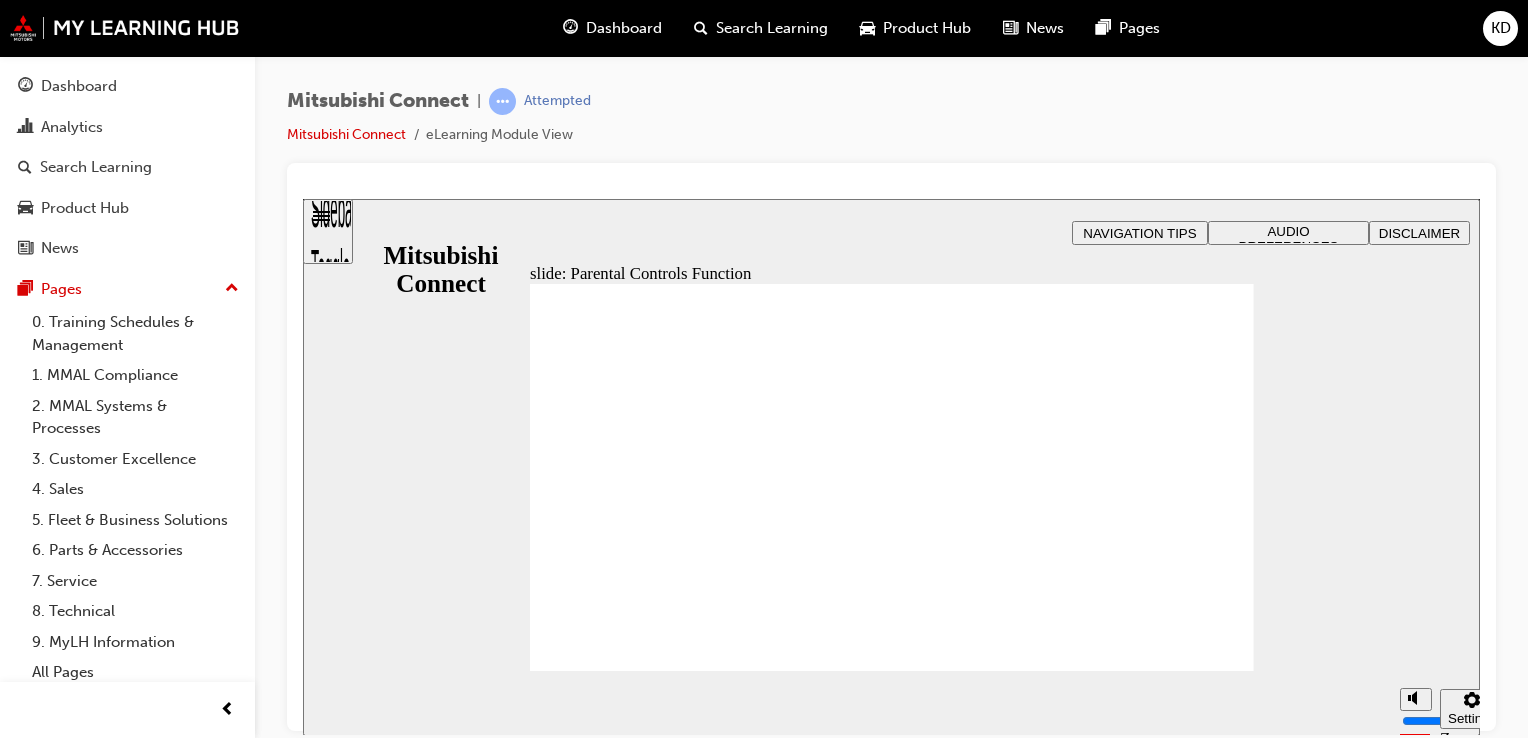 click 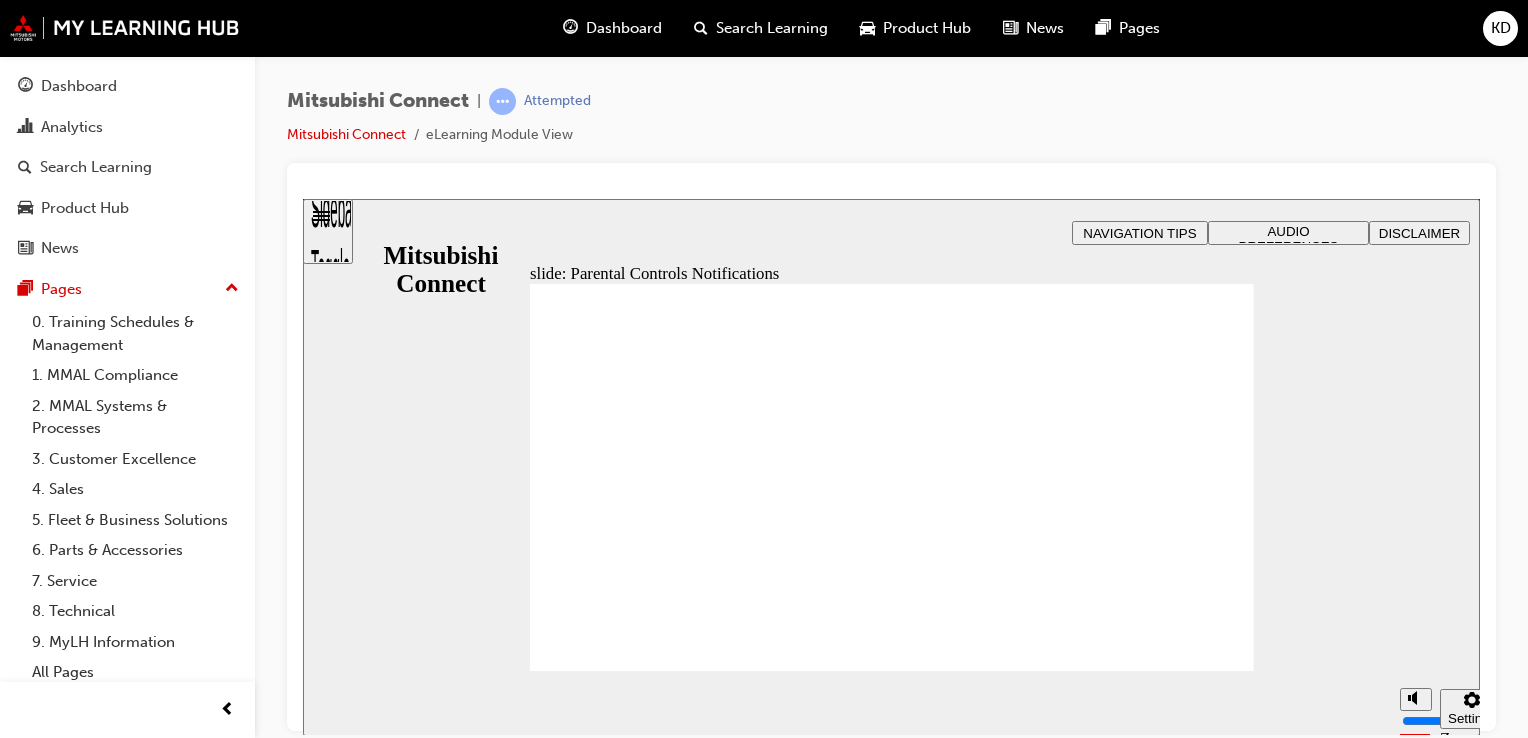 click 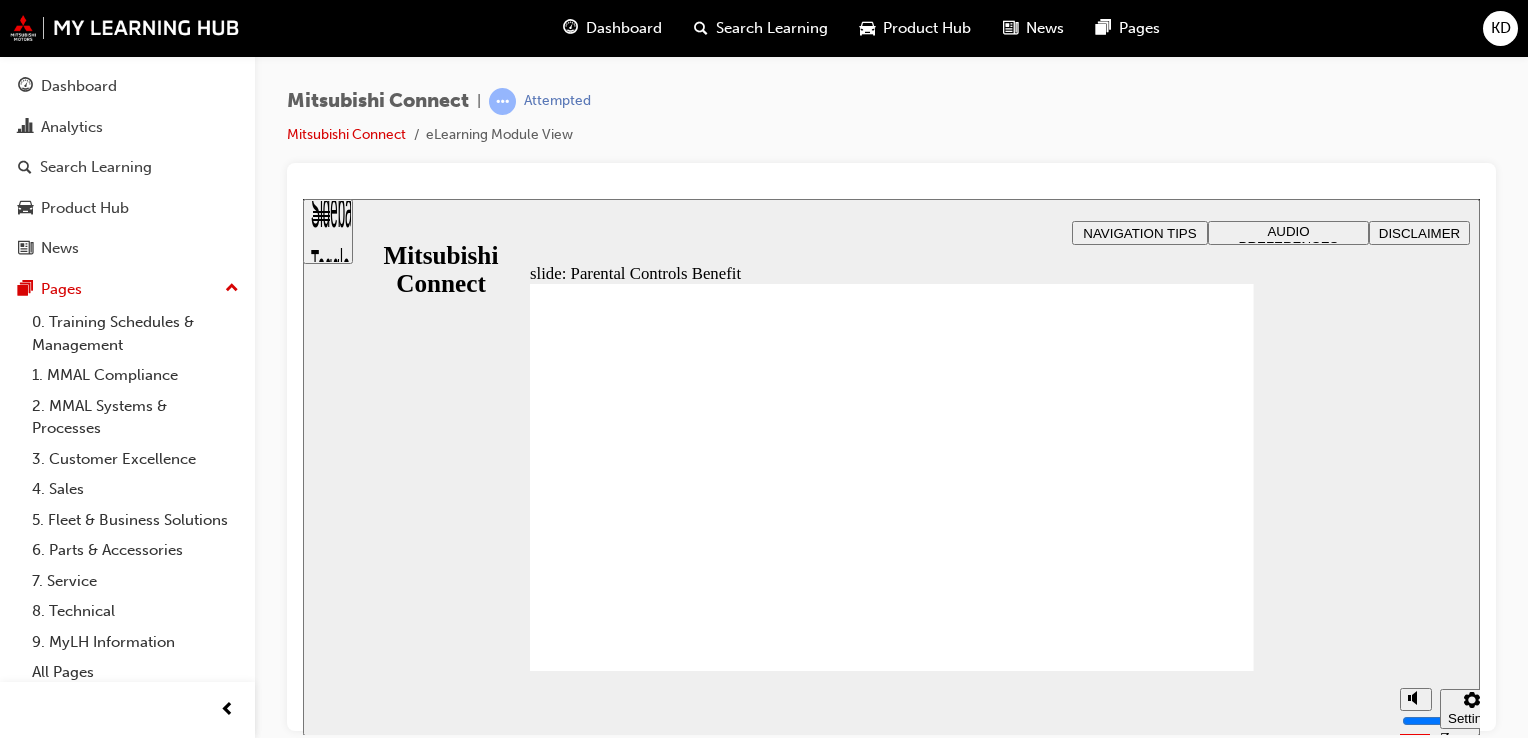 click 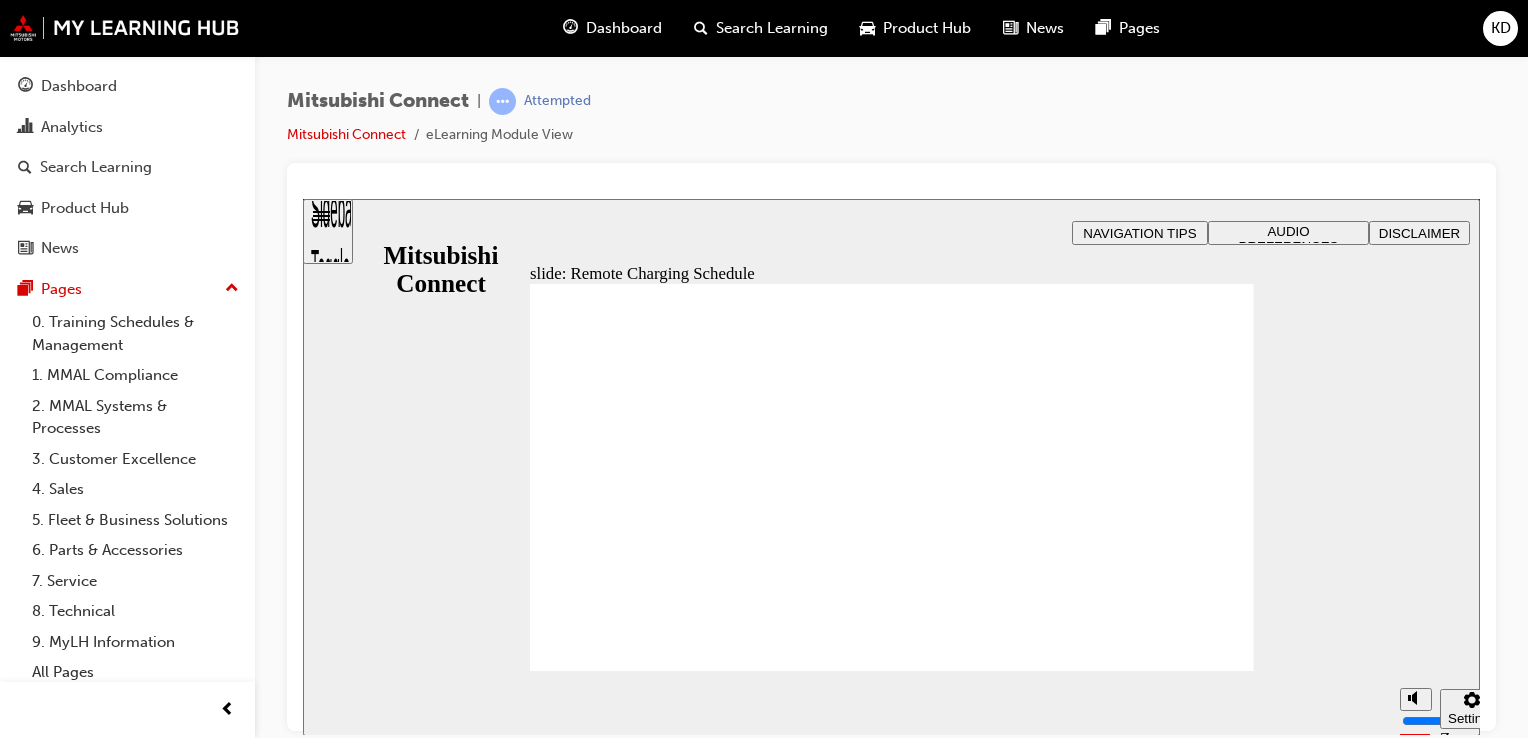 click 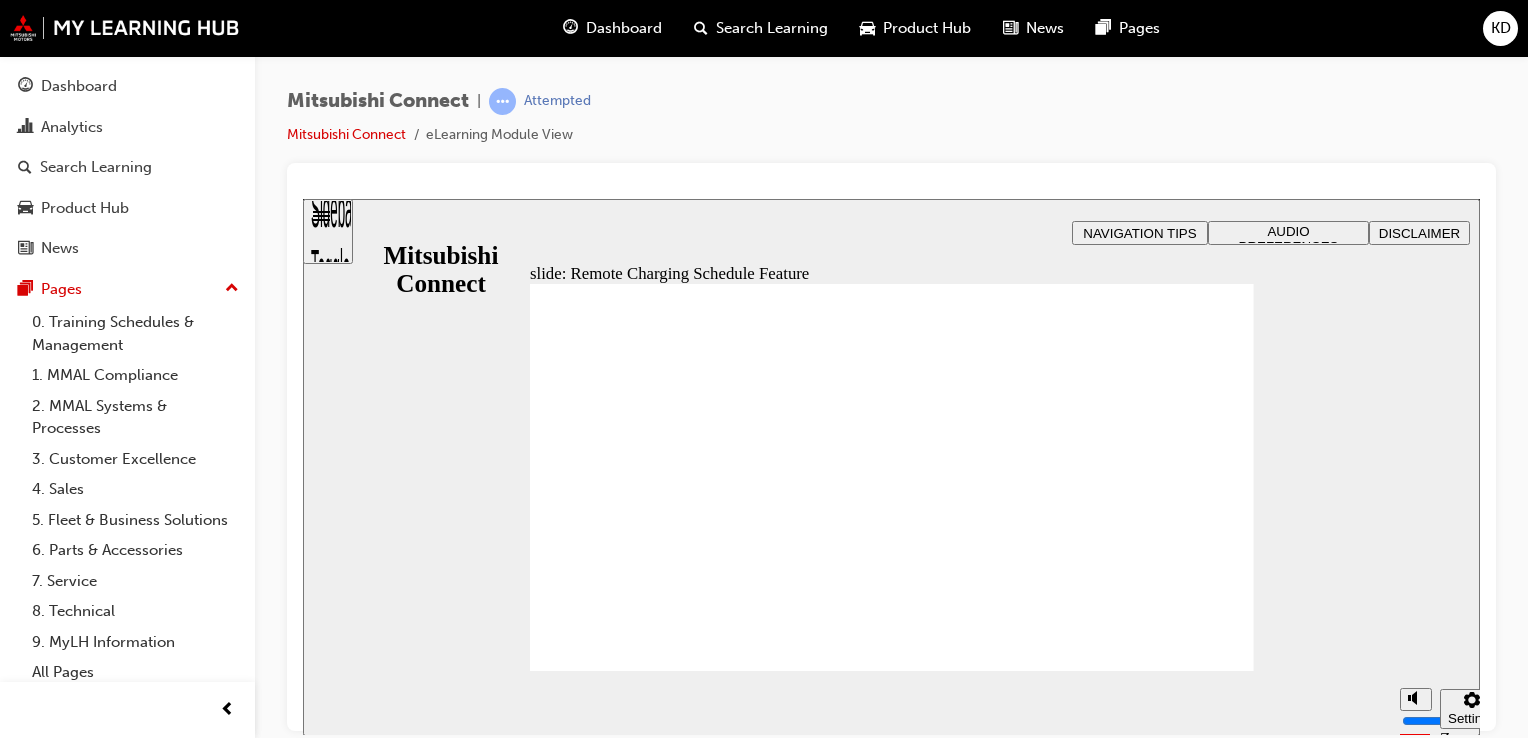 click 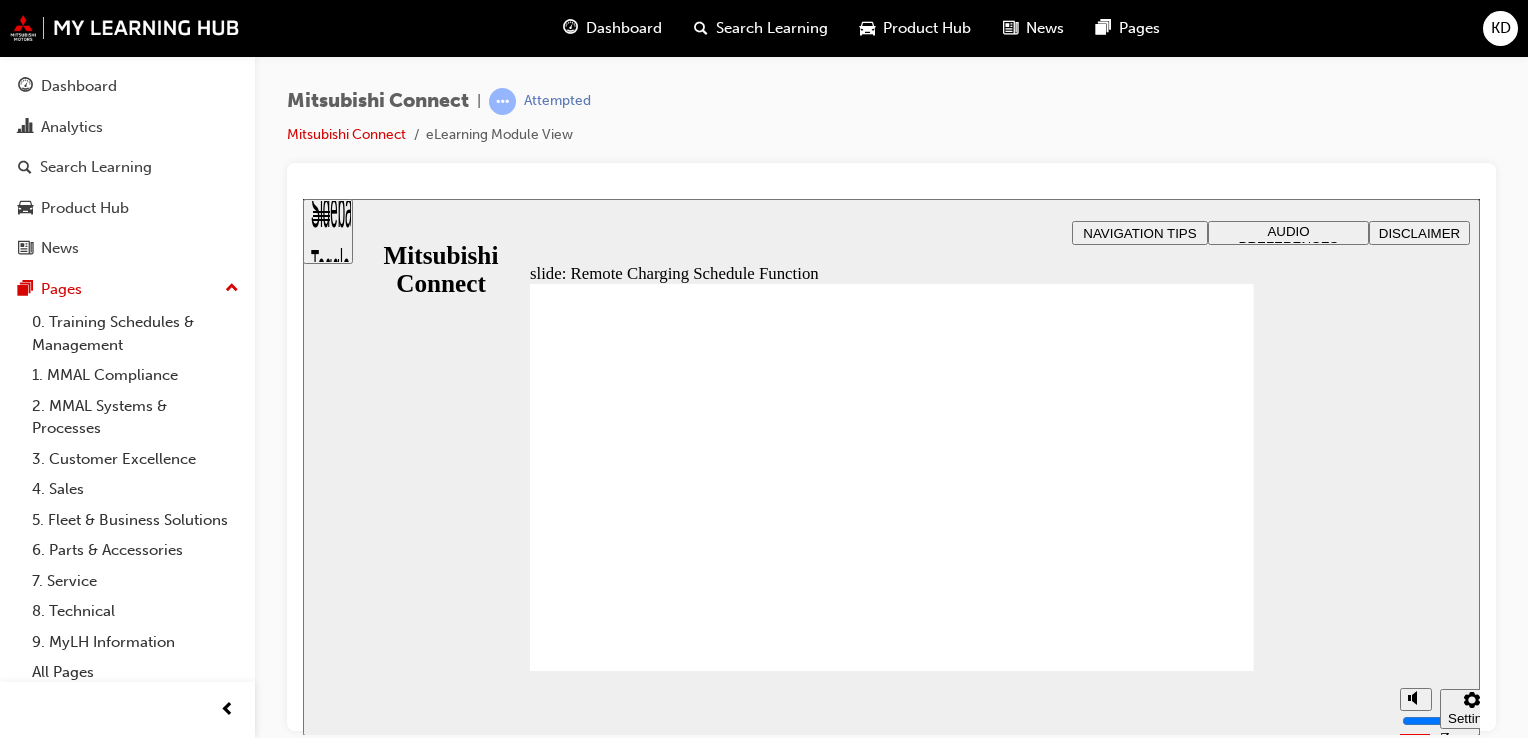 click 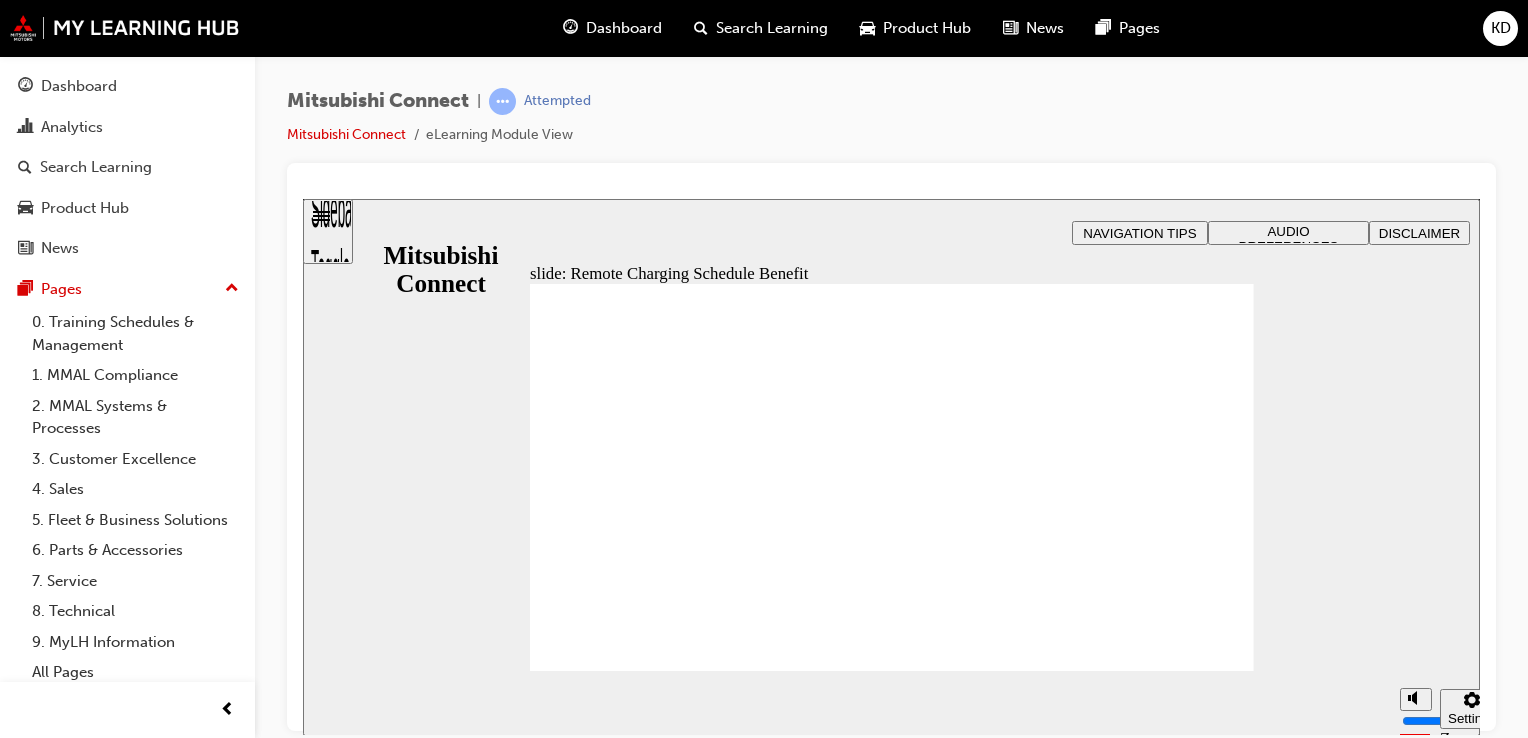 click 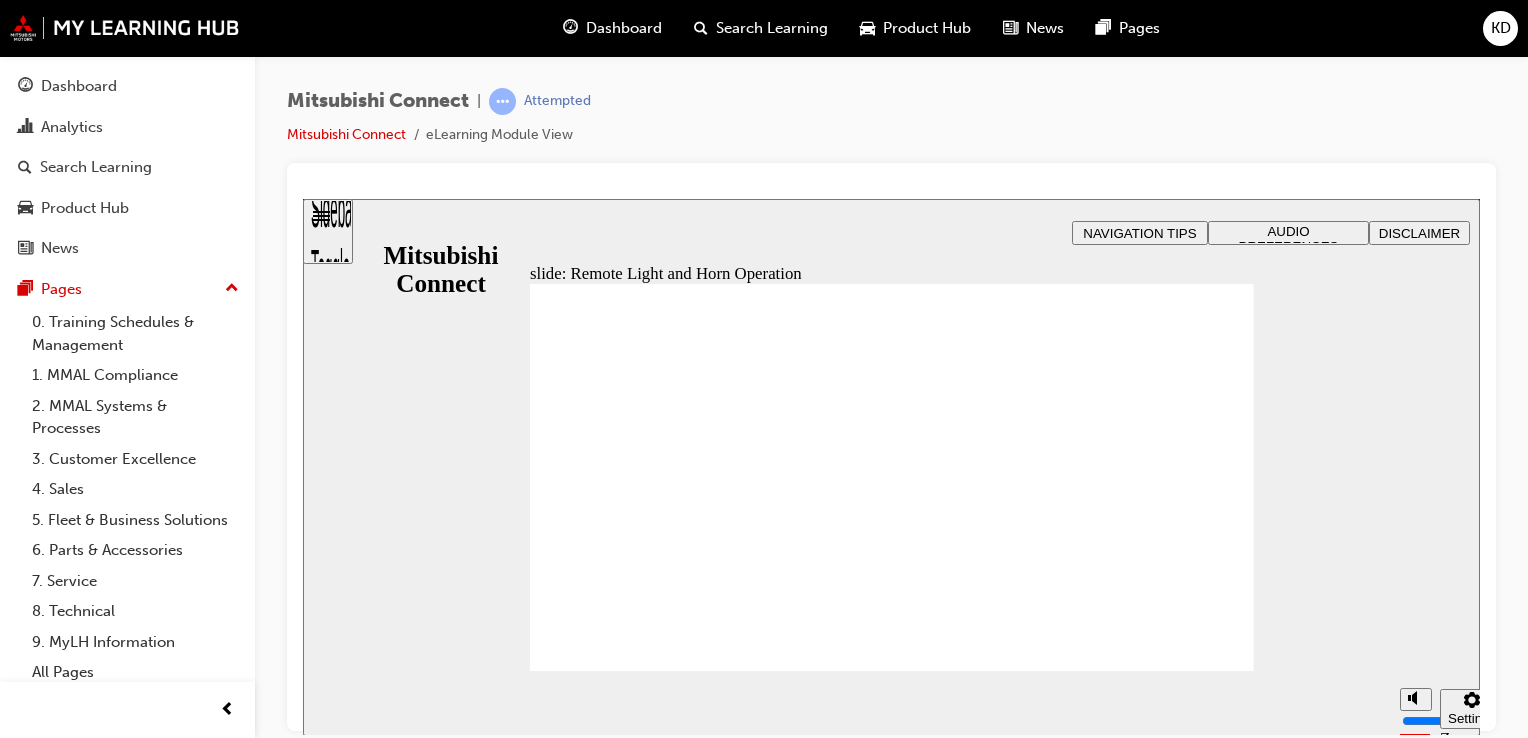click 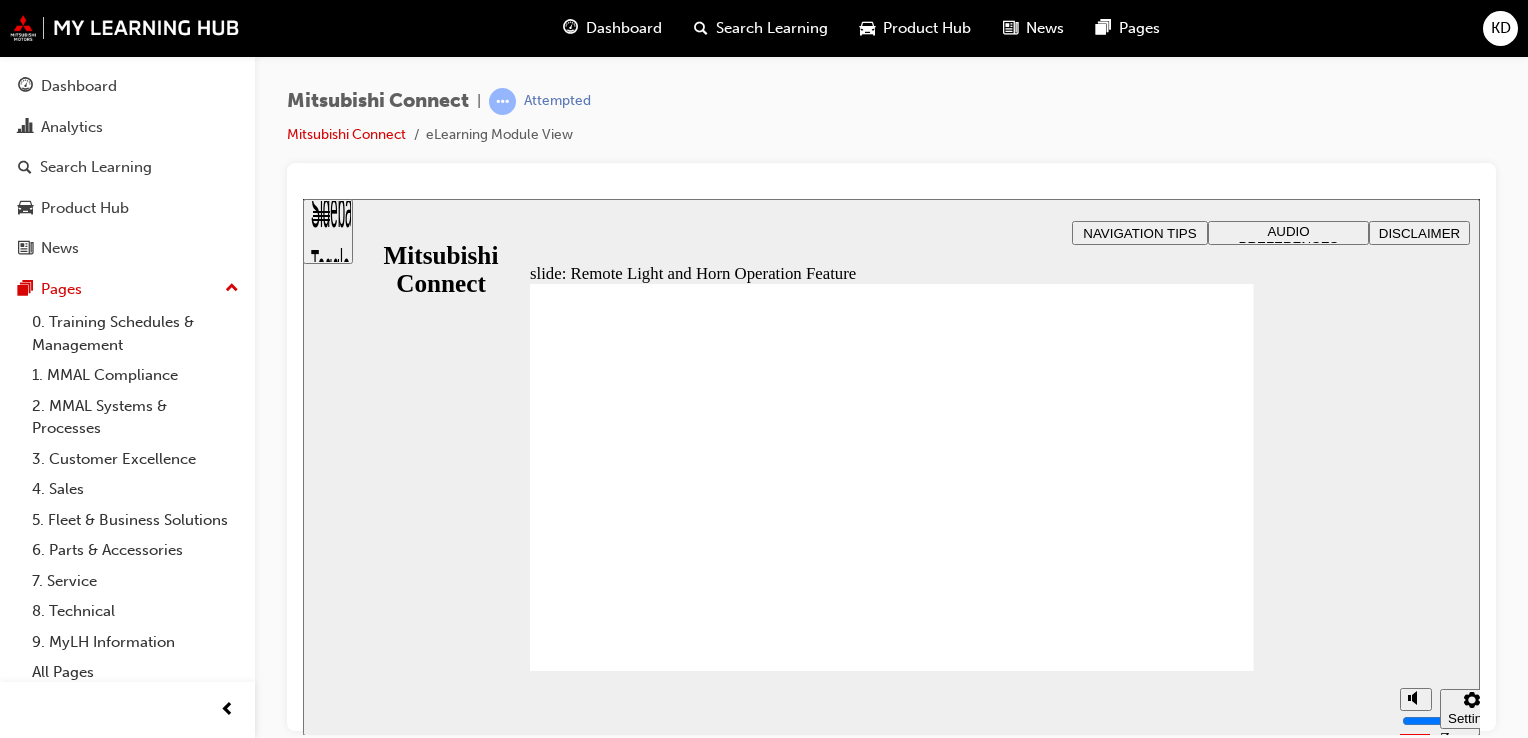 click 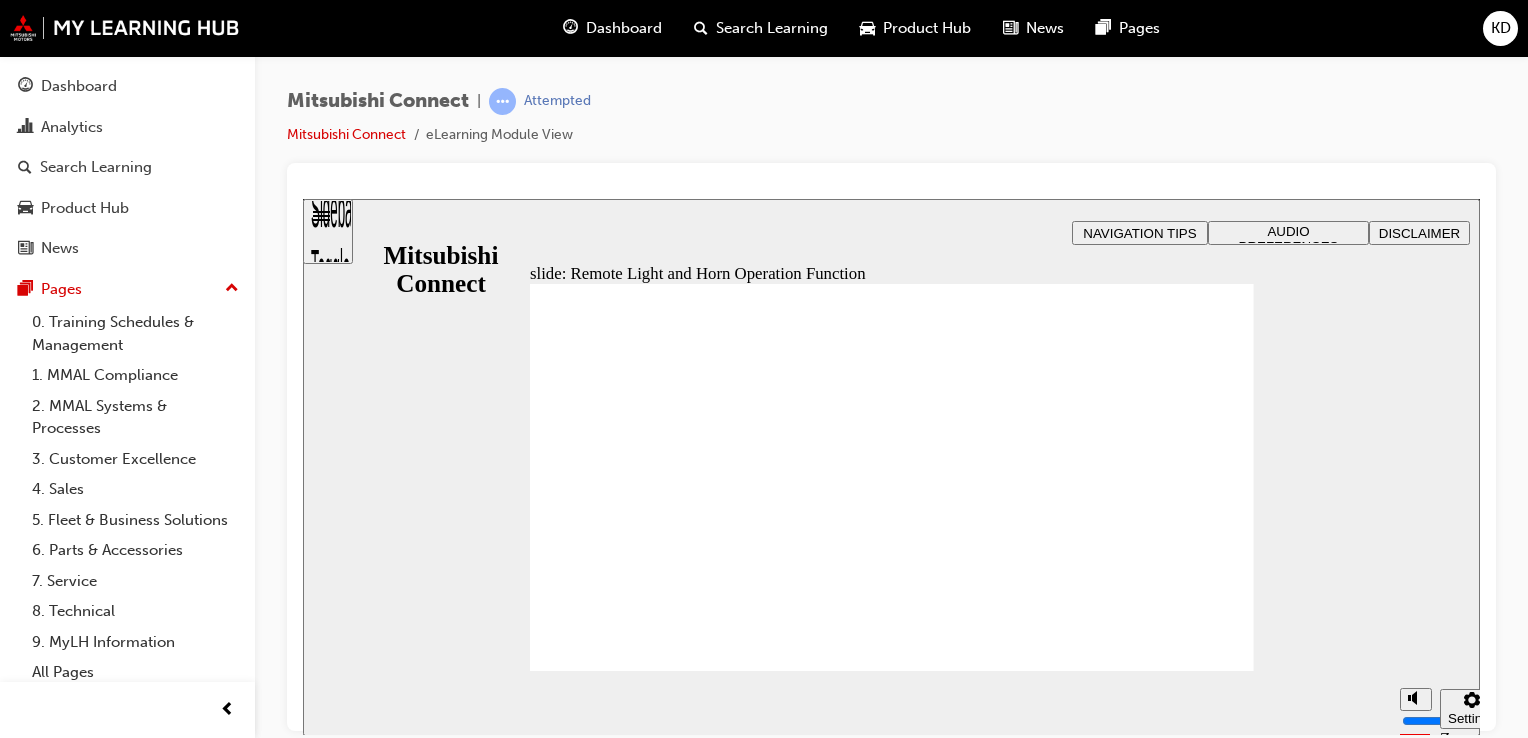 click 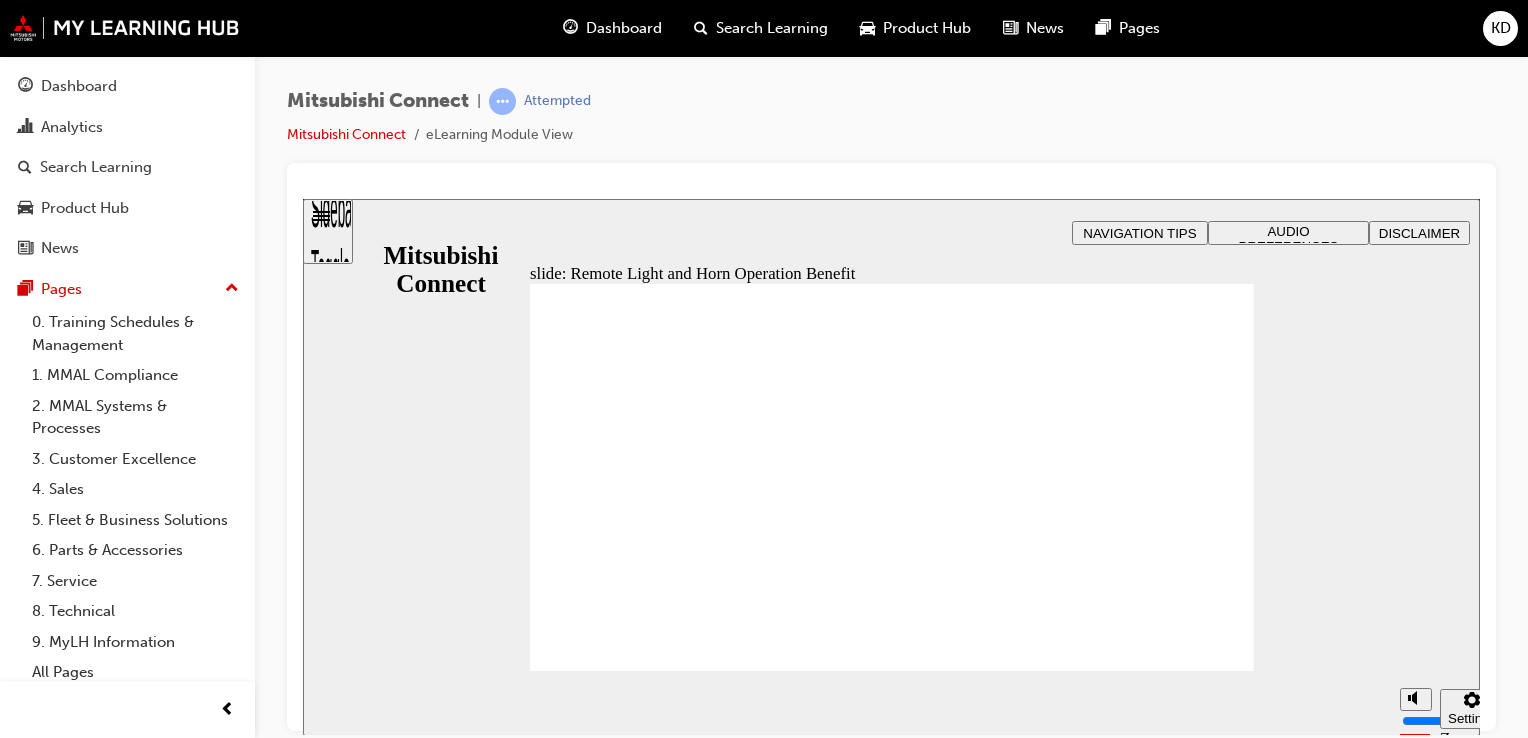click 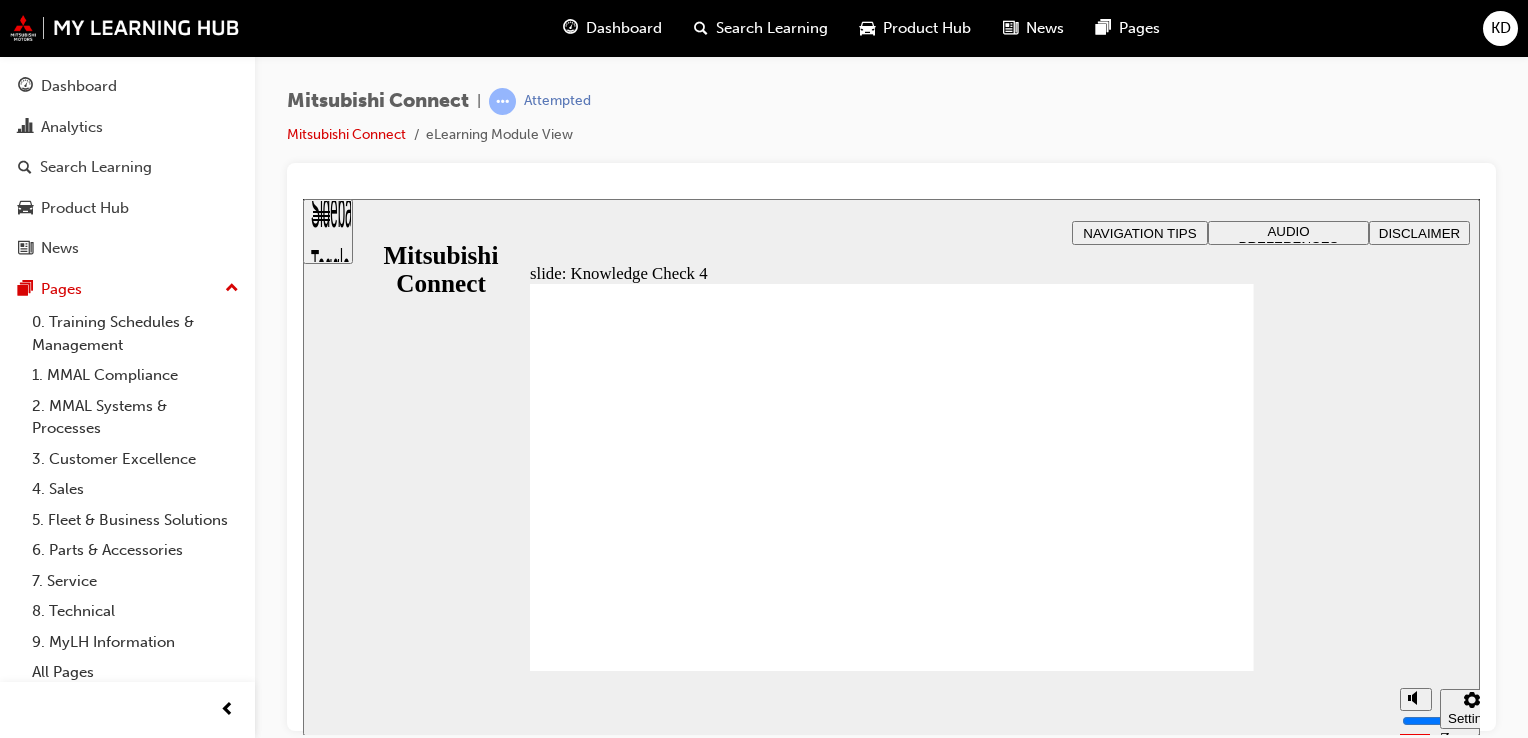 radio on "true" 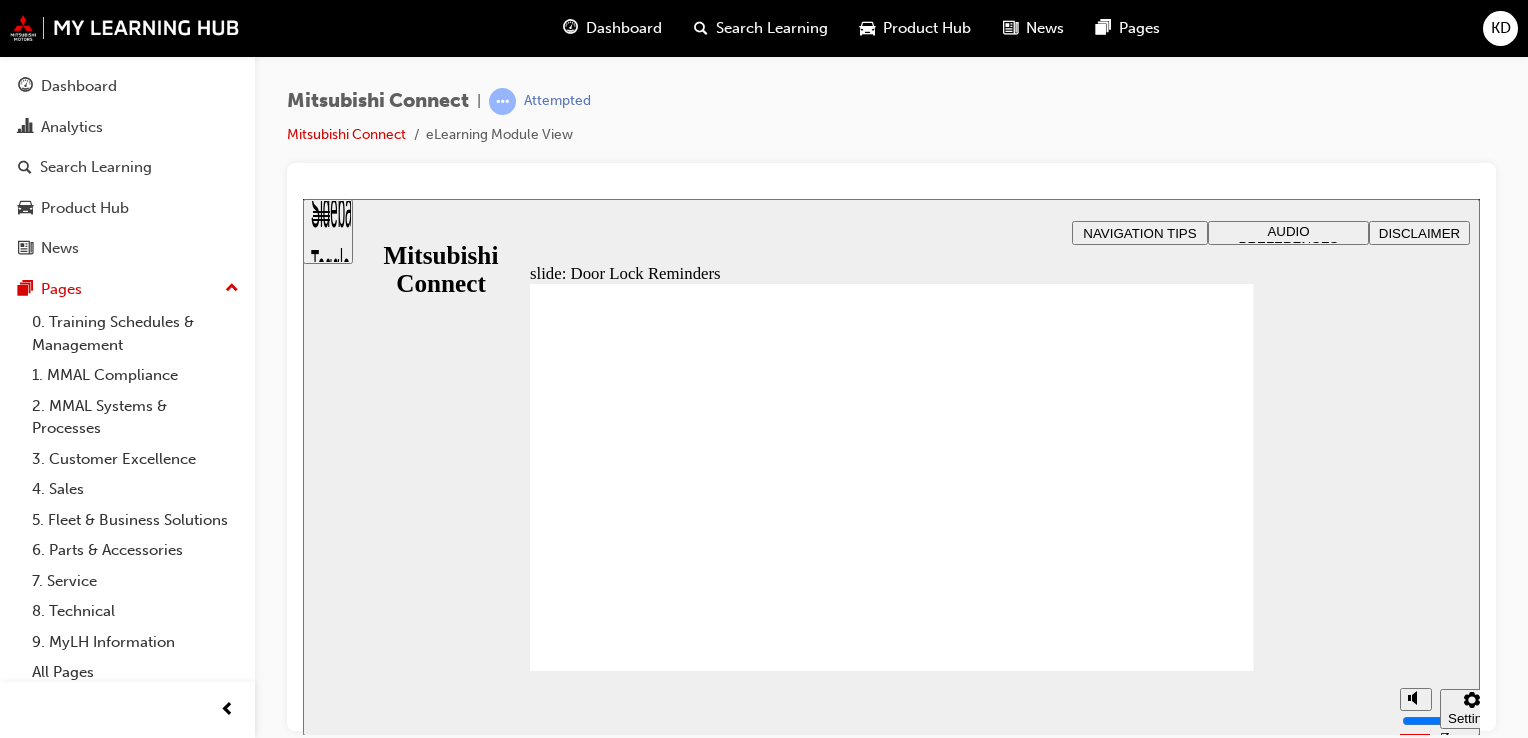 click 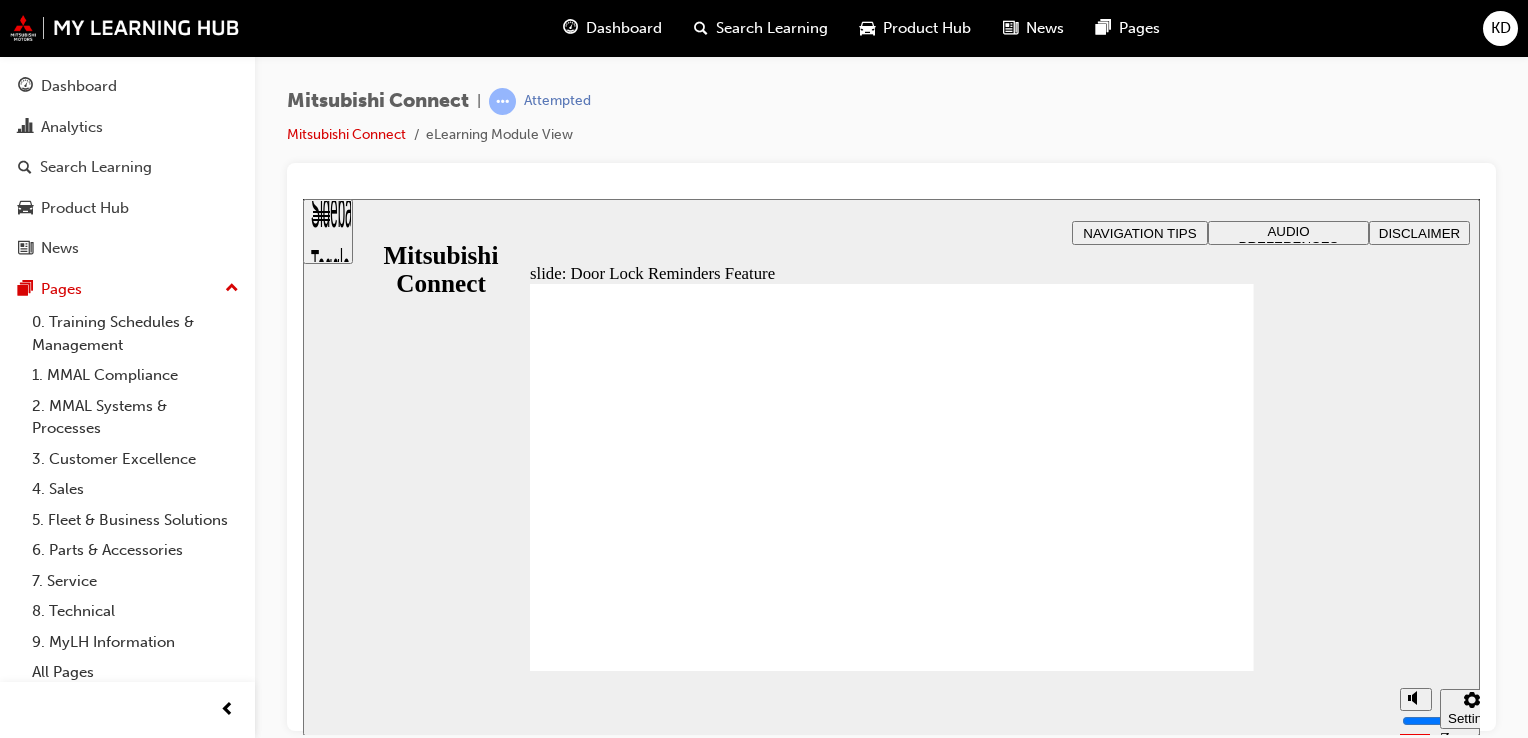 click 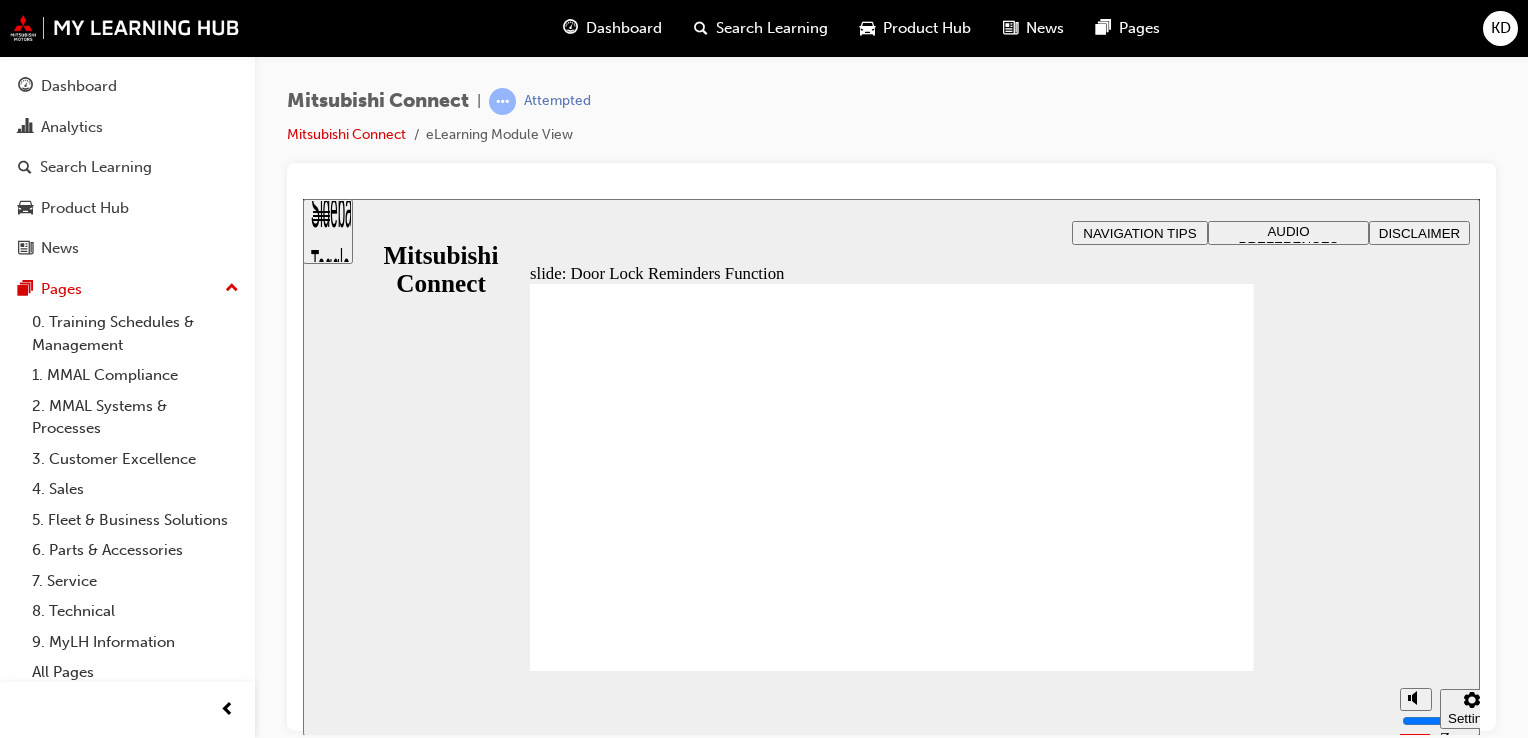 scroll, scrollTop: 0, scrollLeft: 0, axis: both 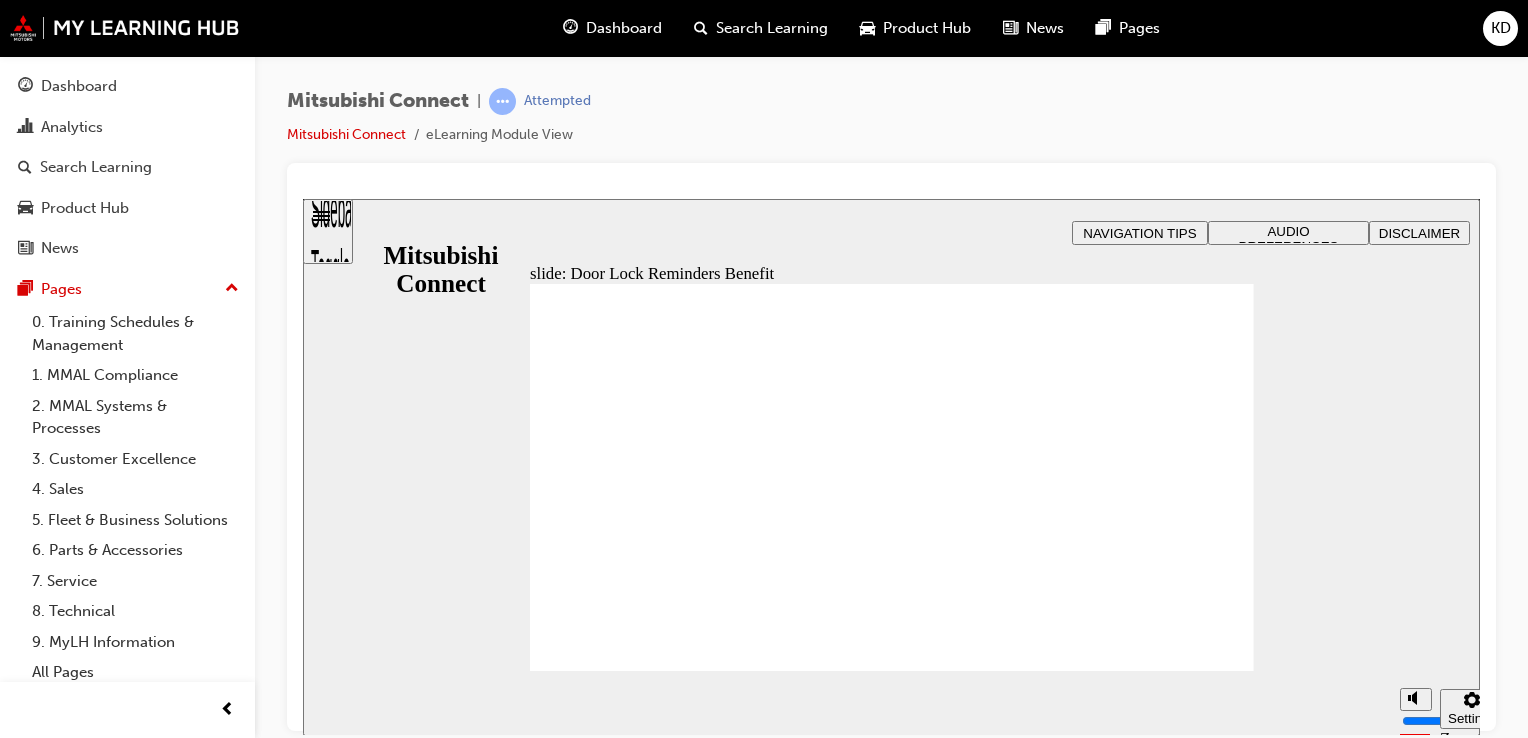 click 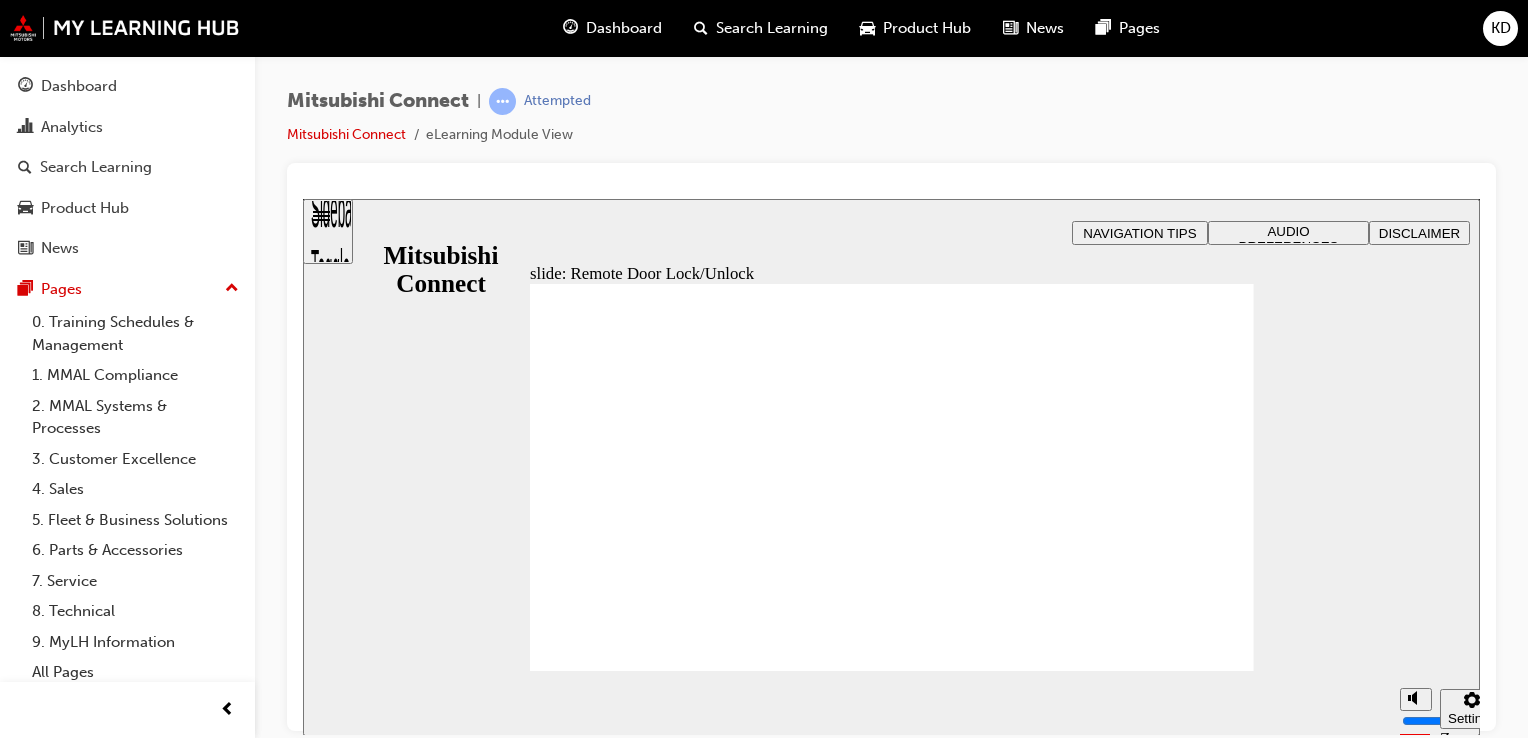 click 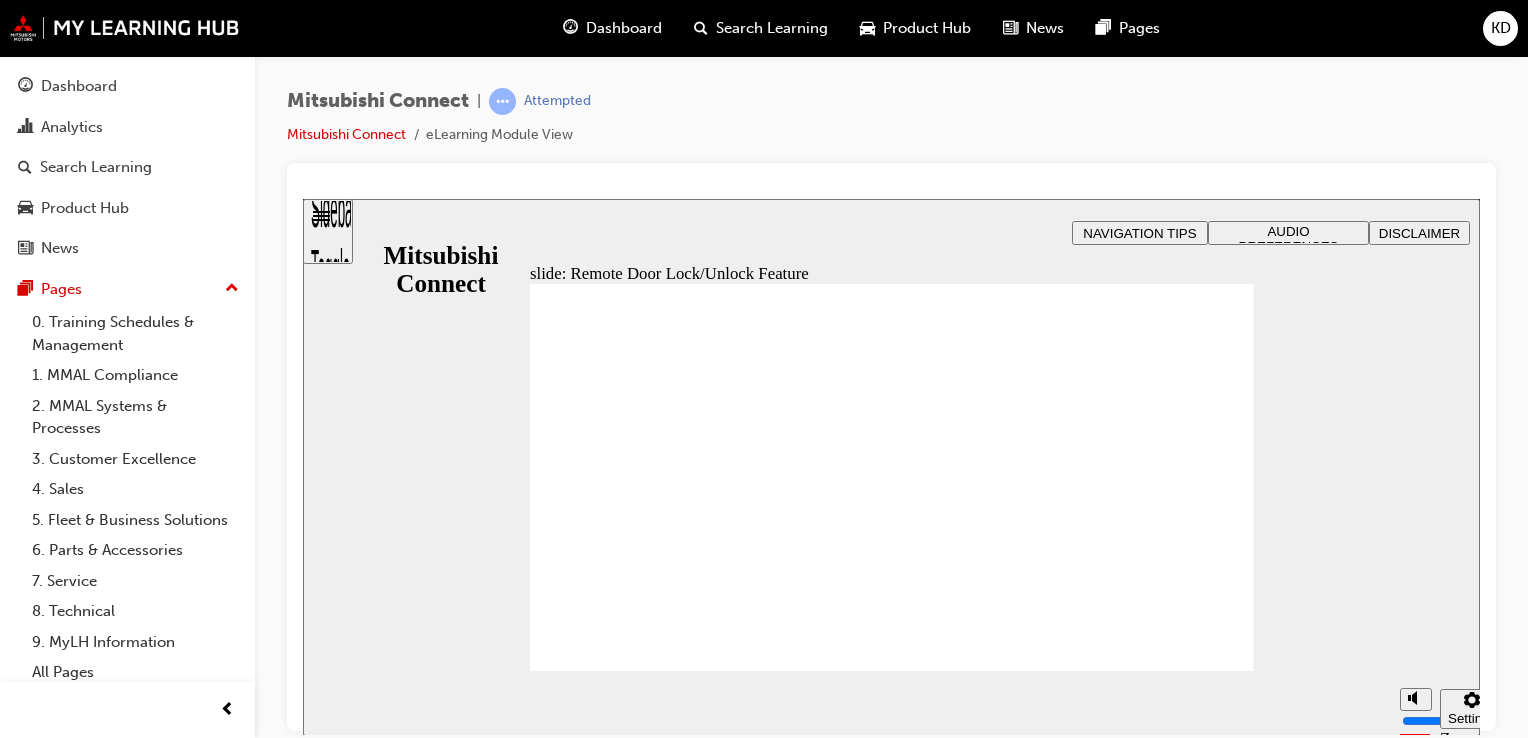 click 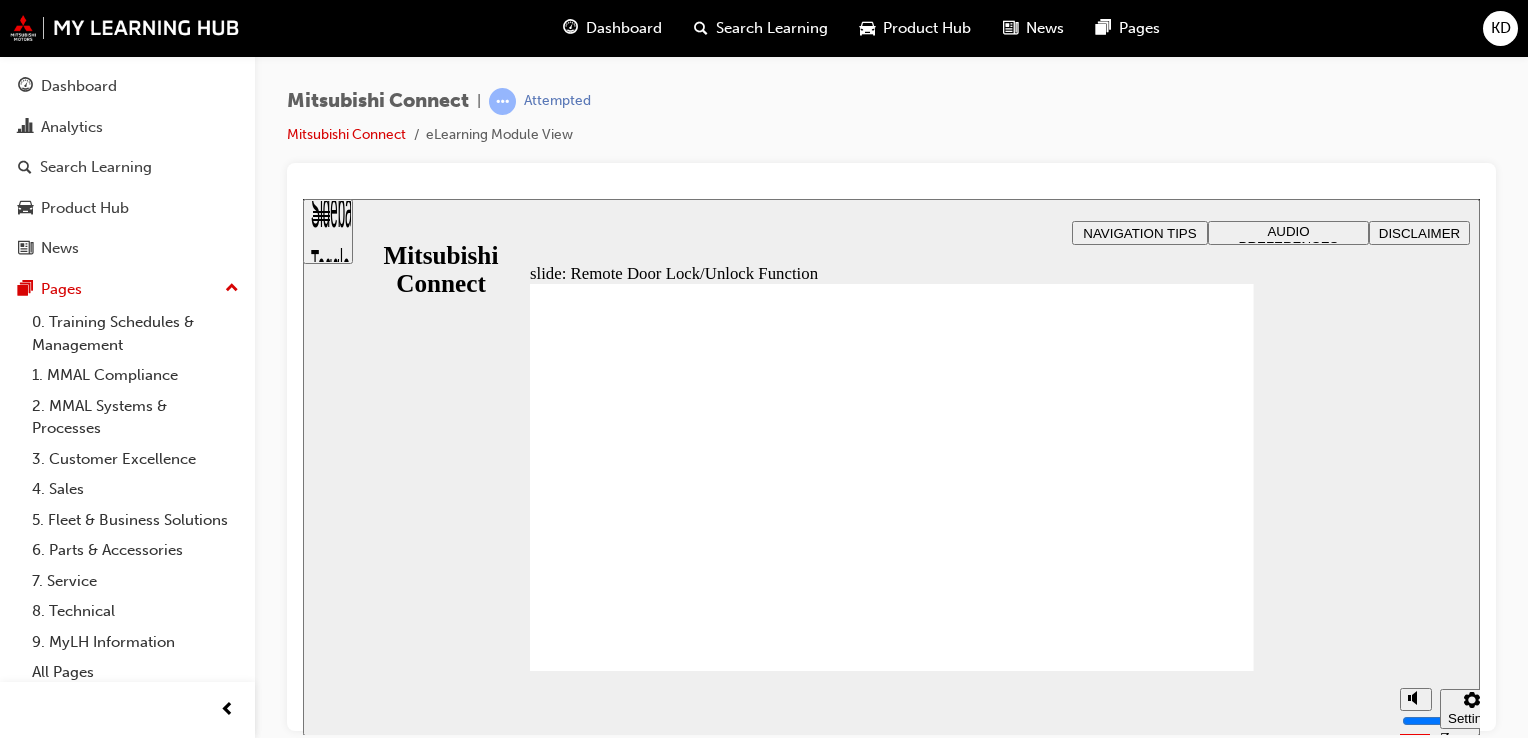 click 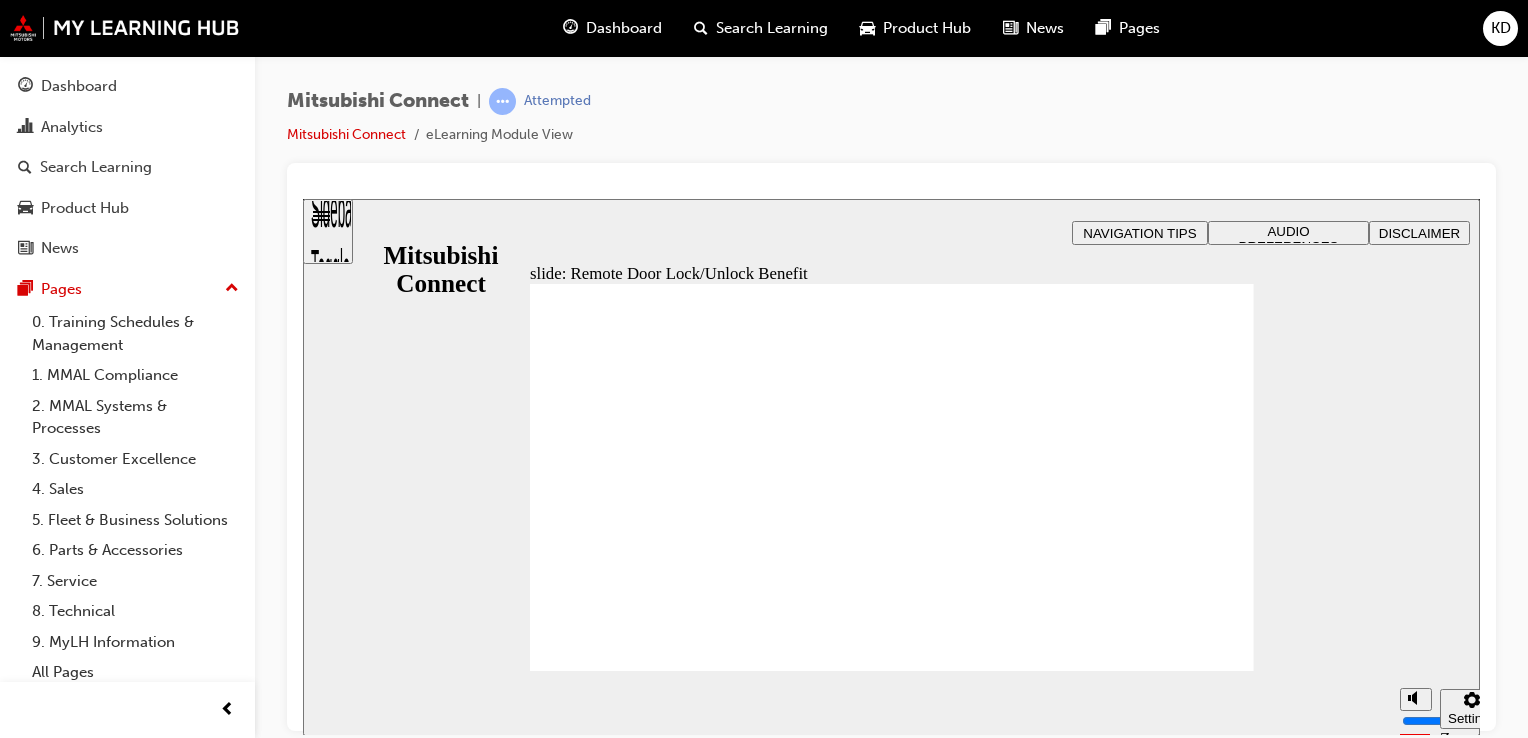 click 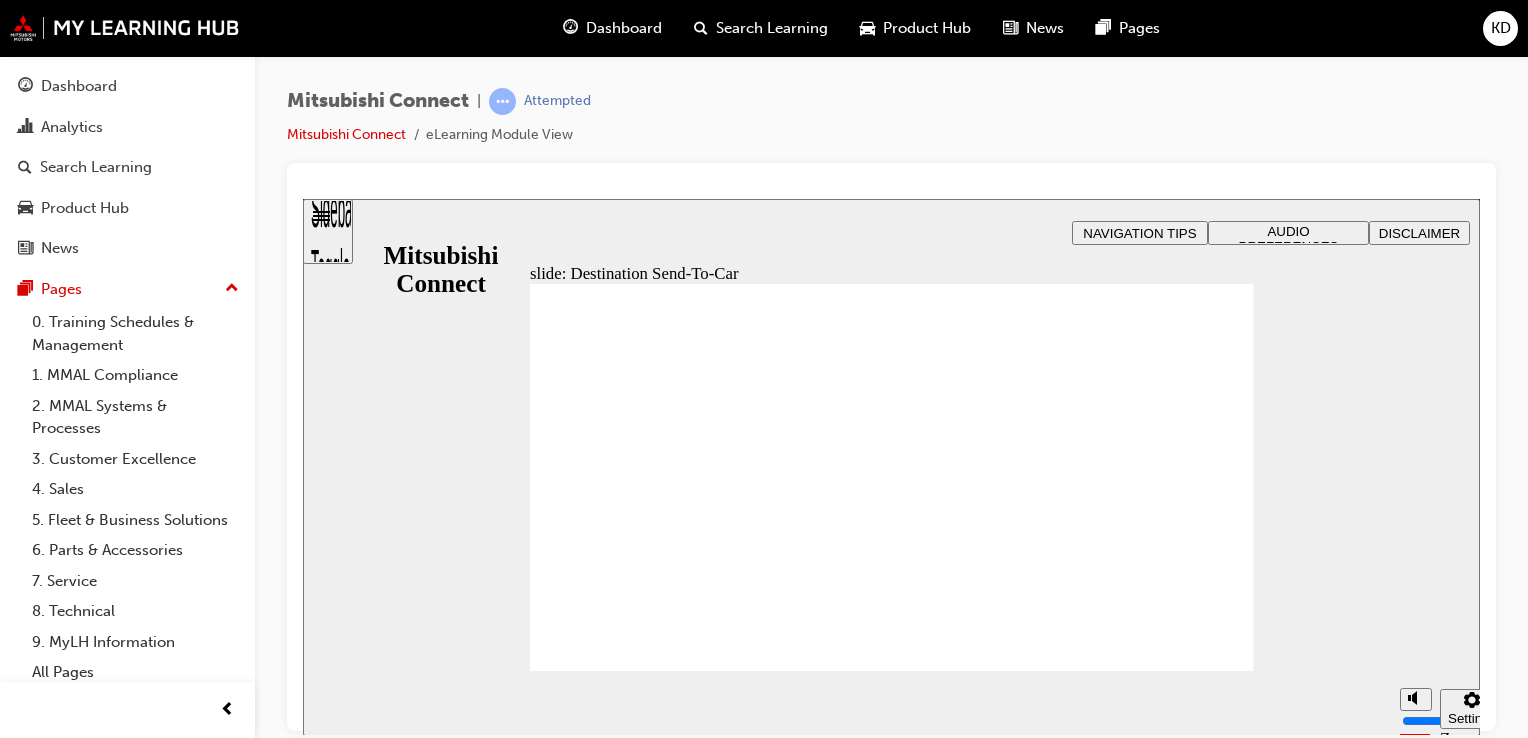 click 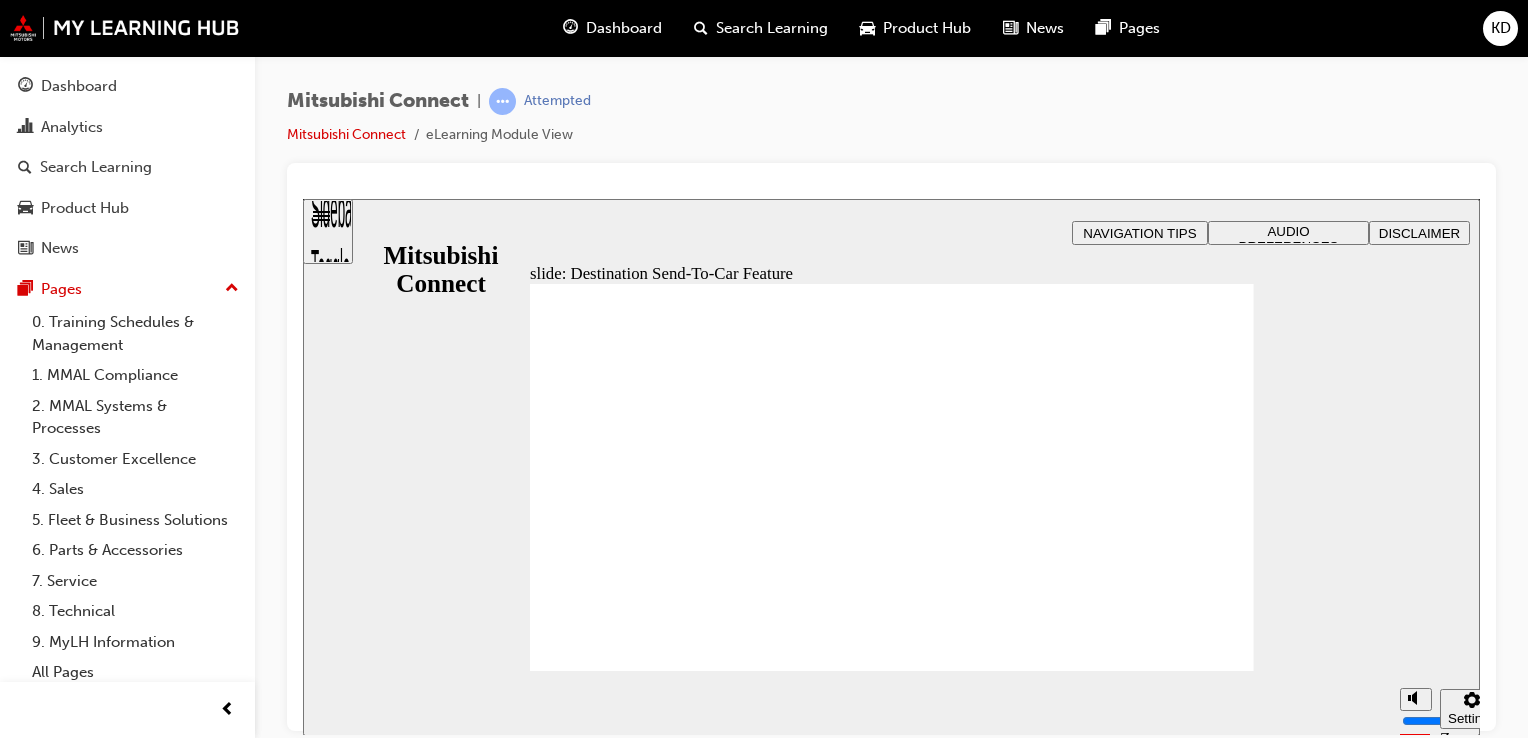 click 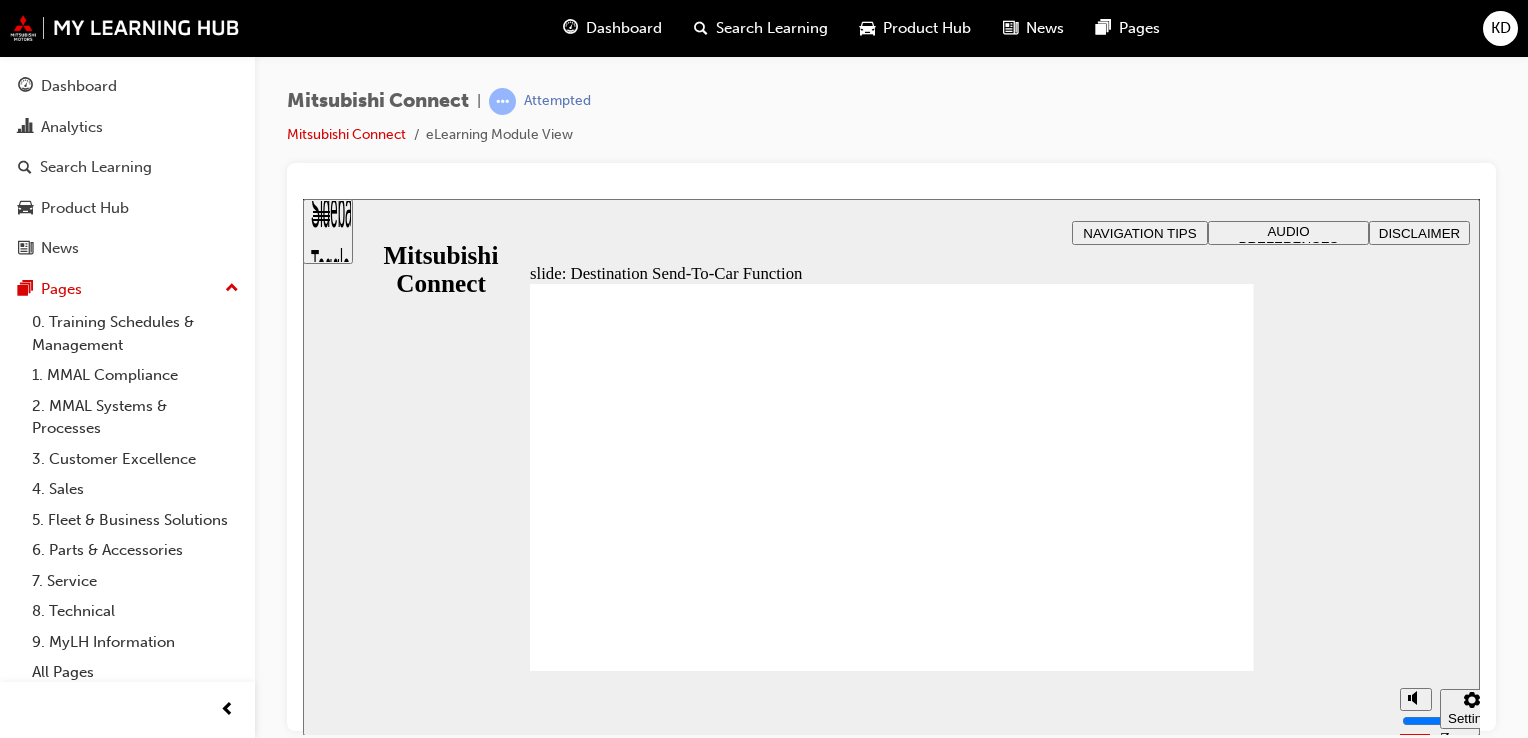 click 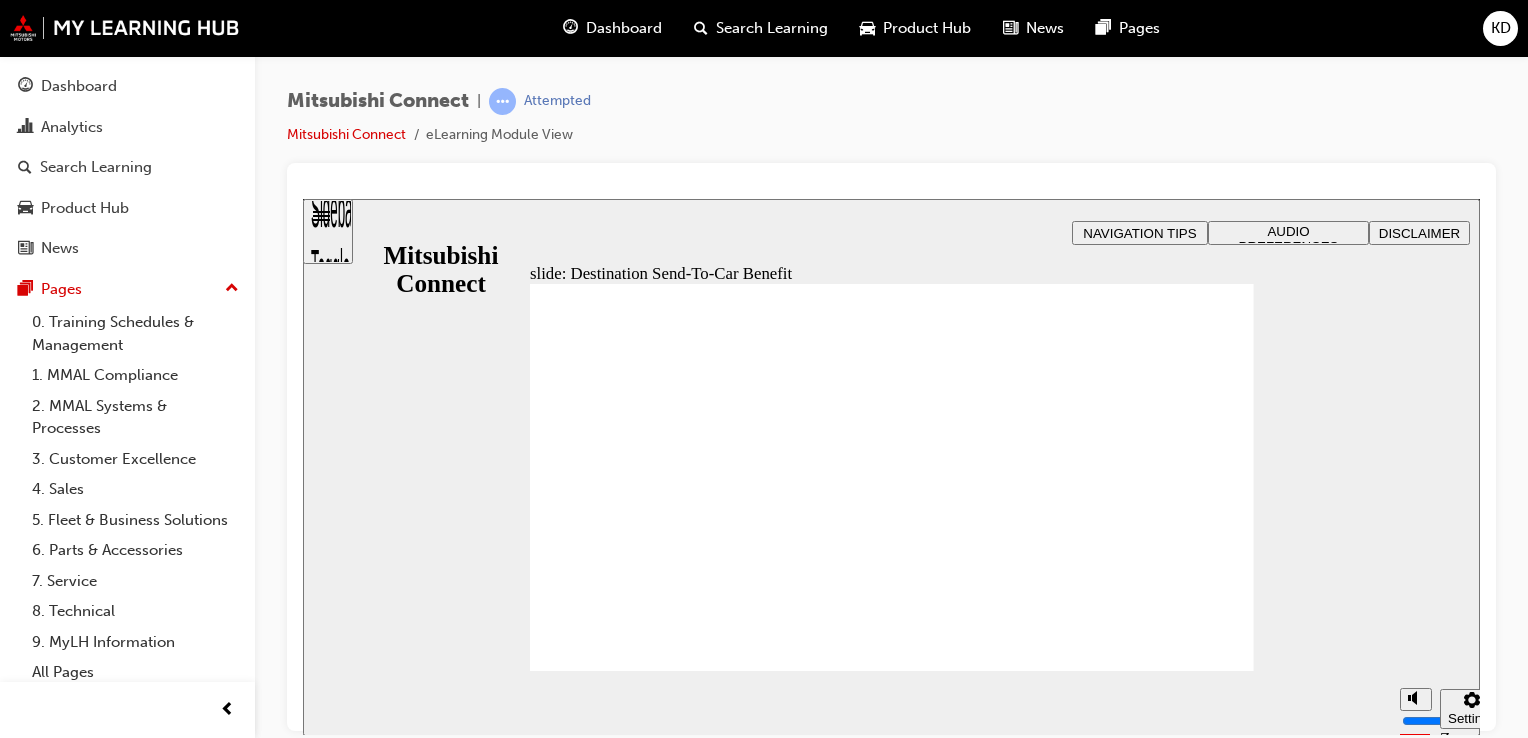 click 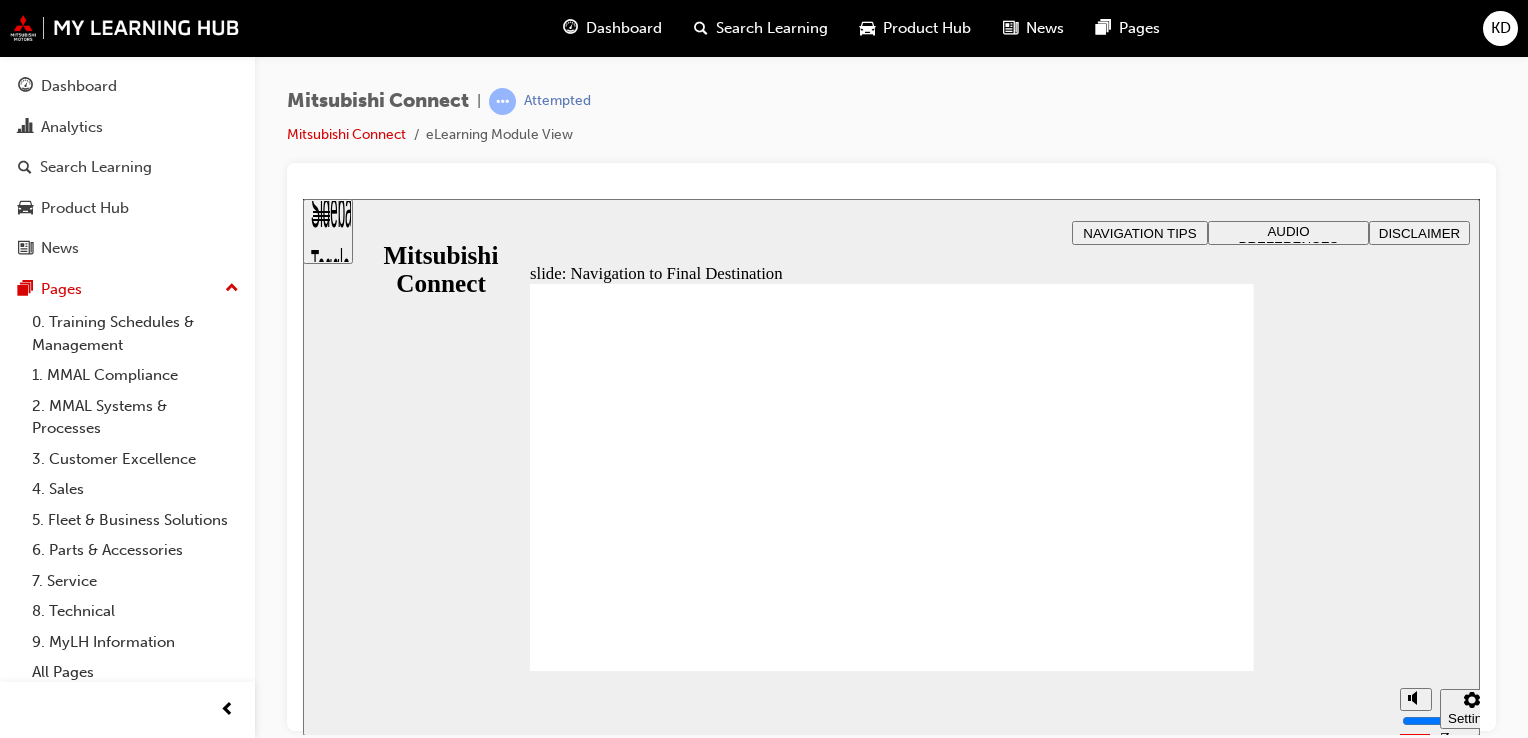 click 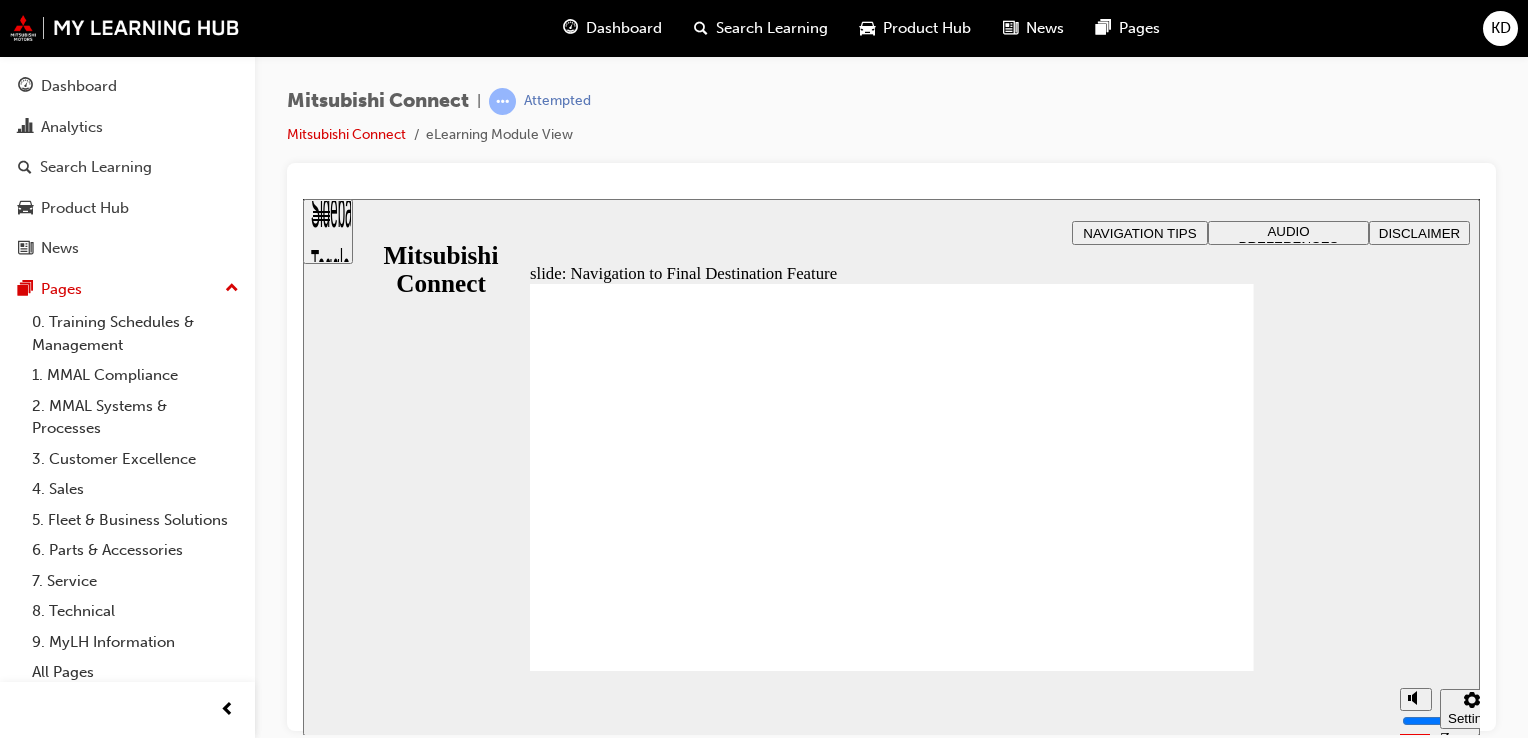 click 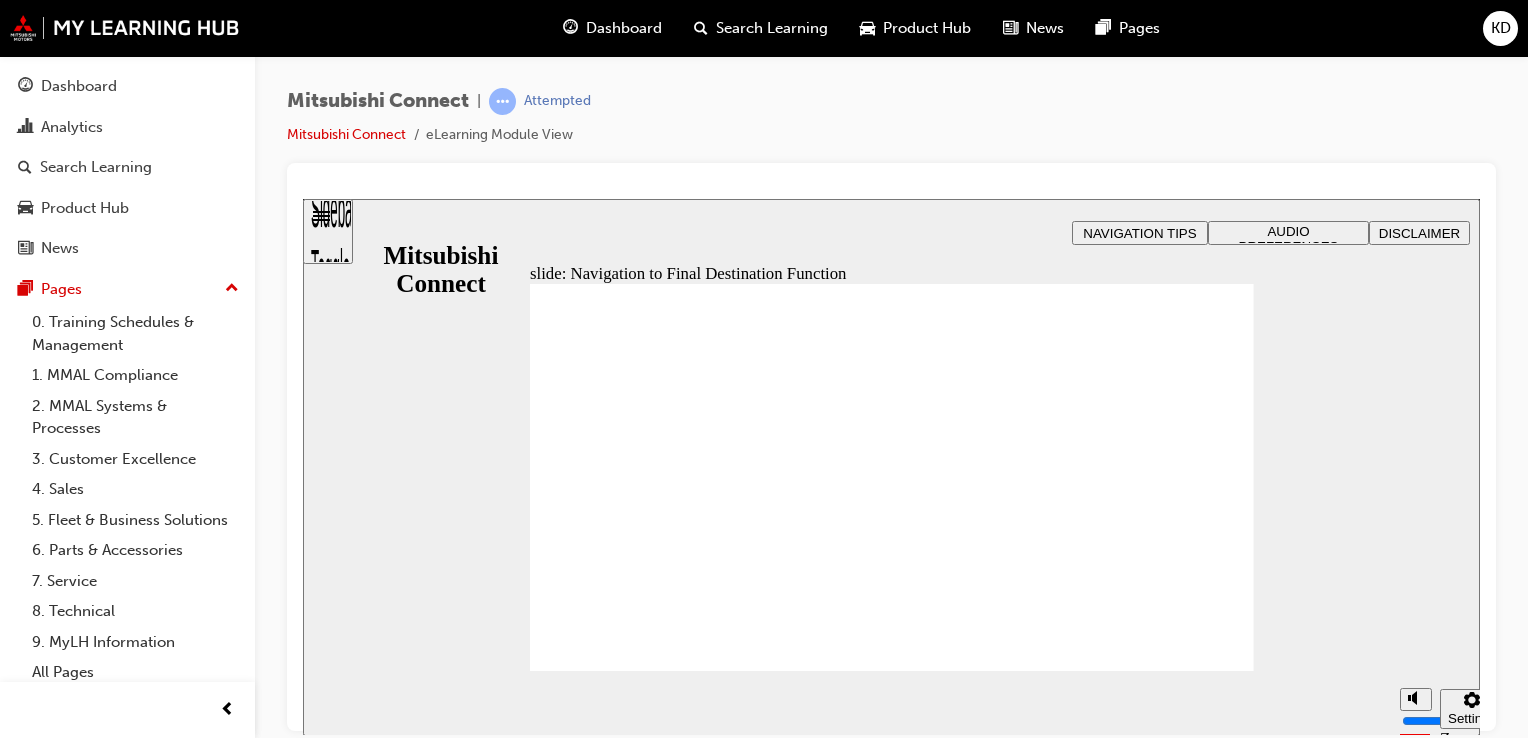 click 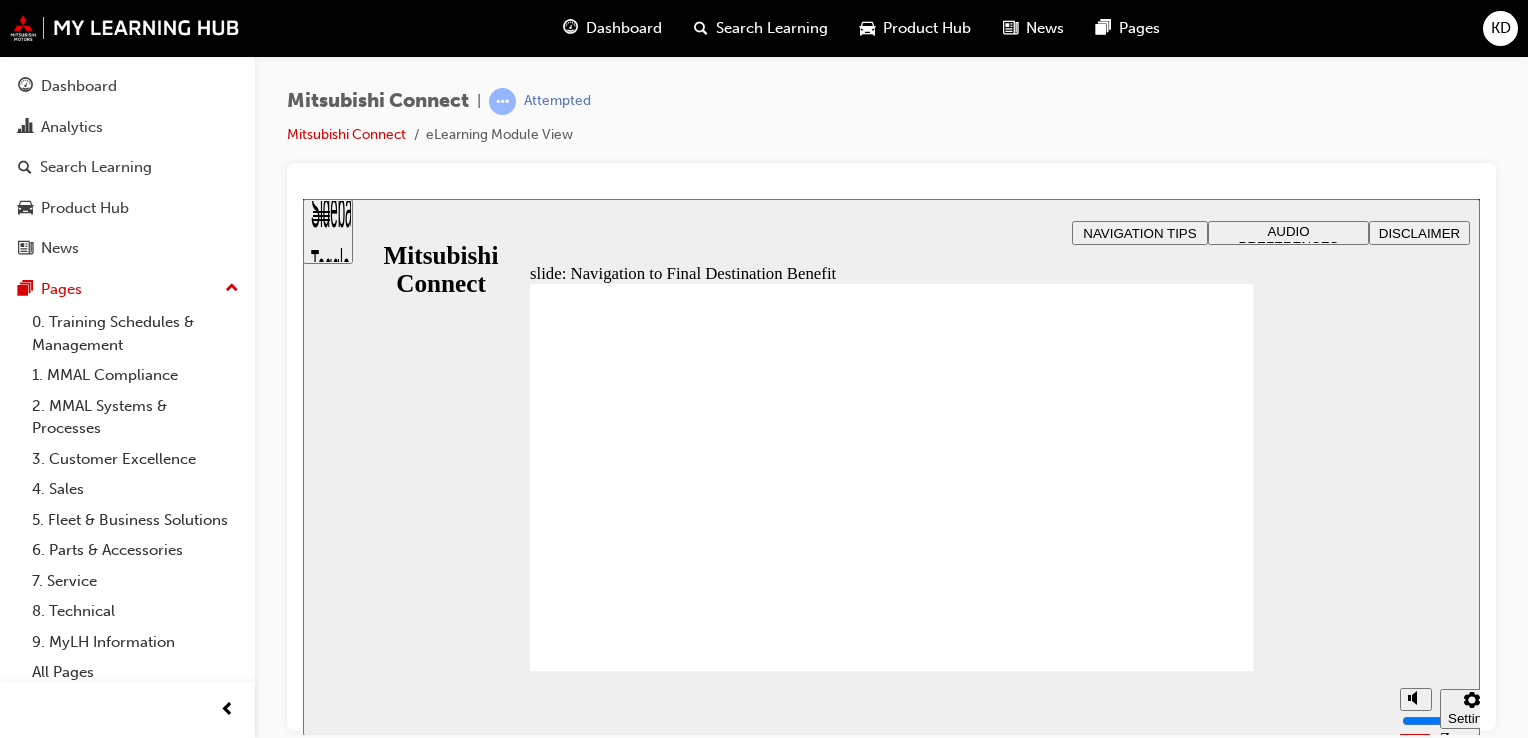 click 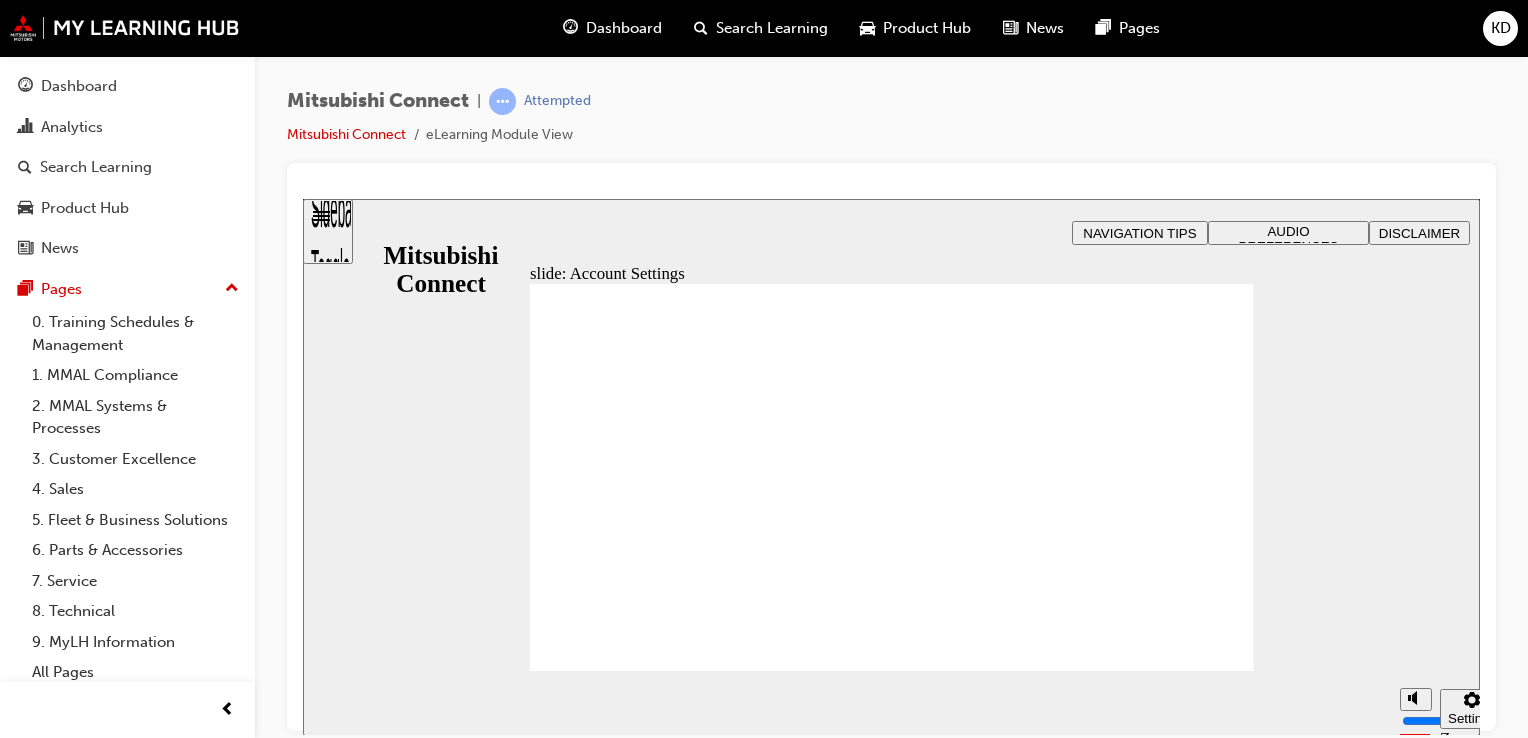 click 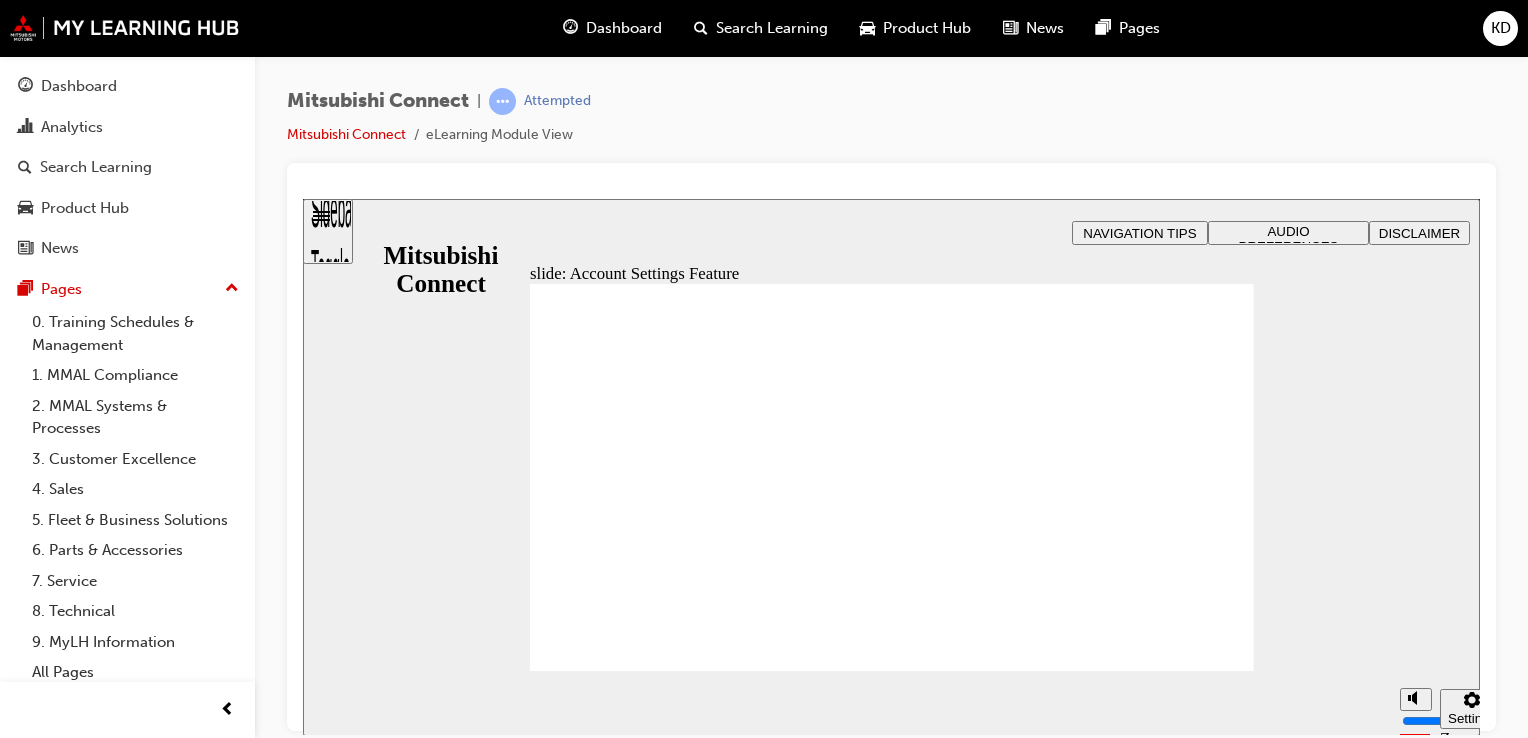 click 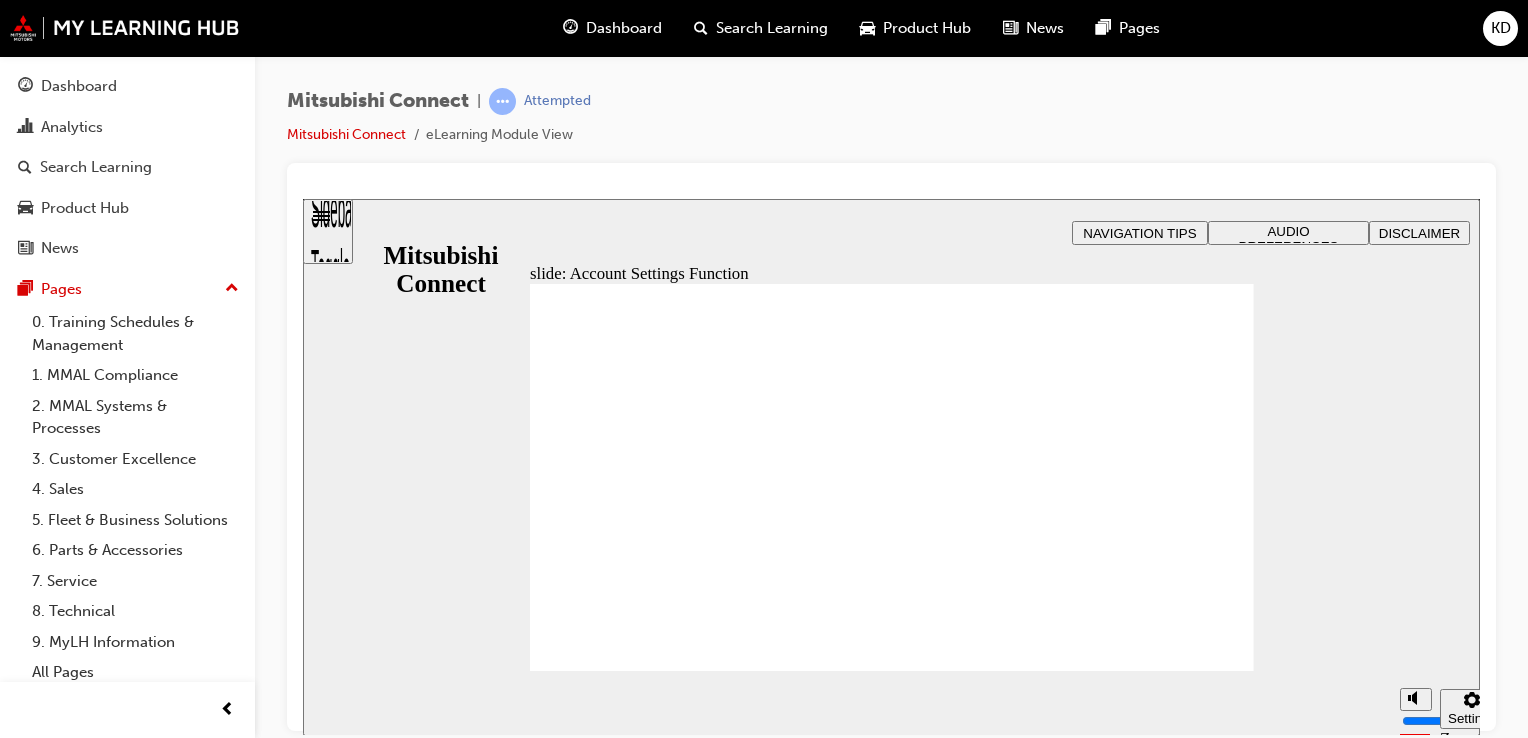 click 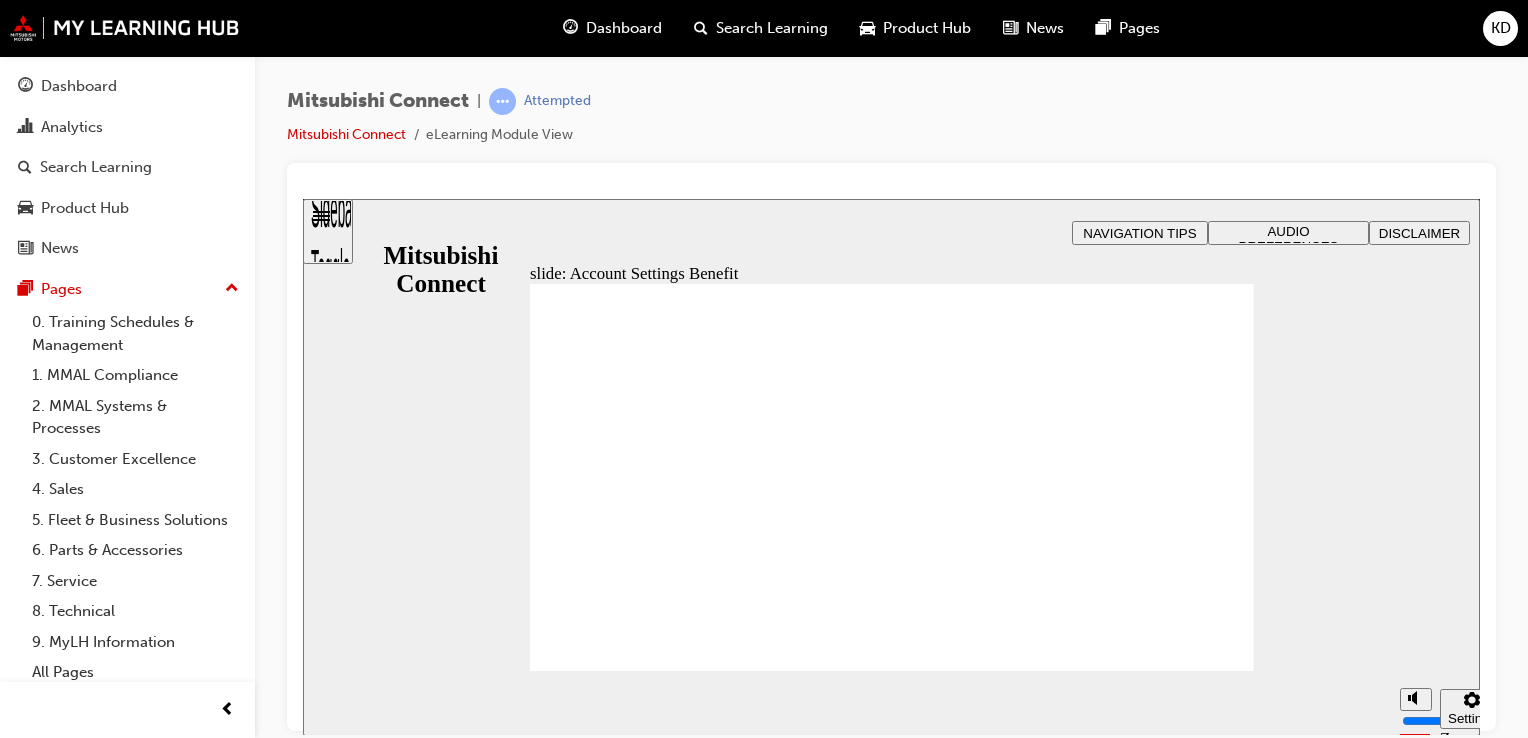click 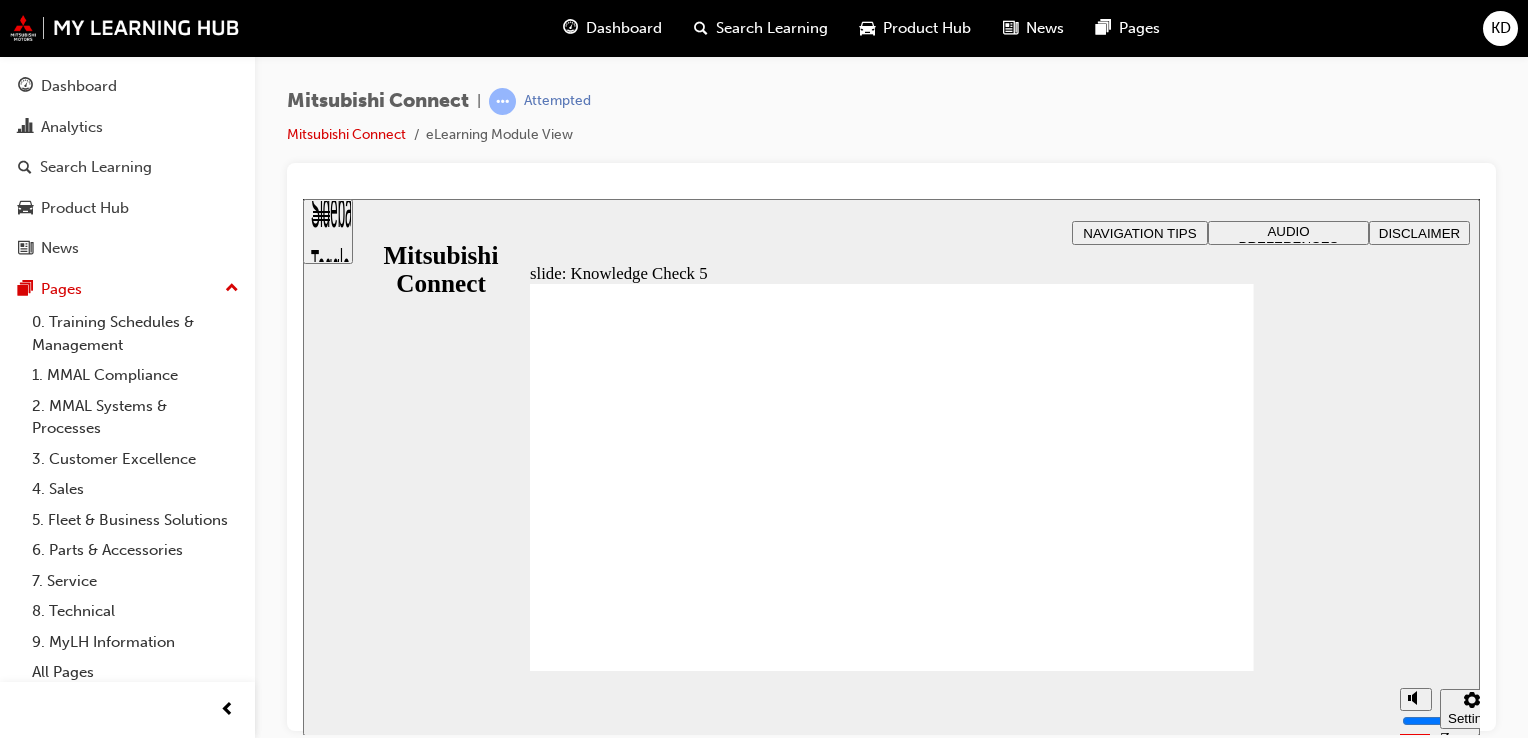 checkbox on "true" 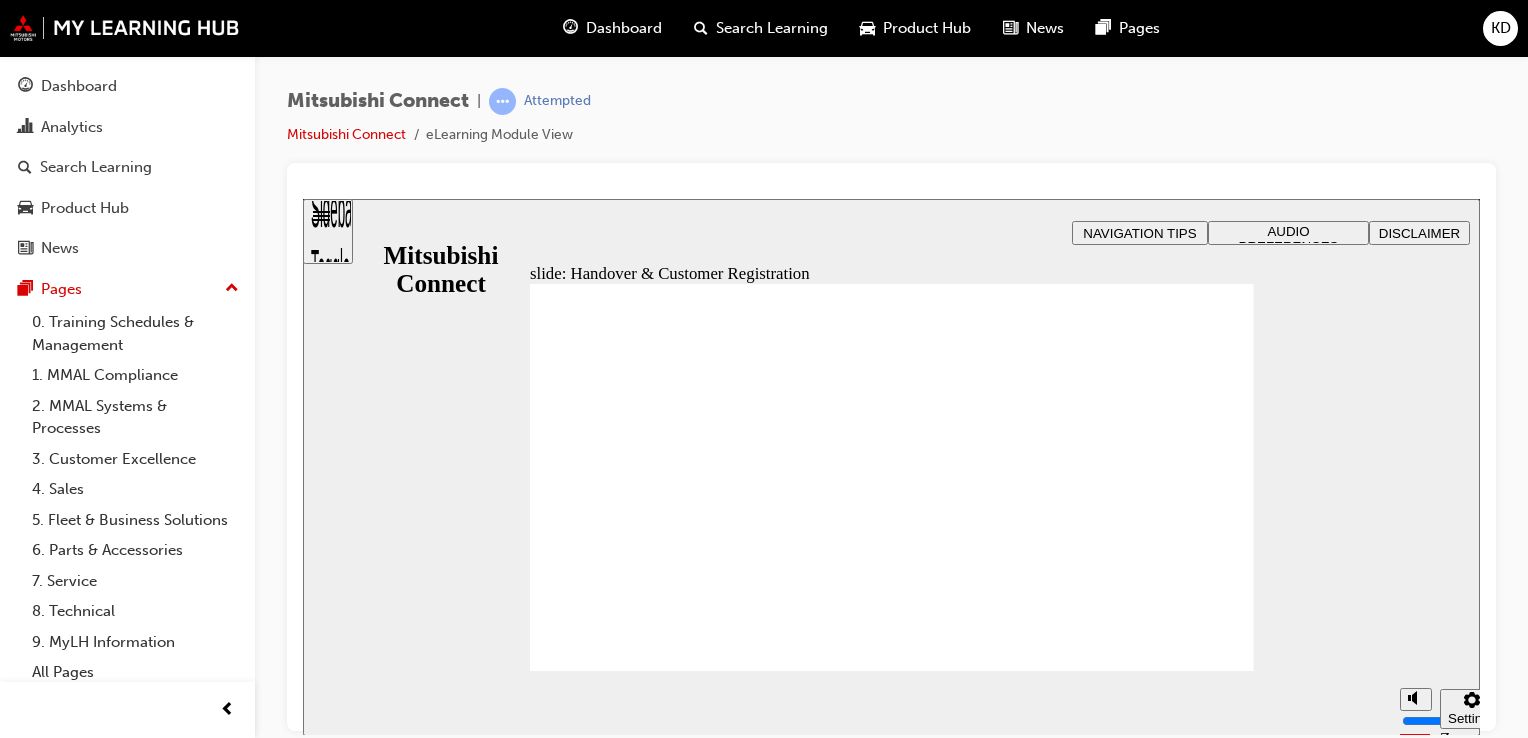 click 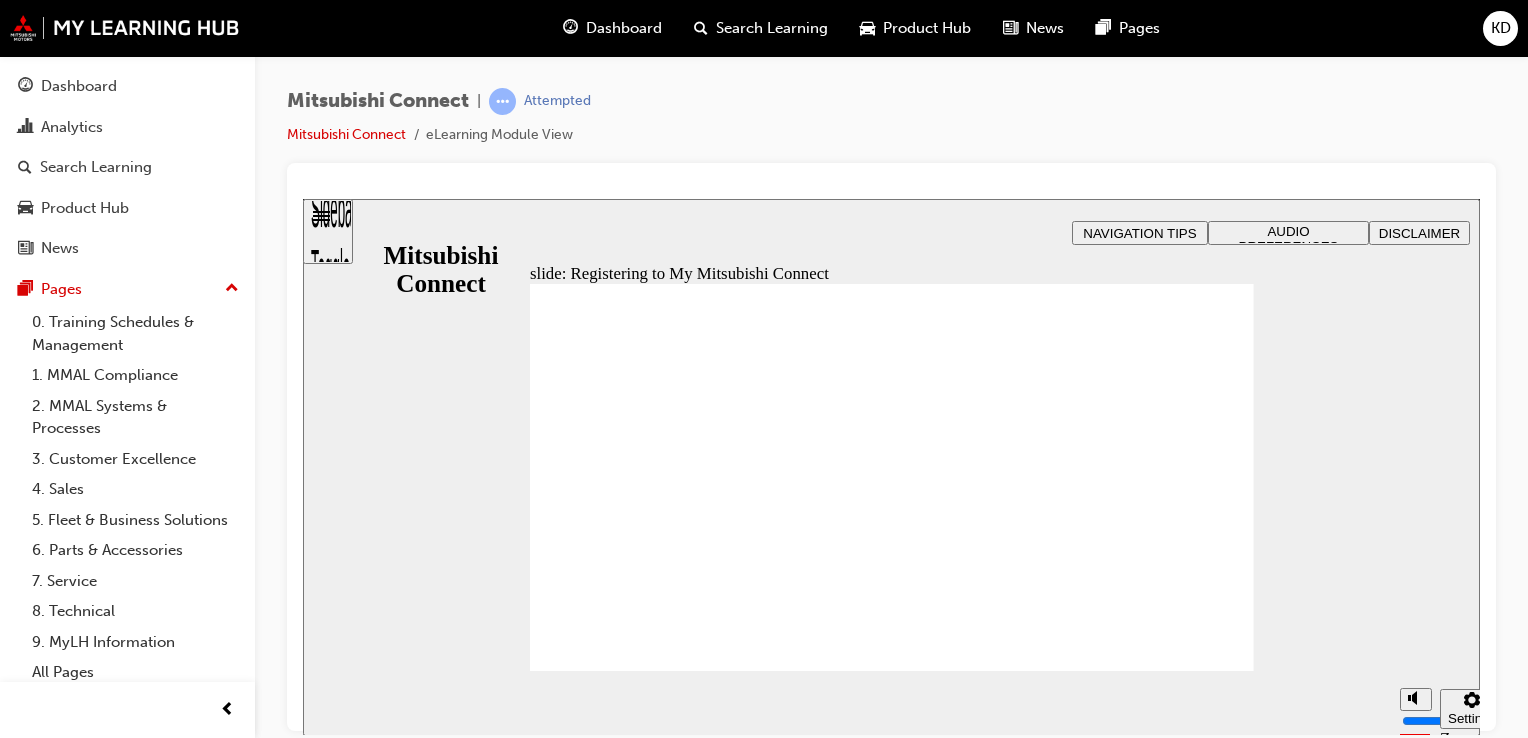 click 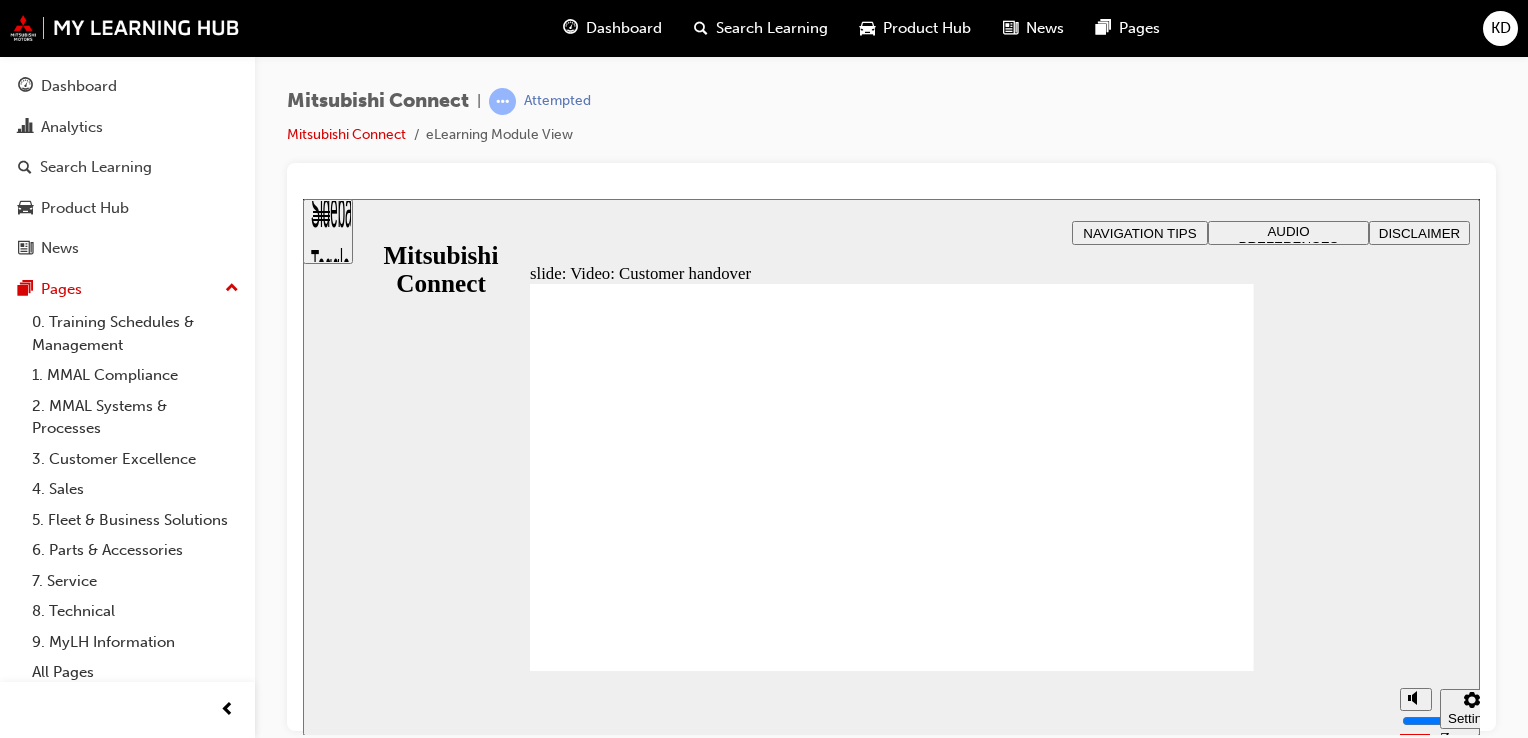 click 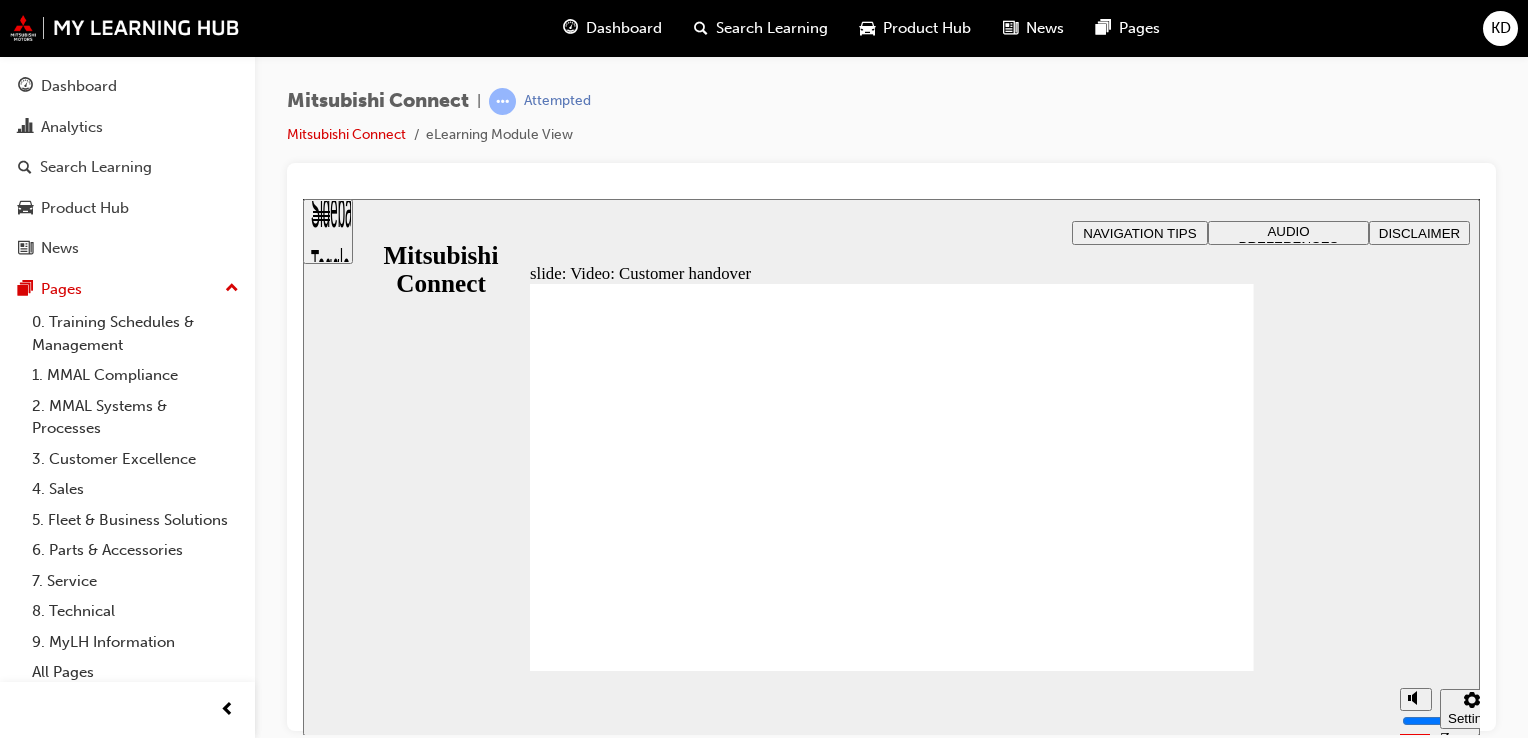 click 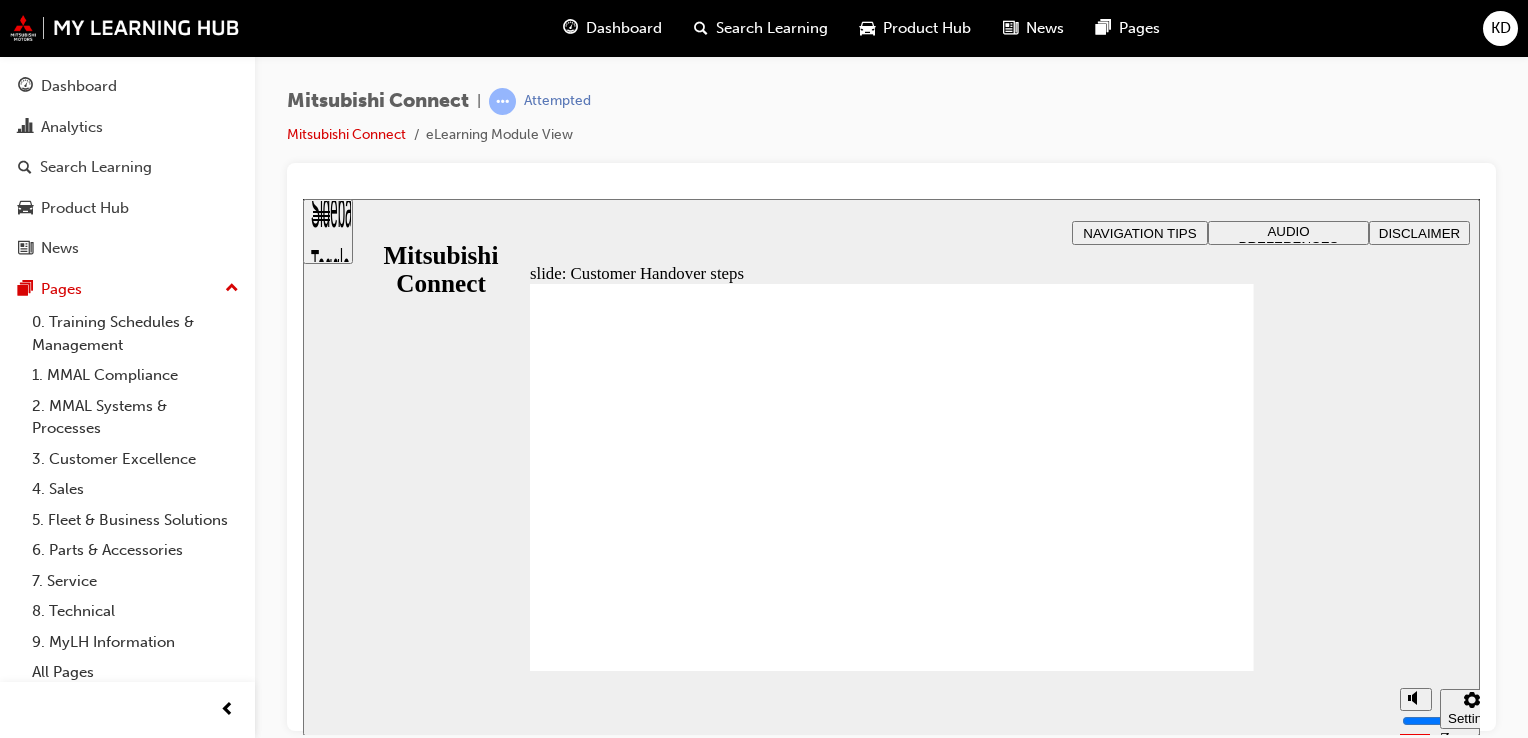 click 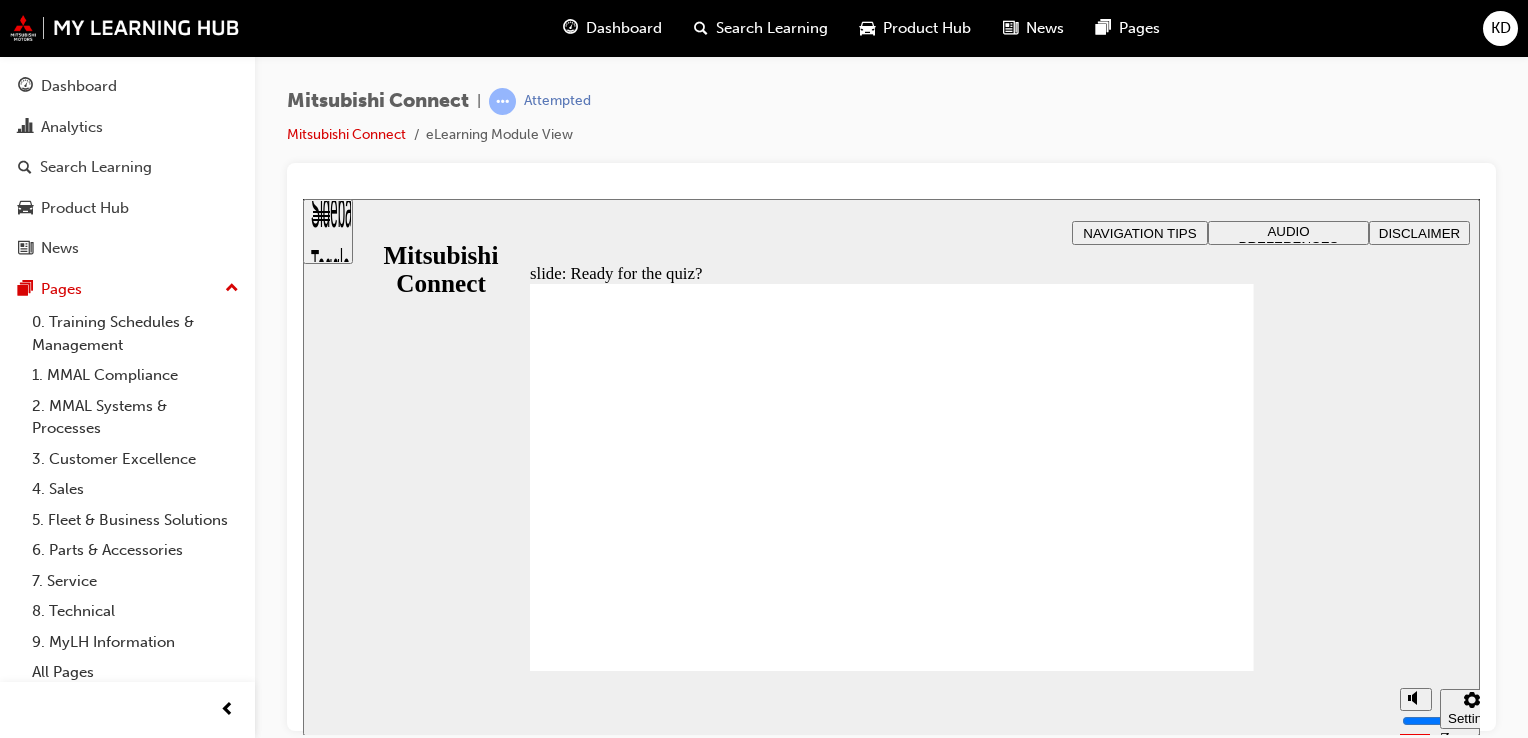 click 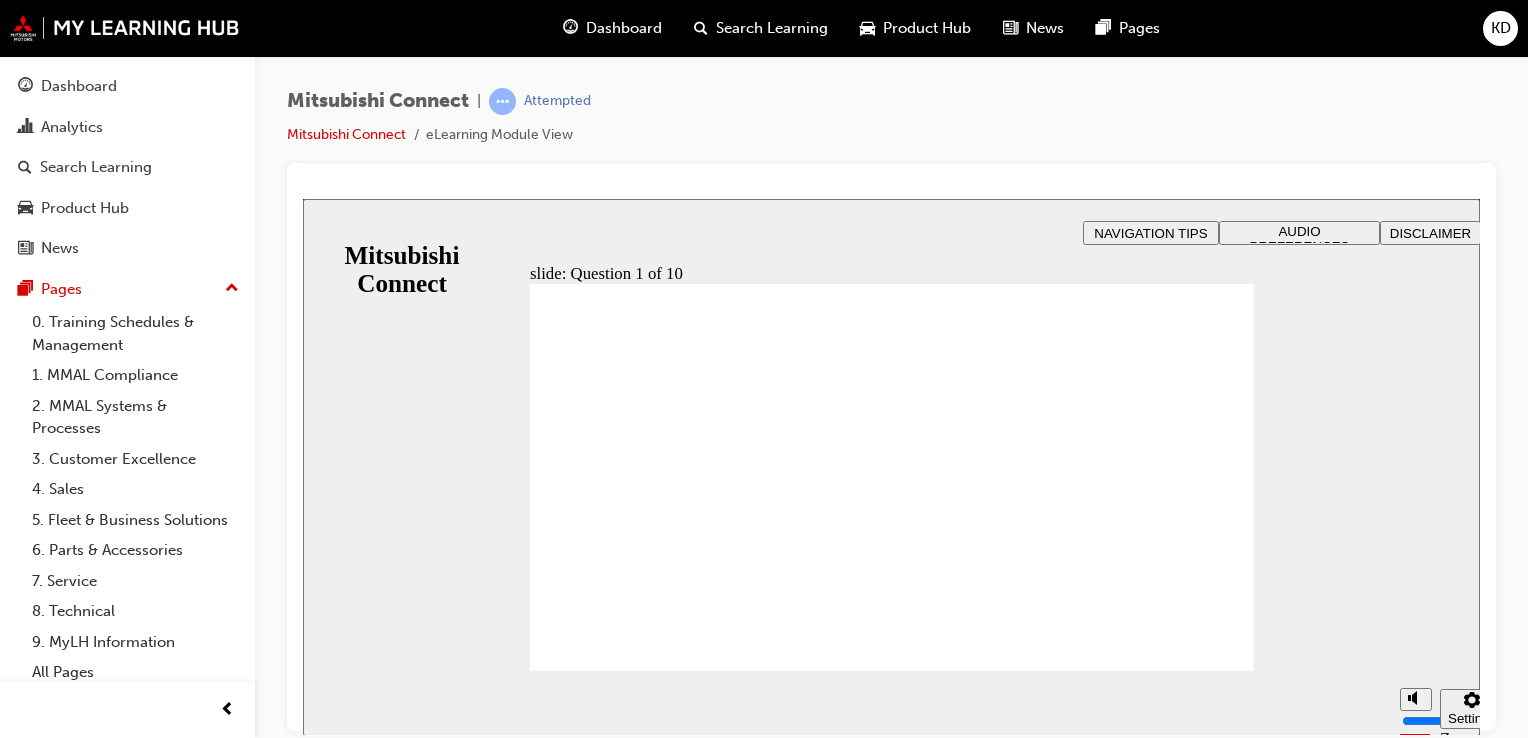 radio on "false" 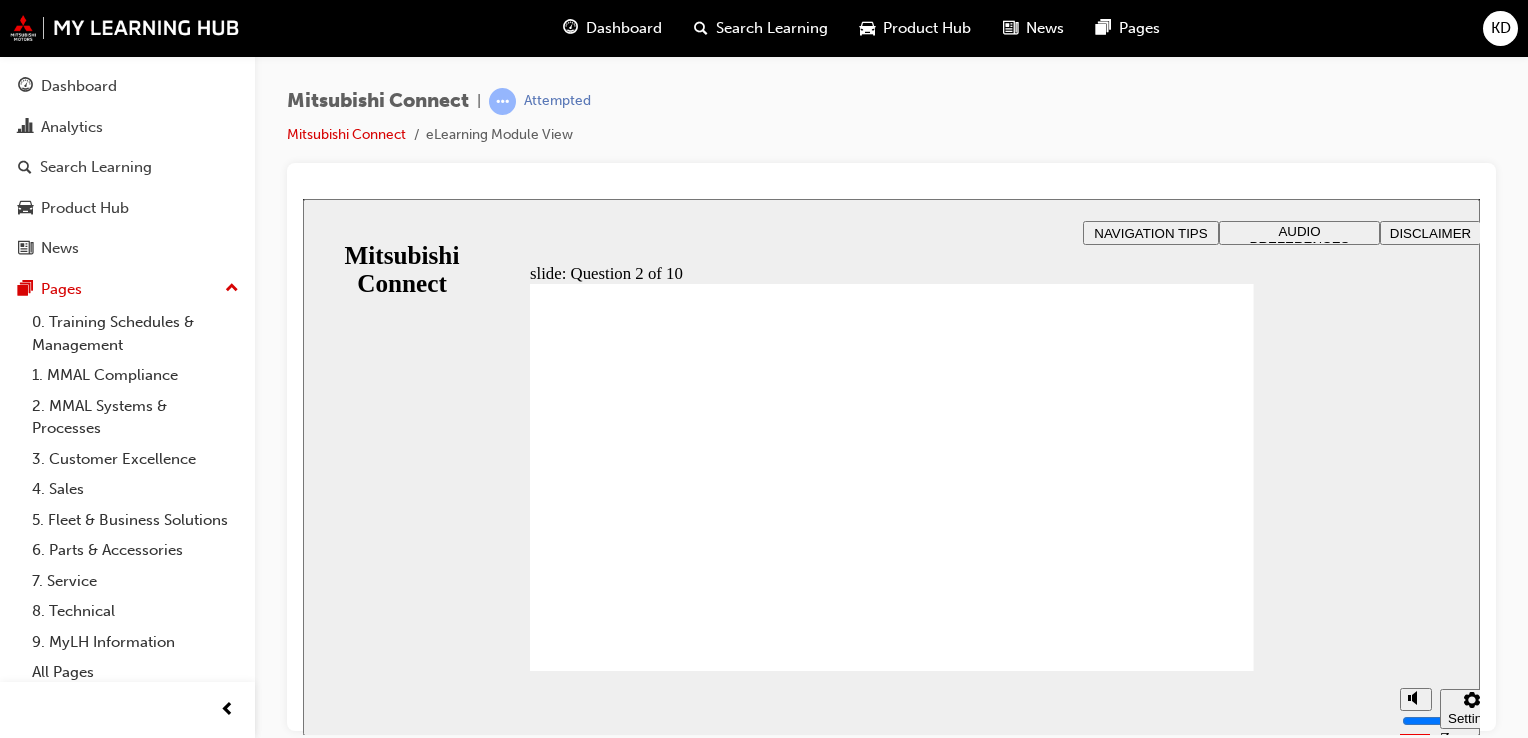 checkbox on "true" 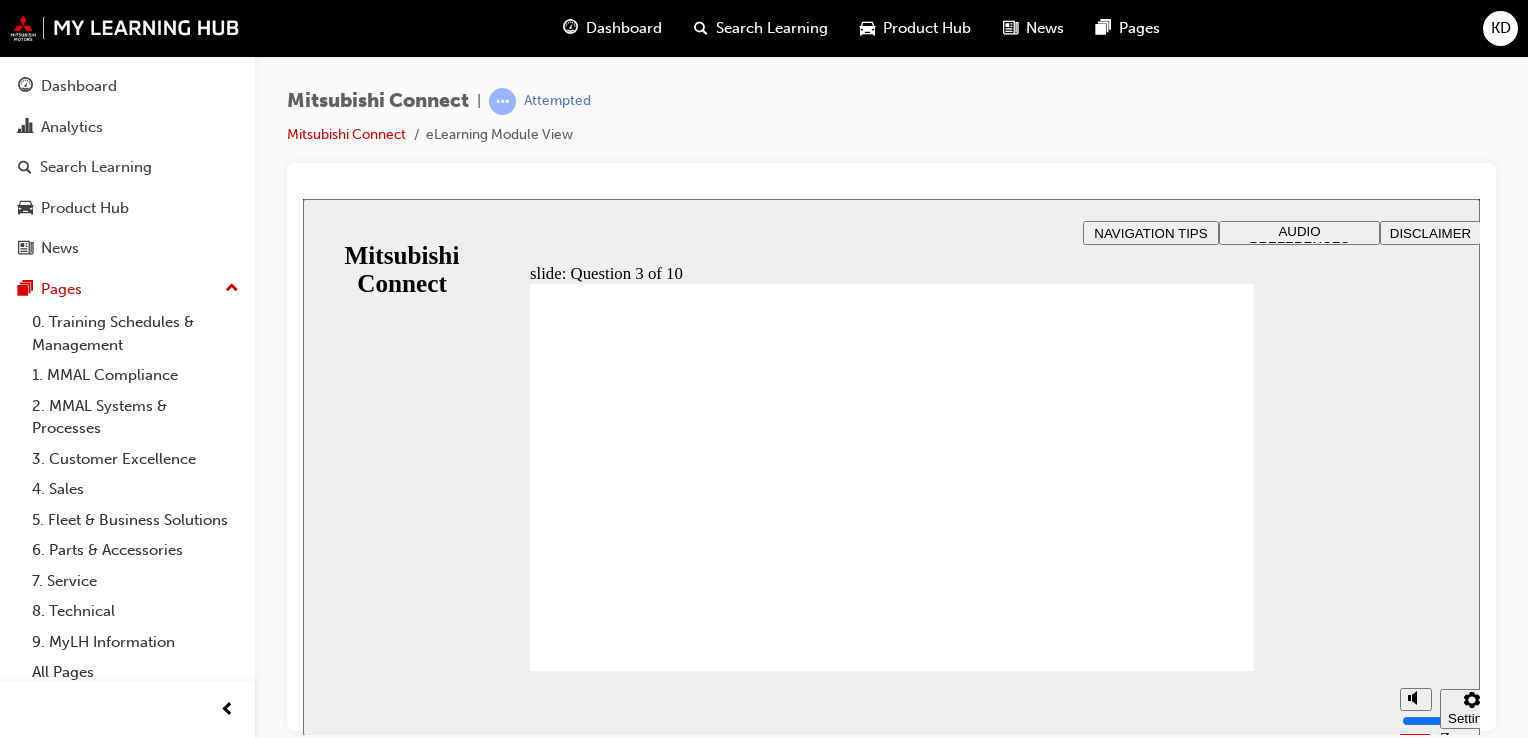 checkbox on "true" 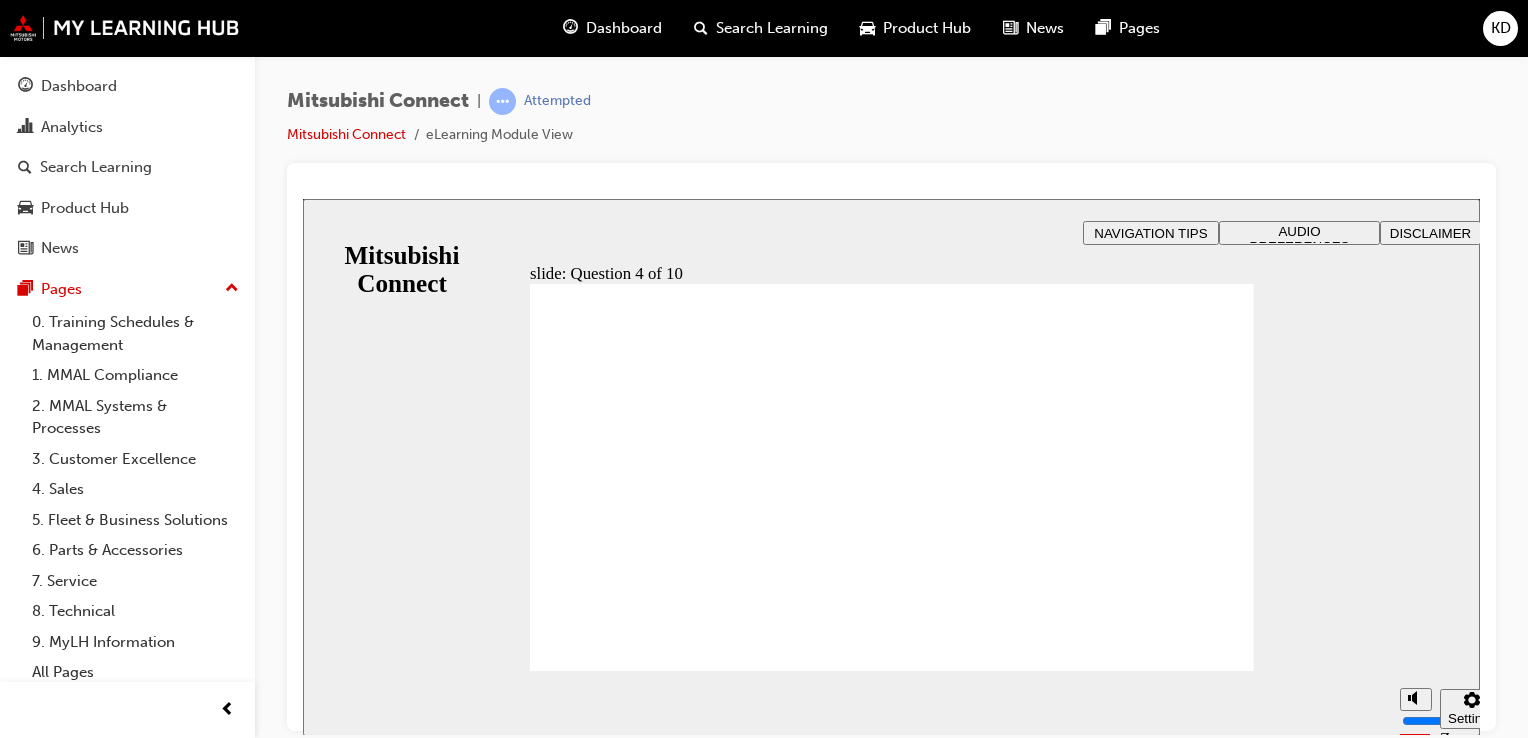 radio on "true" 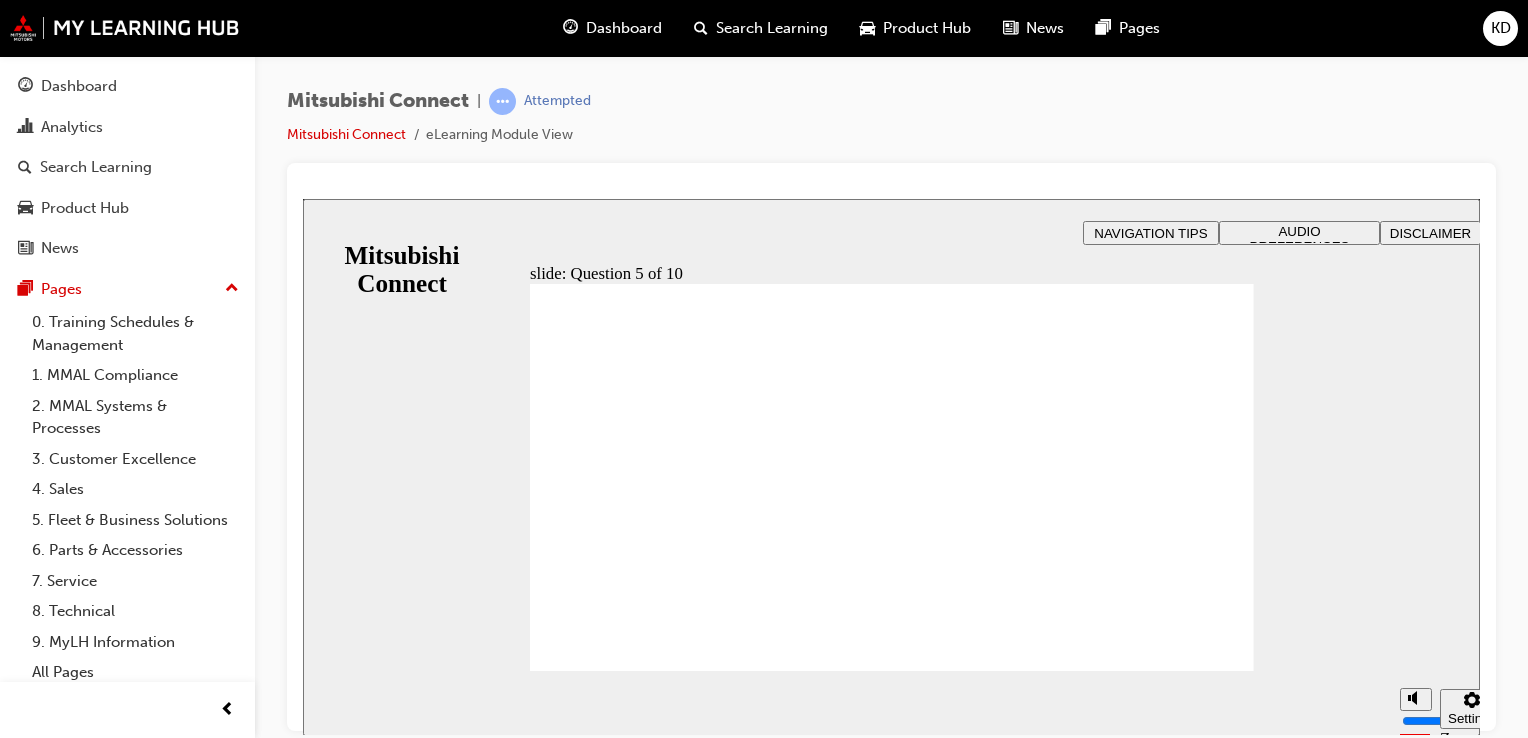 checkbox on "true" 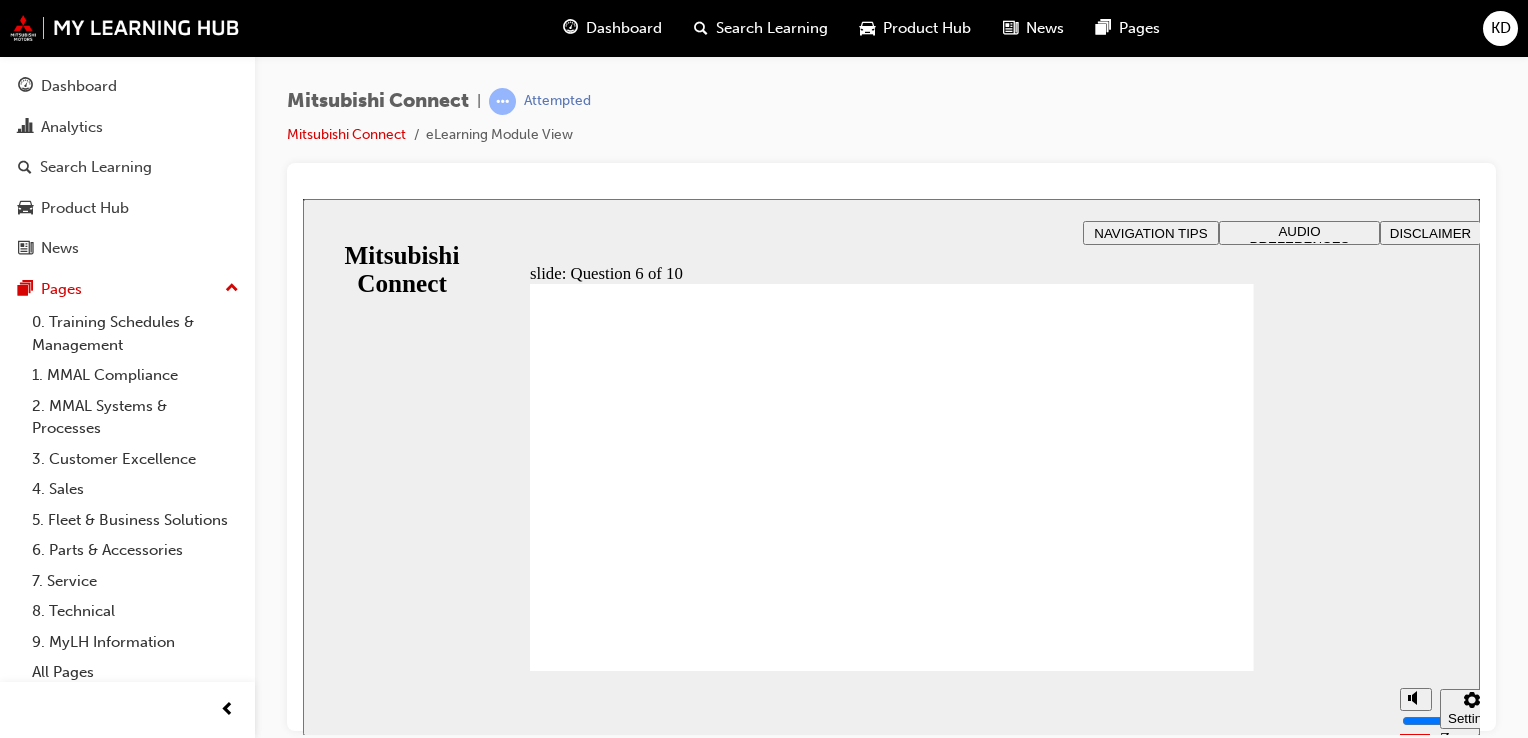 checkbox on "true" 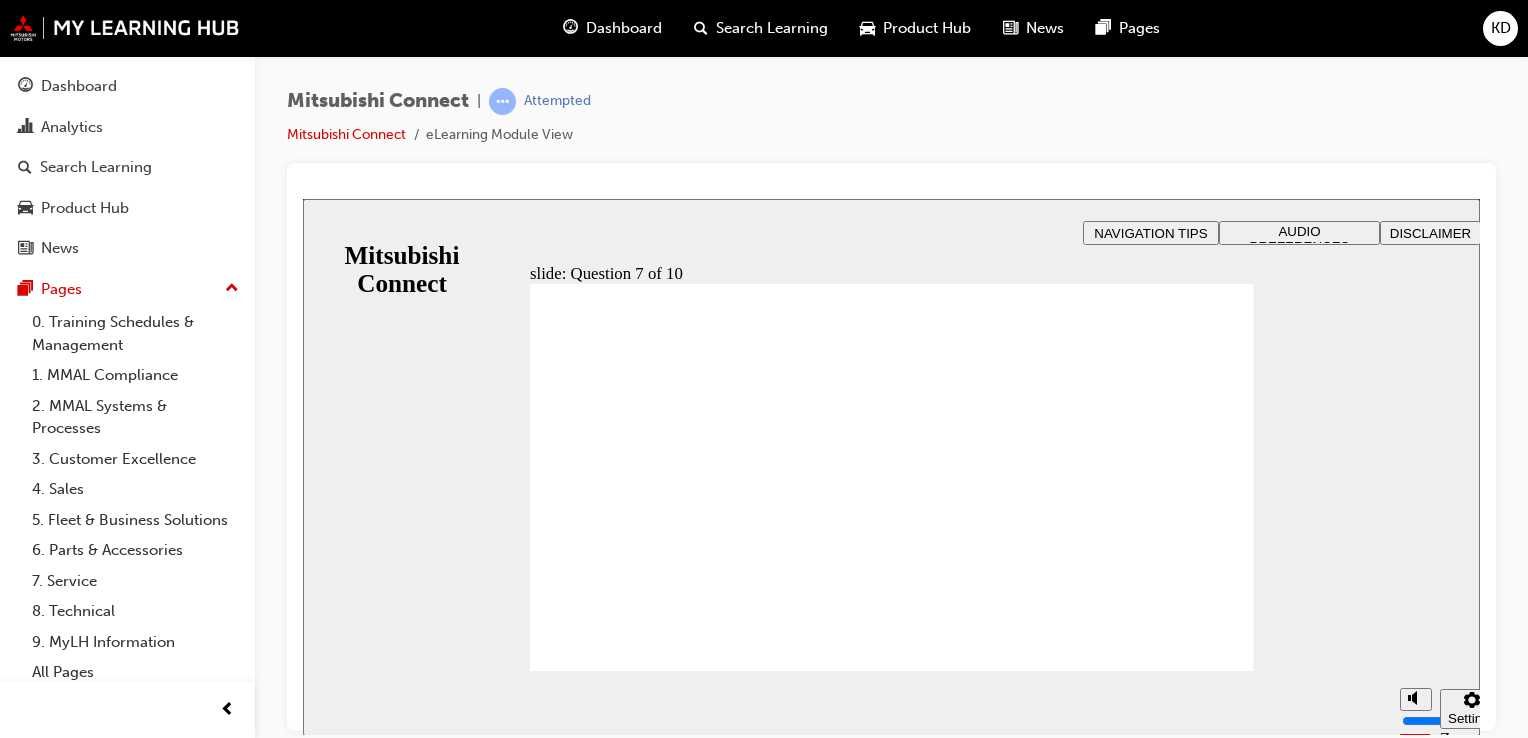 checkbox on "true" 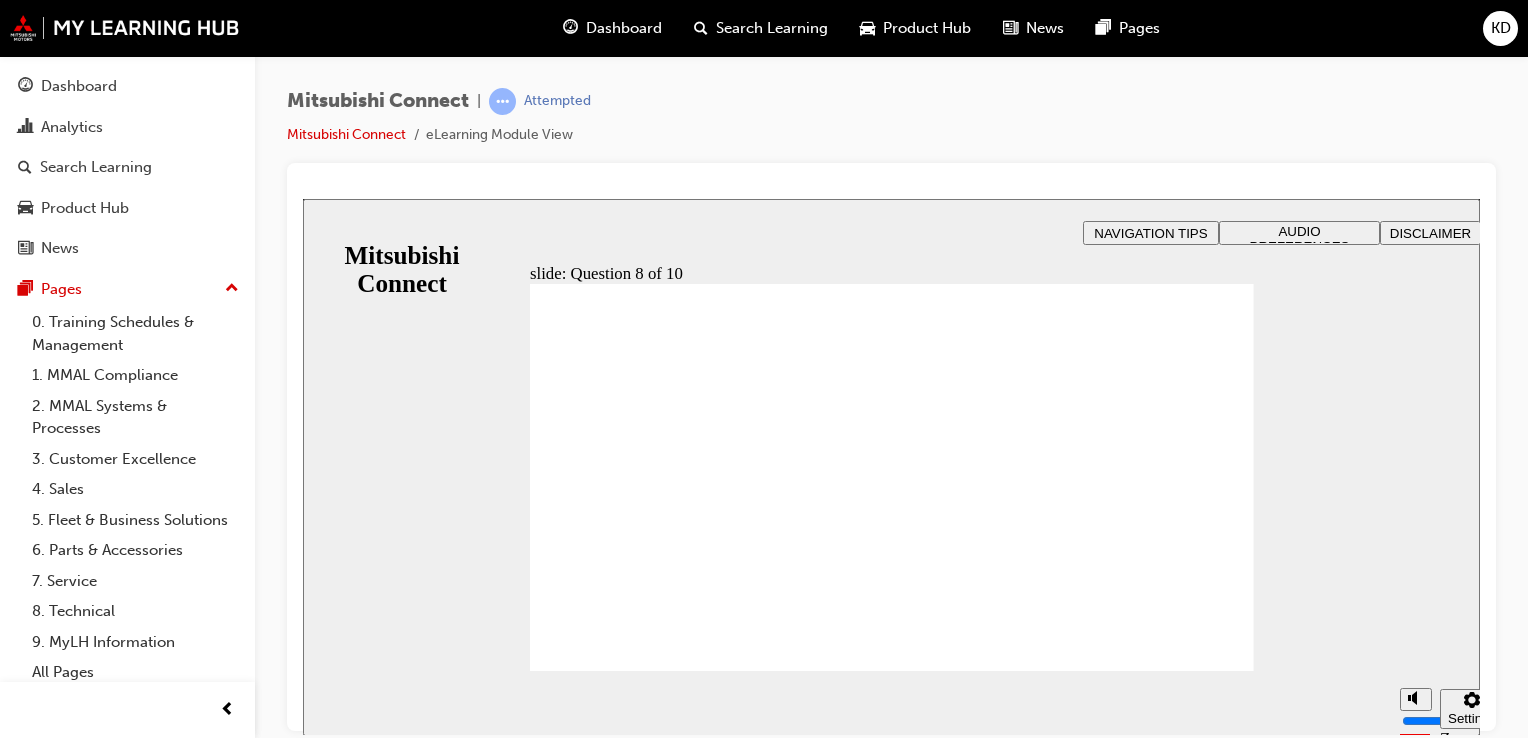 radio on "true" 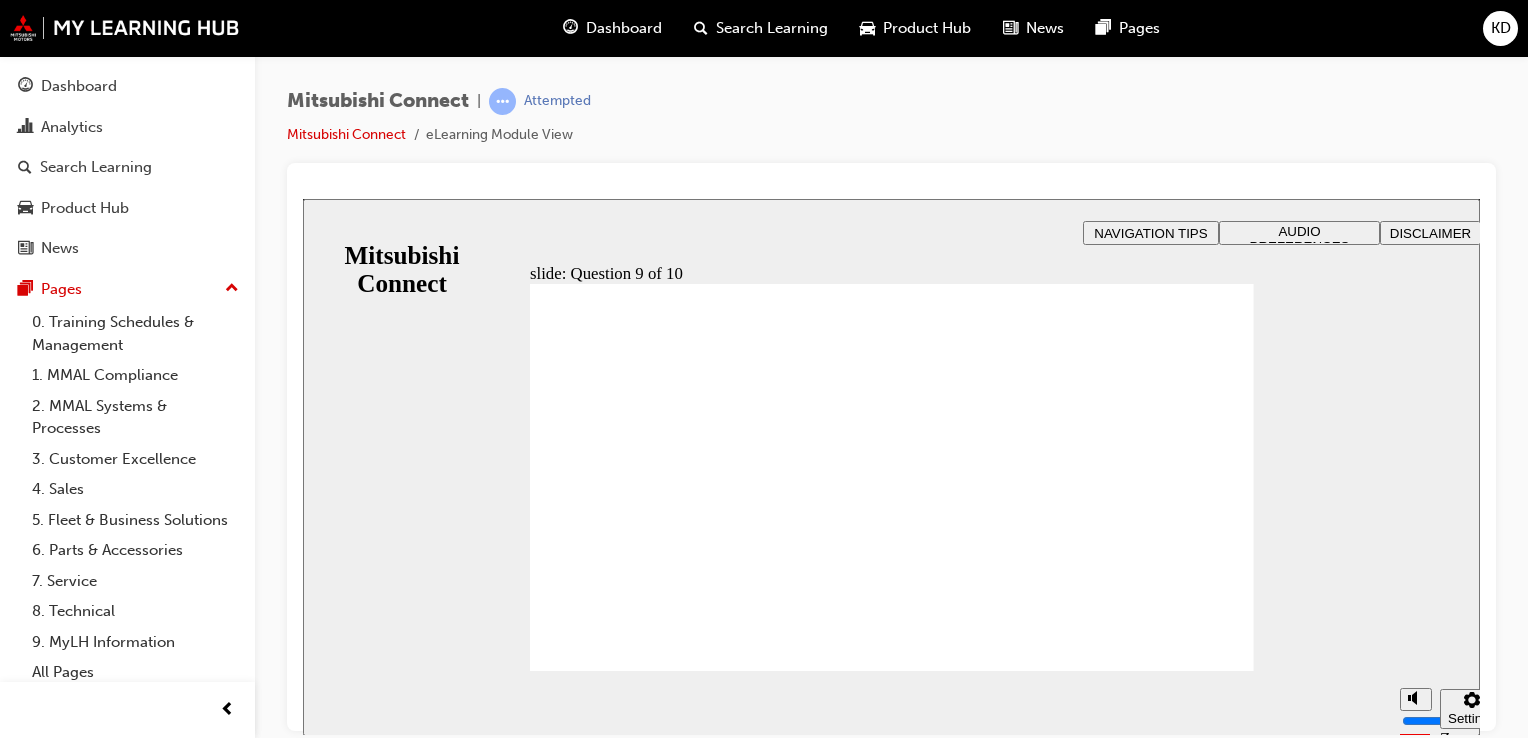 click 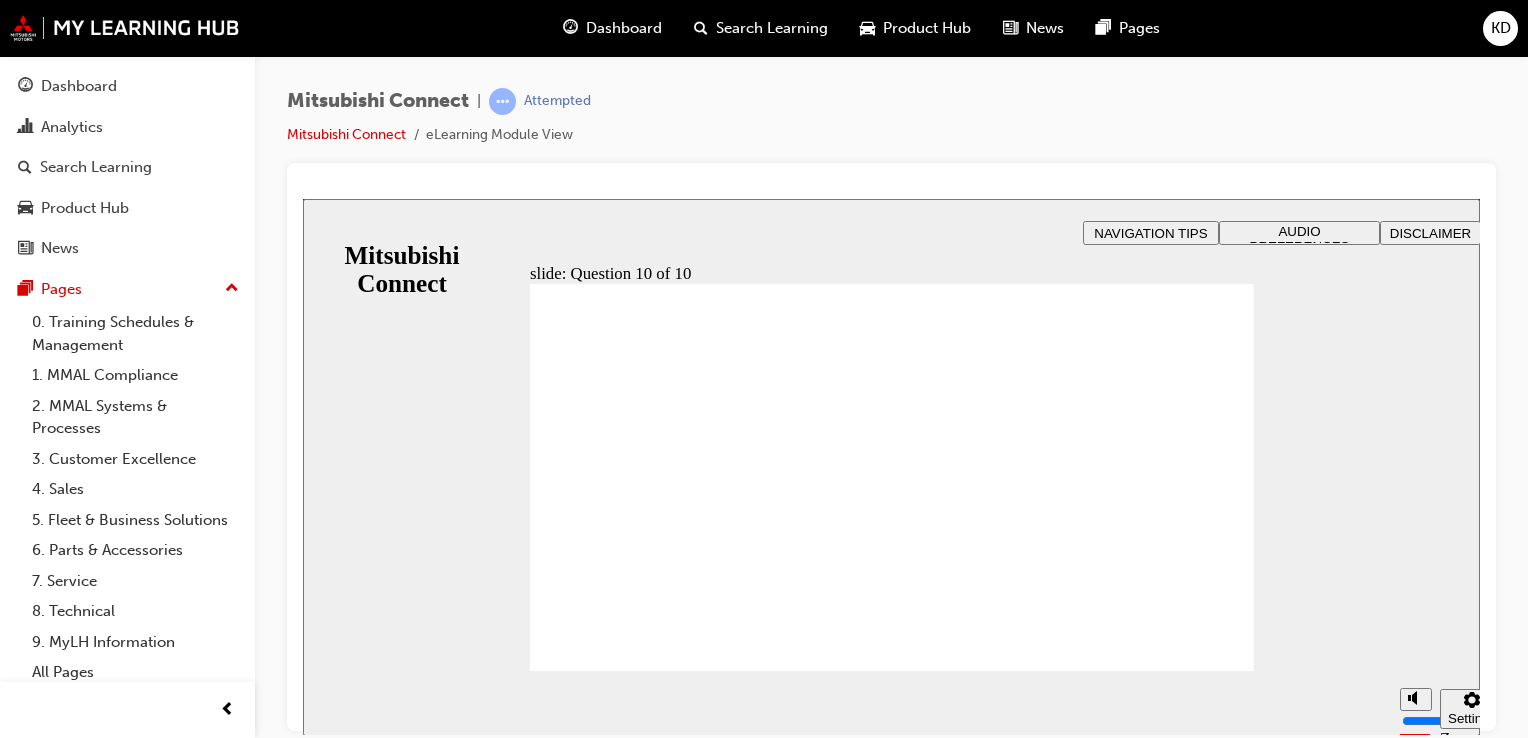checkbox on "true" 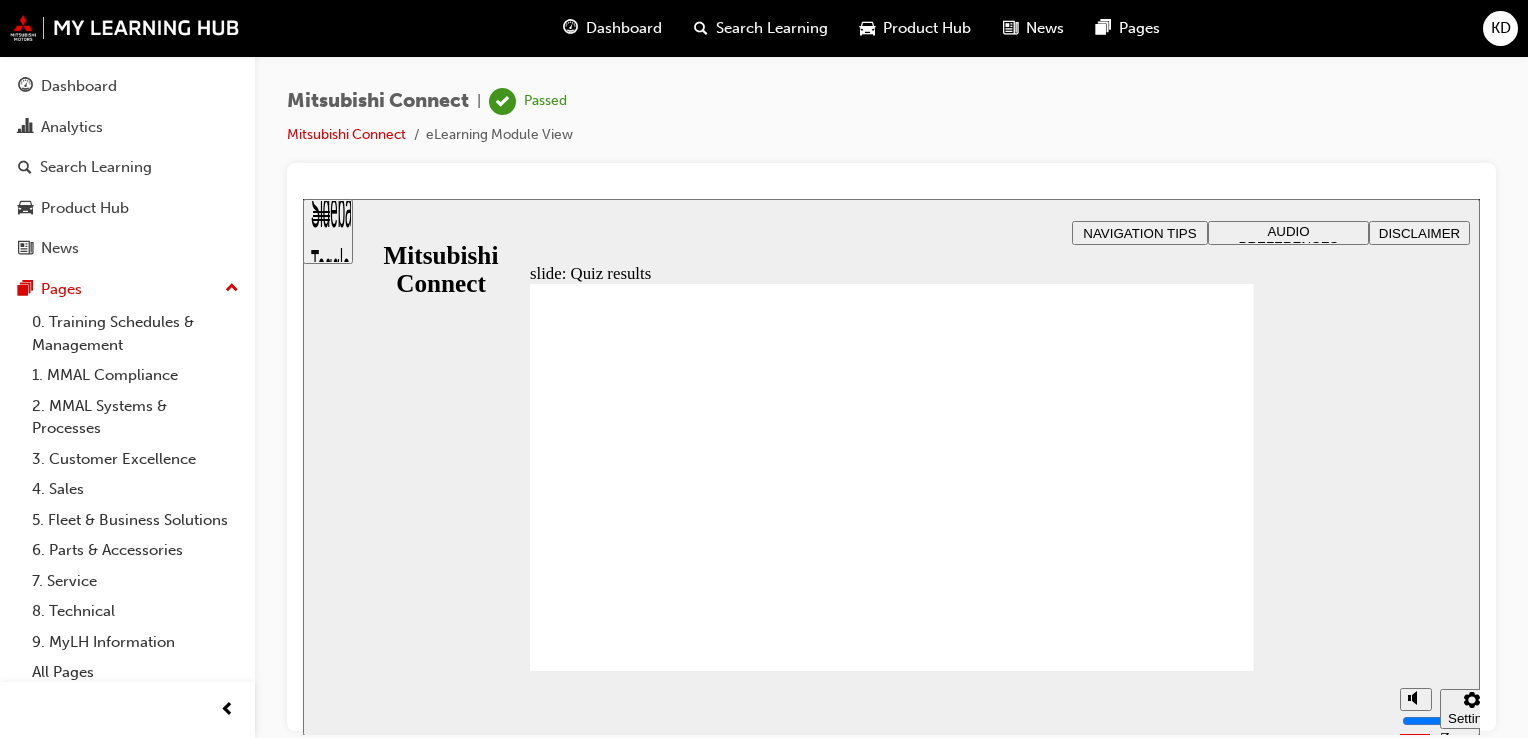 click 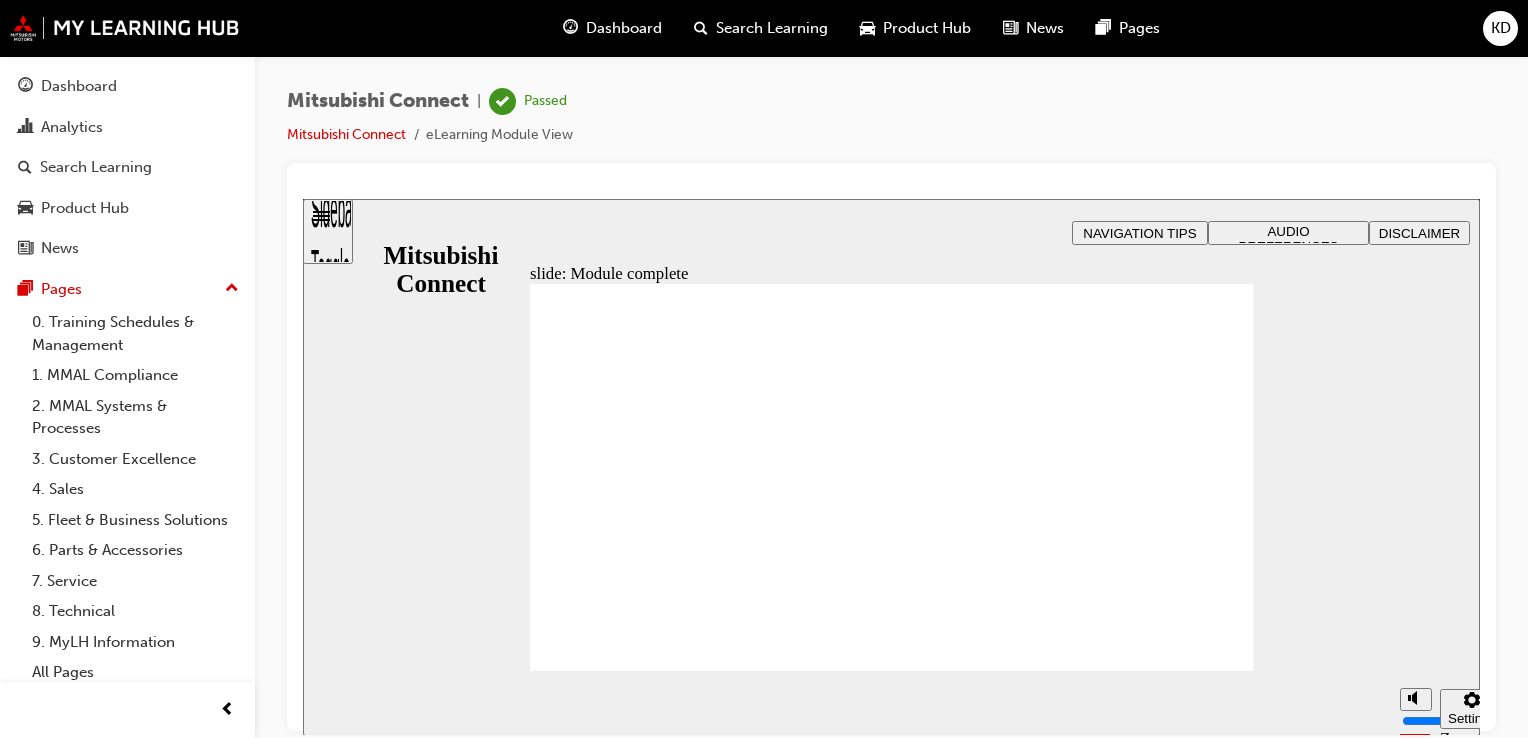 click 